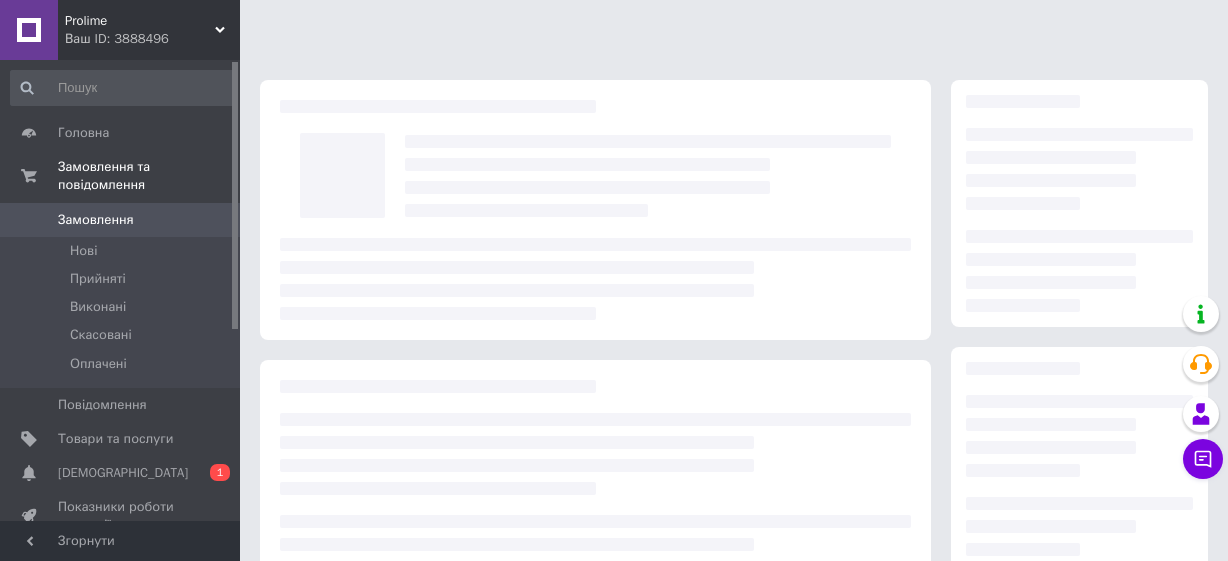 scroll, scrollTop: 0, scrollLeft: 0, axis: both 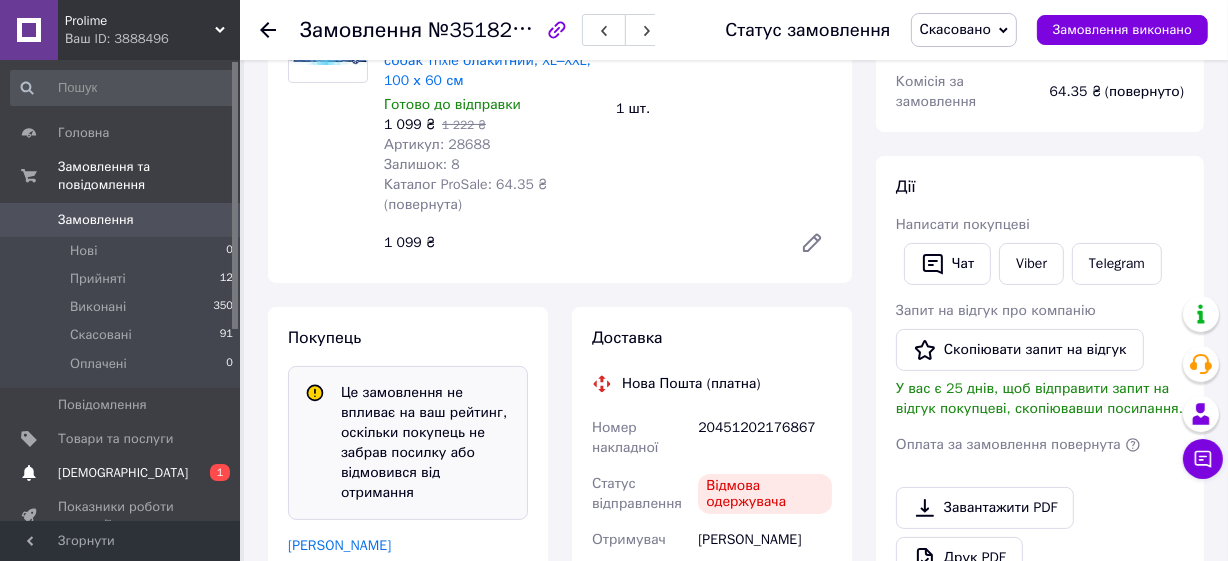 click on "[DEMOGRAPHIC_DATA]" at bounding box center [123, 473] 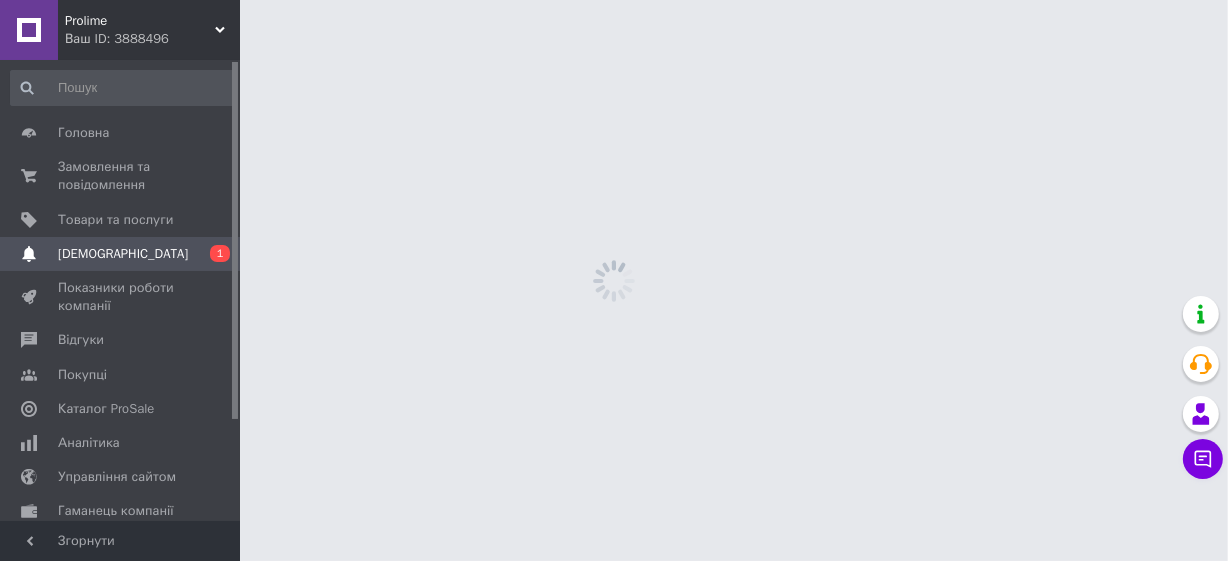 scroll, scrollTop: 0, scrollLeft: 0, axis: both 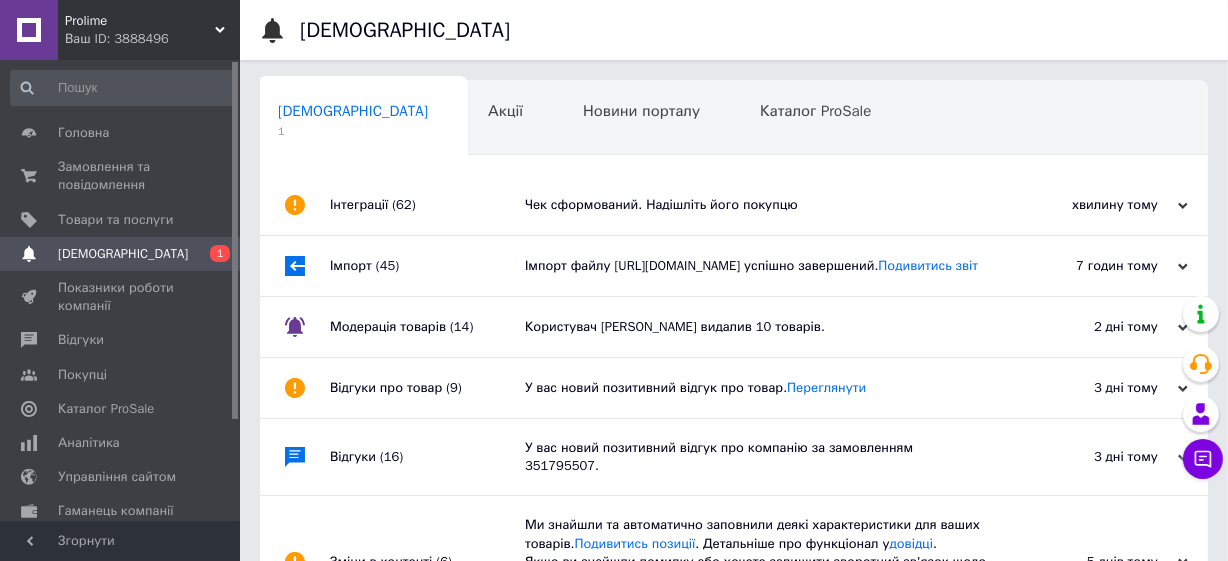 click on "Чек сформований. Надішліть його покупцю" at bounding box center (756, 205) 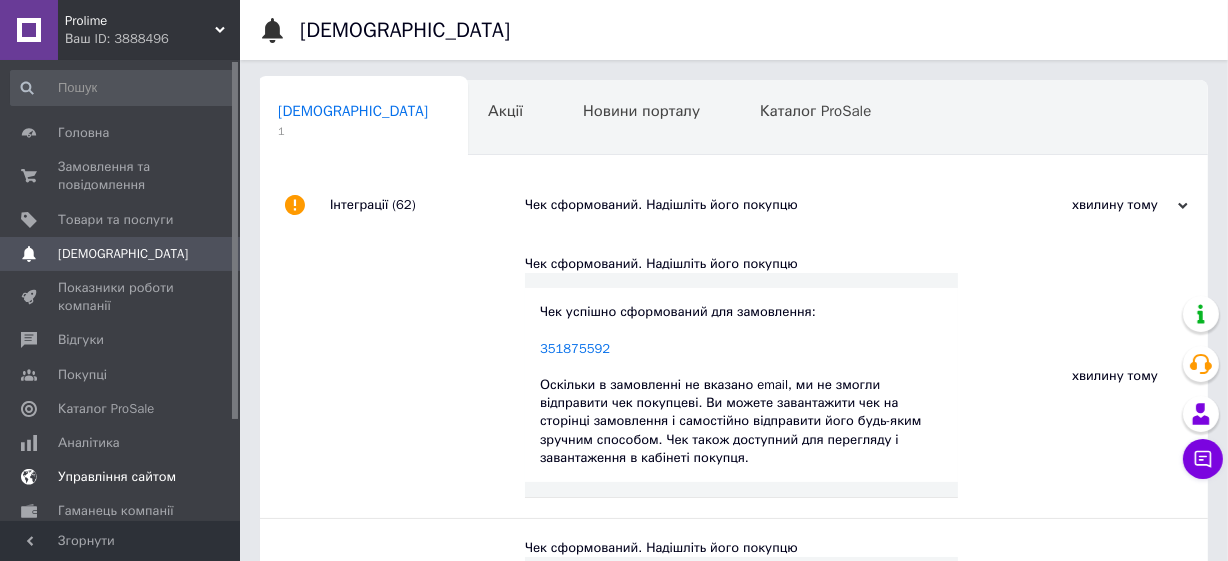 scroll, scrollTop: 128, scrollLeft: 0, axis: vertical 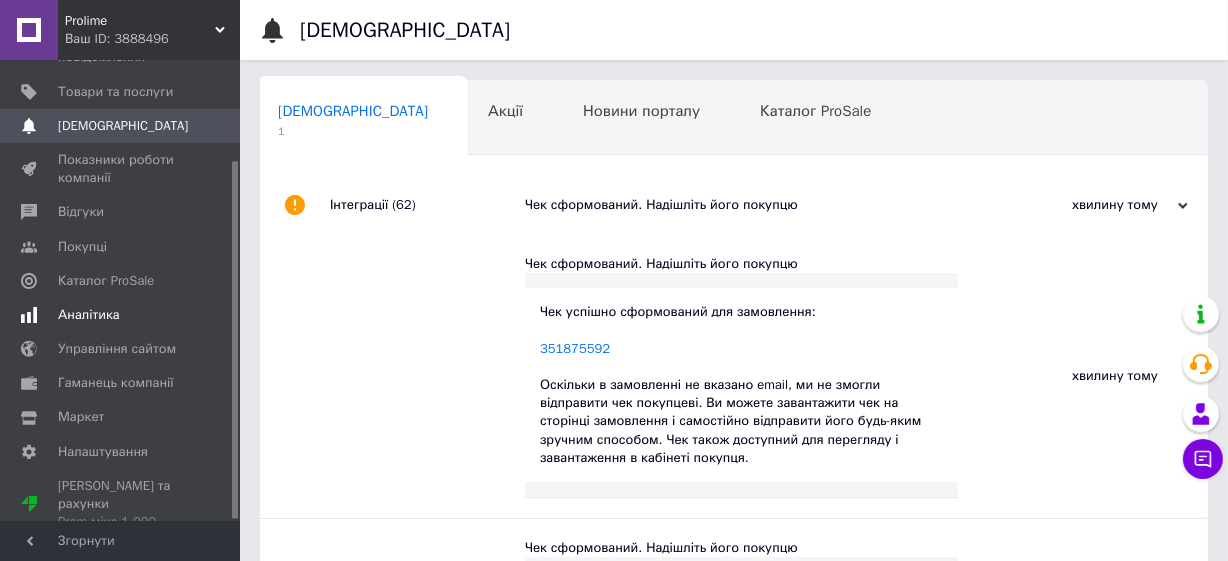 click on "Аналітика" at bounding box center (89, 315) 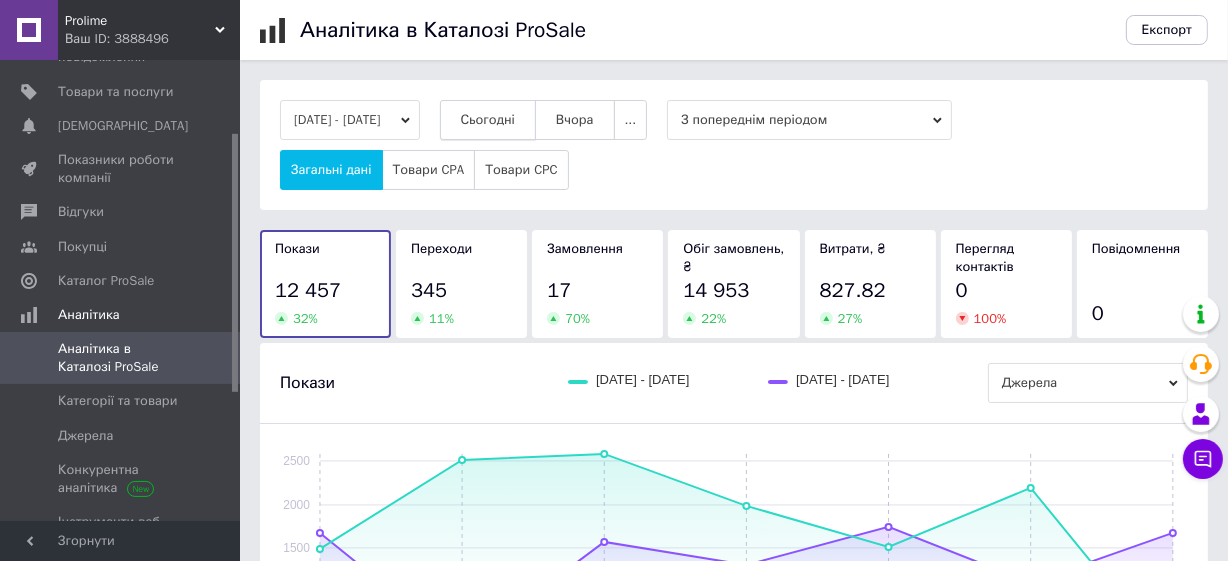 click on "Сьогодні" at bounding box center [488, 120] 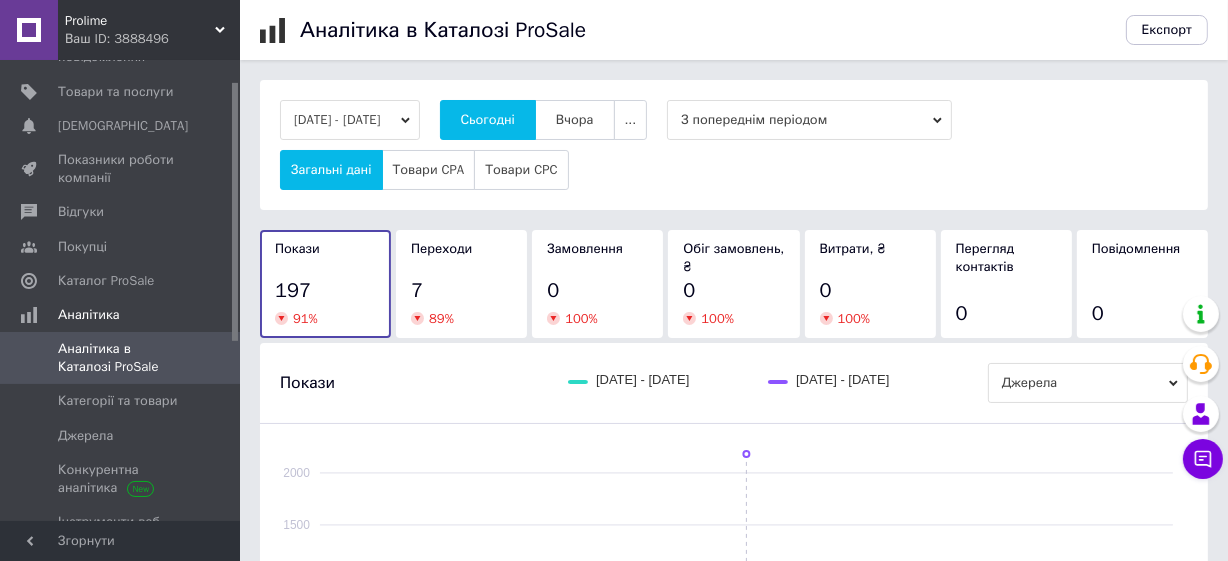 scroll, scrollTop: 0, scrollLeft: 0, axis: both 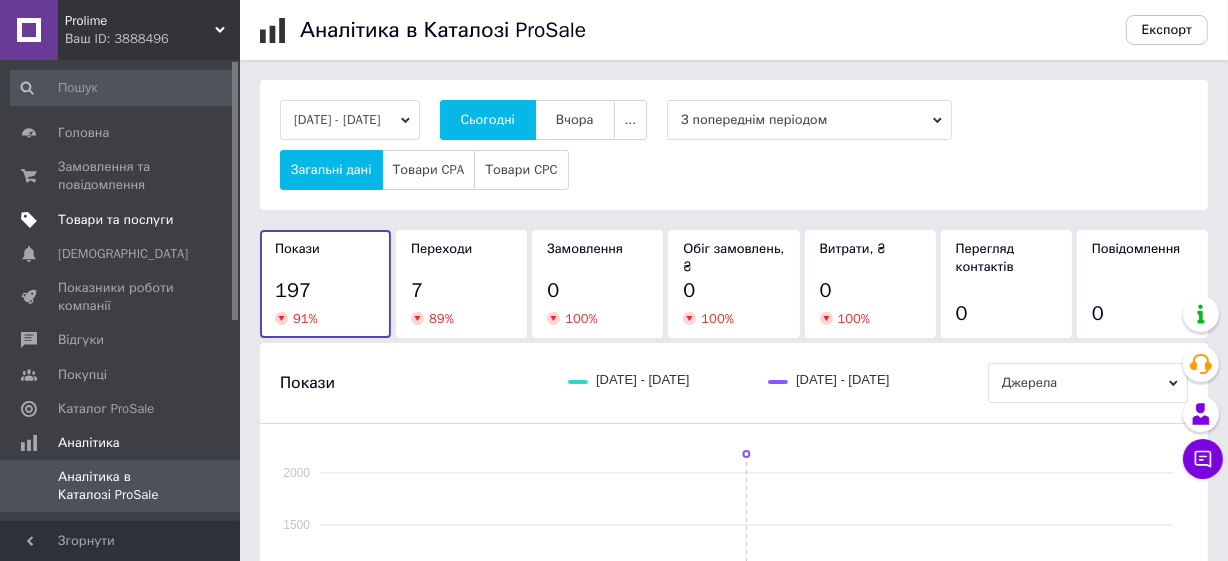 click on "Товари та послуги" at bounding box center [115, 220] 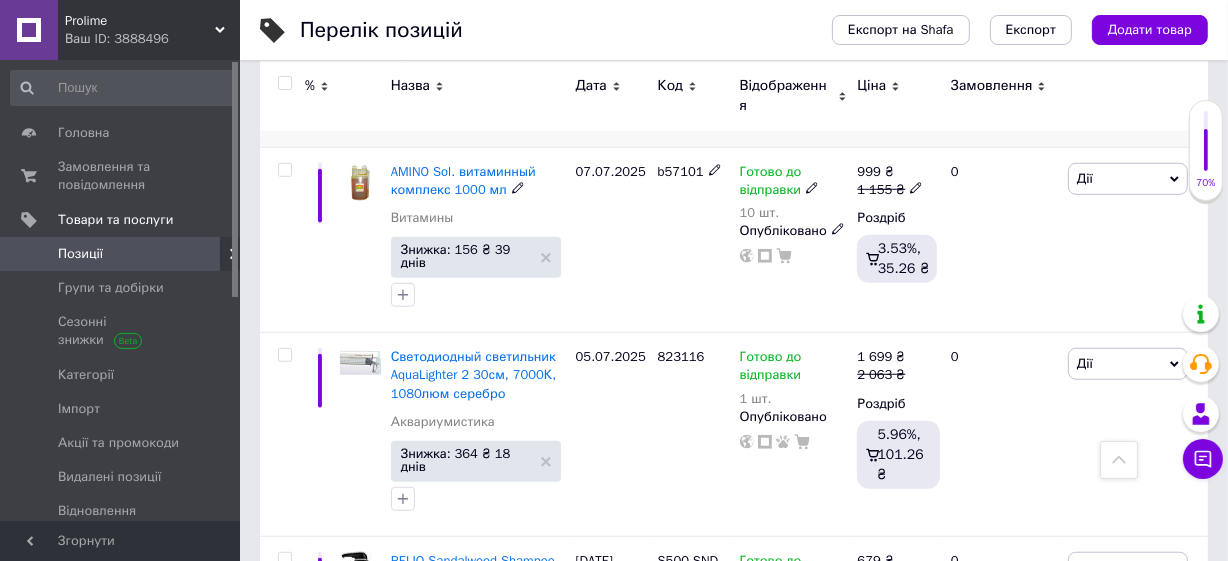scroll, scrollTop: 1363, scrollLeft: 0, axis: vertical 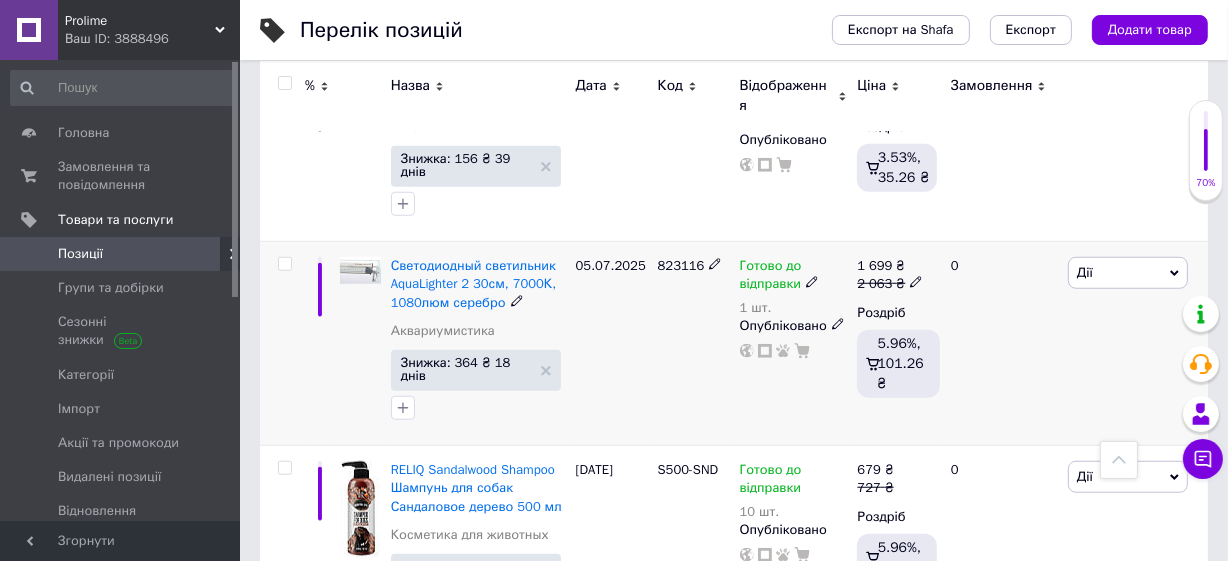 click on "823116" at bounding box center [681, 265] 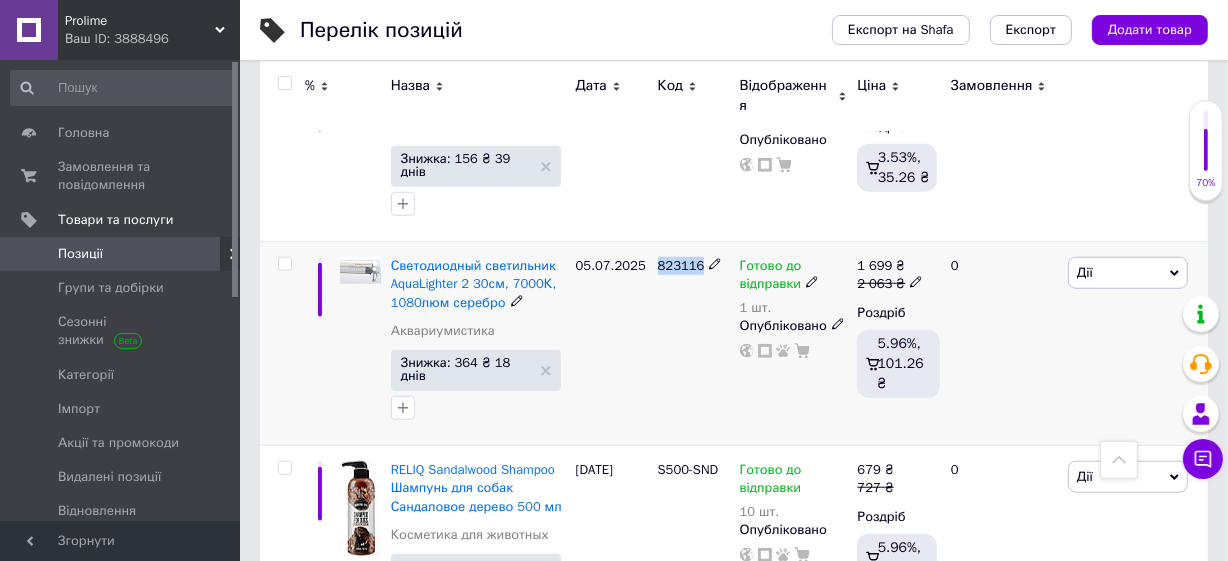 click on "823116" at bounding box center [681, 265] 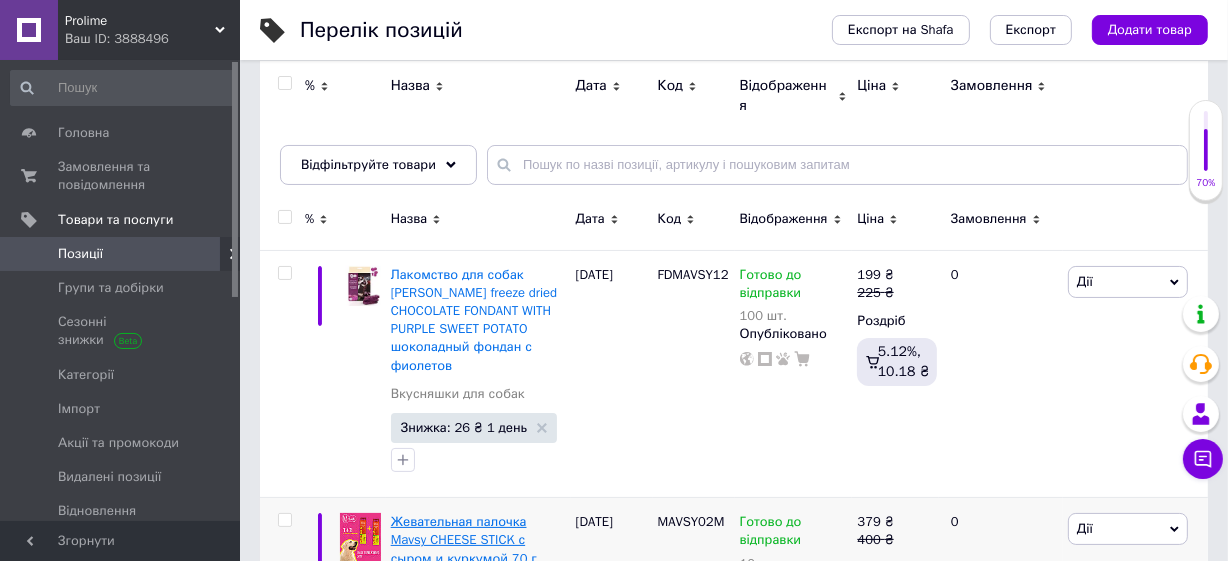 scroll, scrollTop: 0, scrollLeft: 0, axis: both 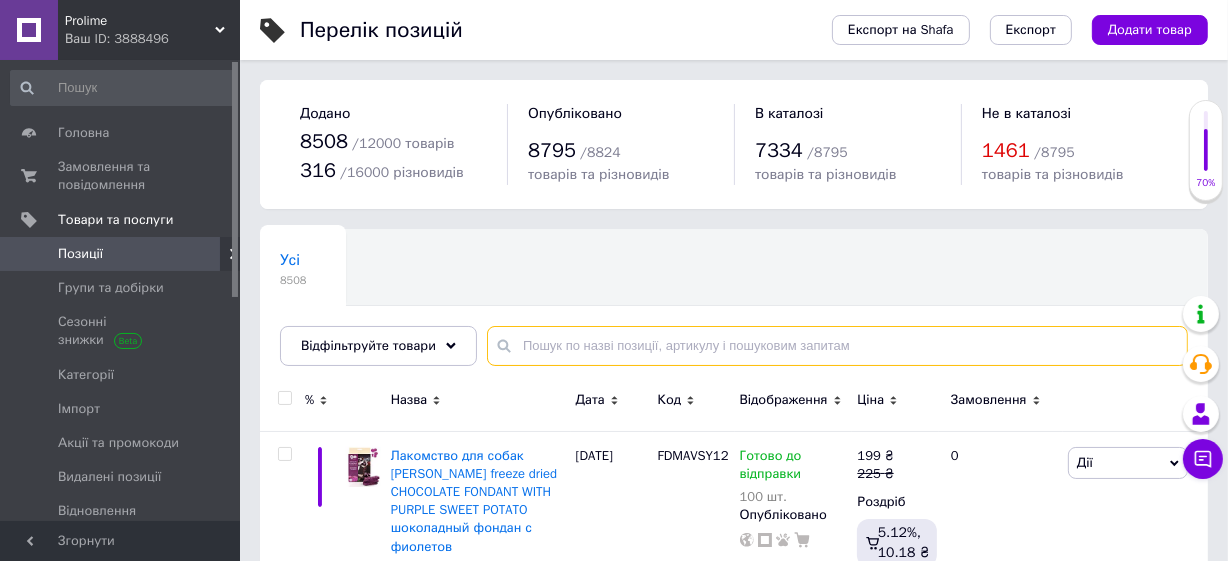 click at bounding box center [837, 346] 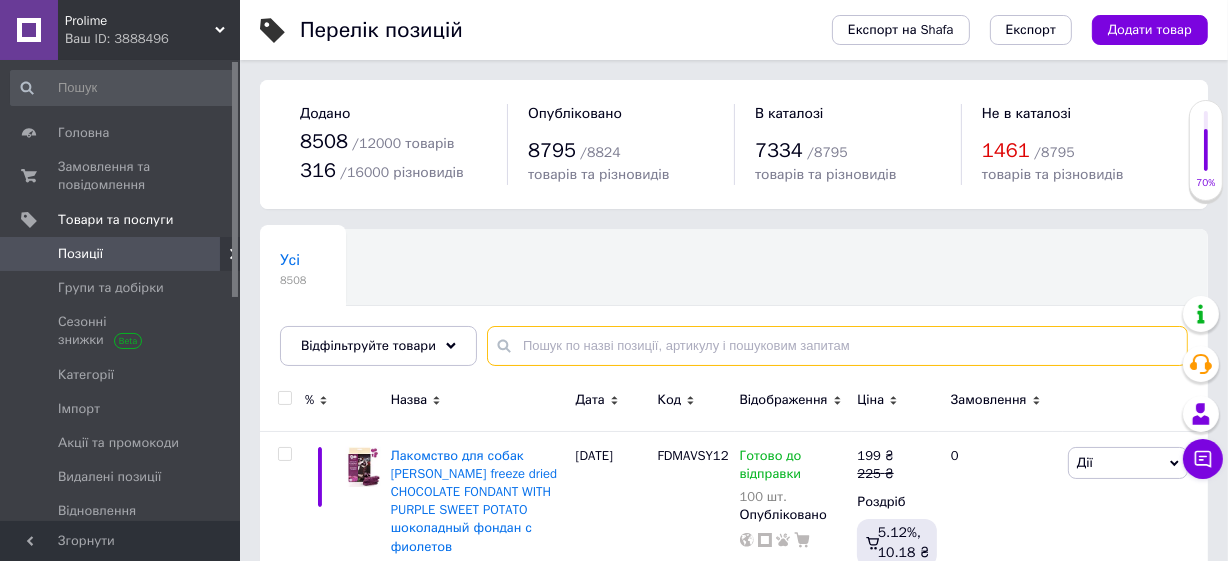 paste on "a56061" 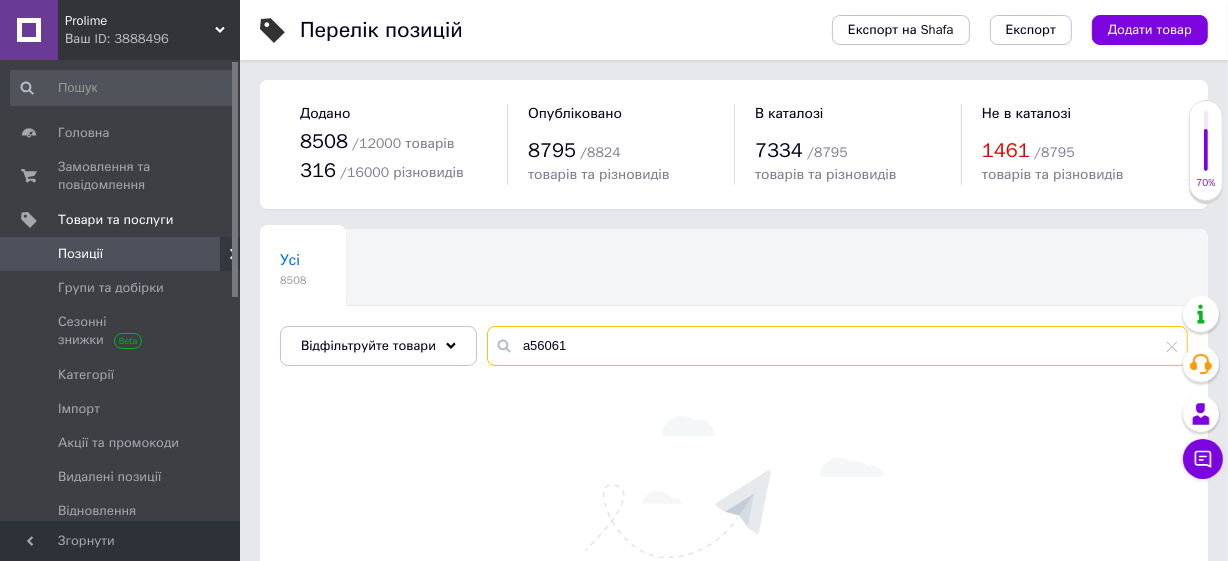 drag, startPoint x: 562, startPoint y: 337, endPoint x: 489, endPoint y: 322, distance: 74.52516 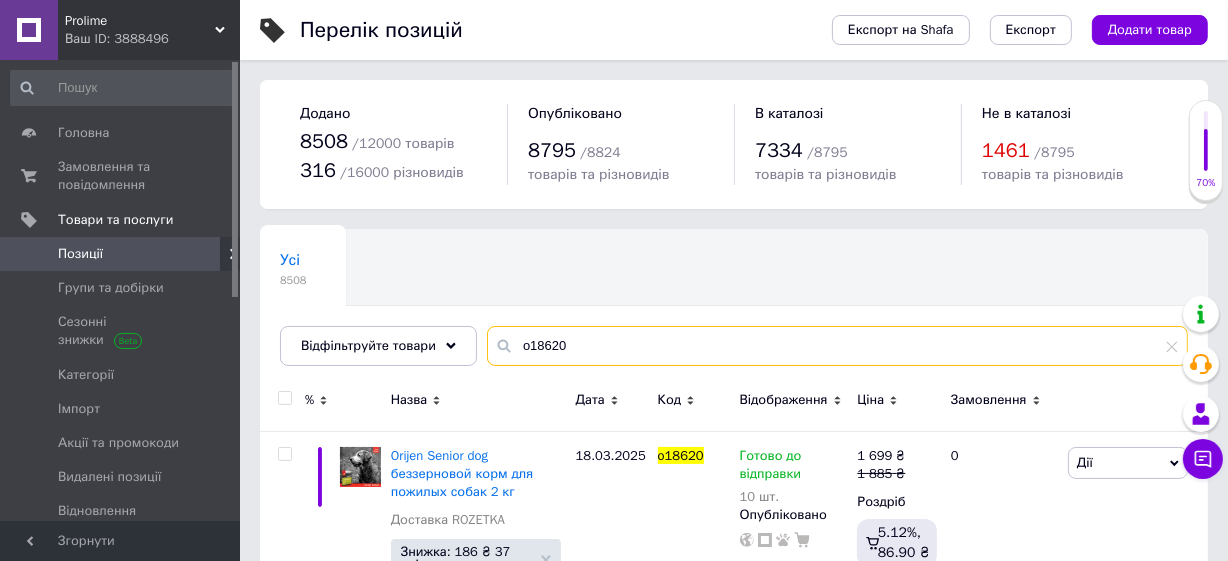 scroll, scrollTop: 82, scrollLeft: 0, axis: vertical 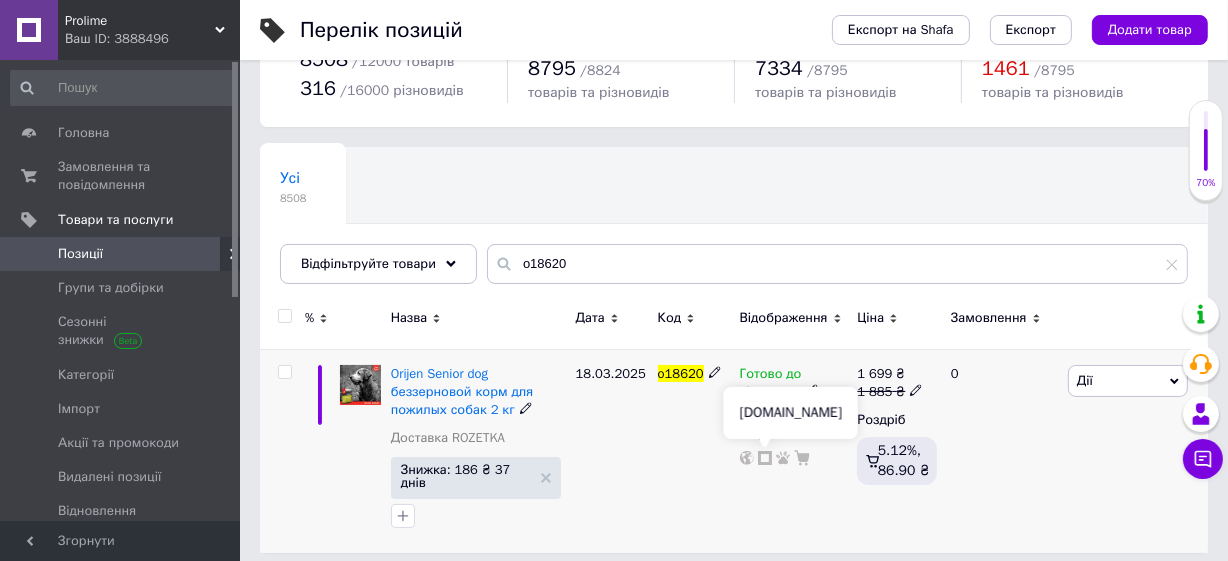 click 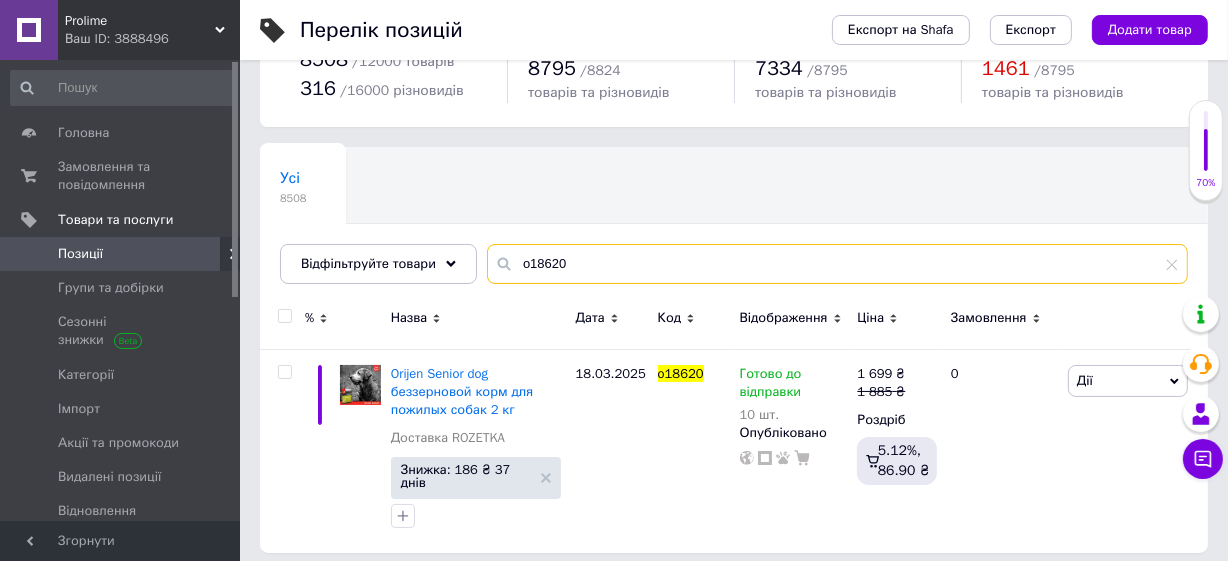 drag, startPoint x: 568, startPoint y: 245, endPoint x: 498, endPoint y: 234, distance: 70.85902 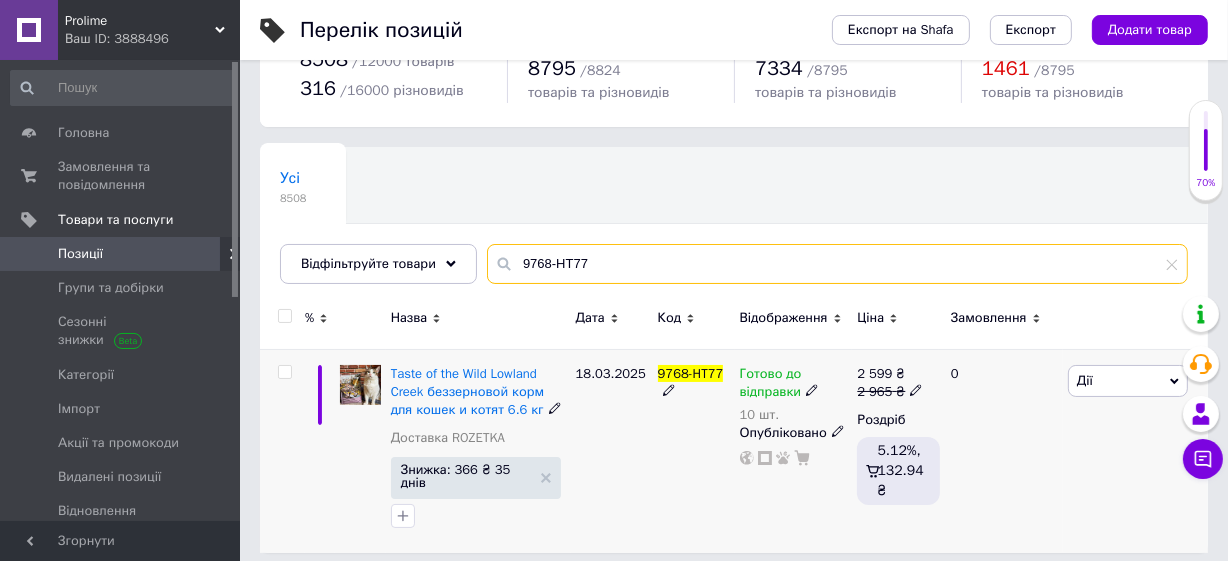type on "9768-HT77" 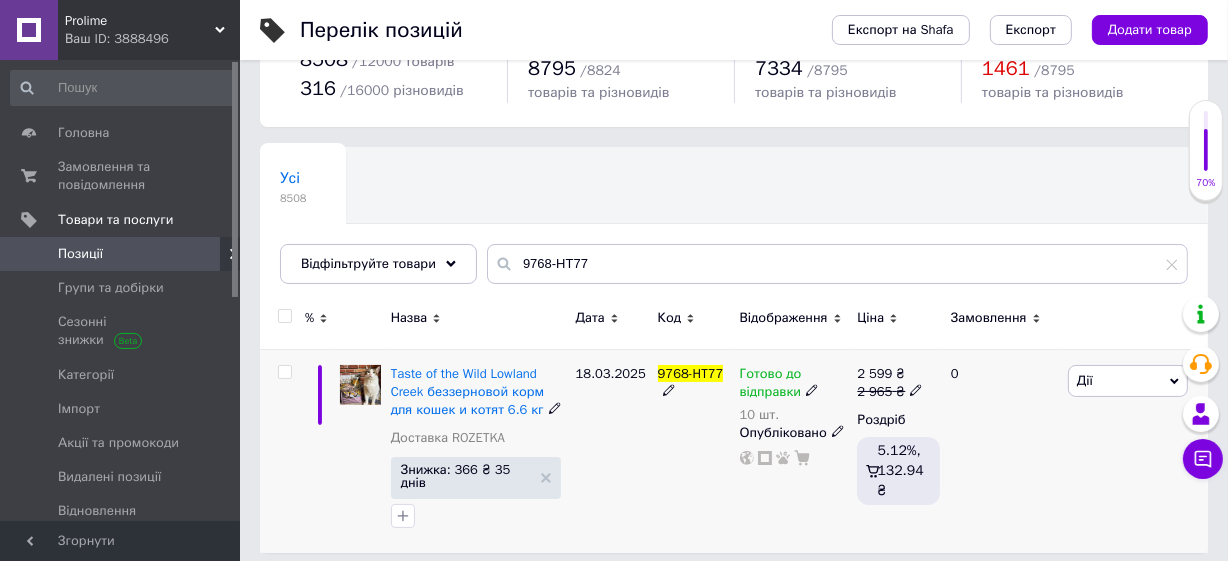 click on "Готово до відправки" at bounding box center (771, 385) 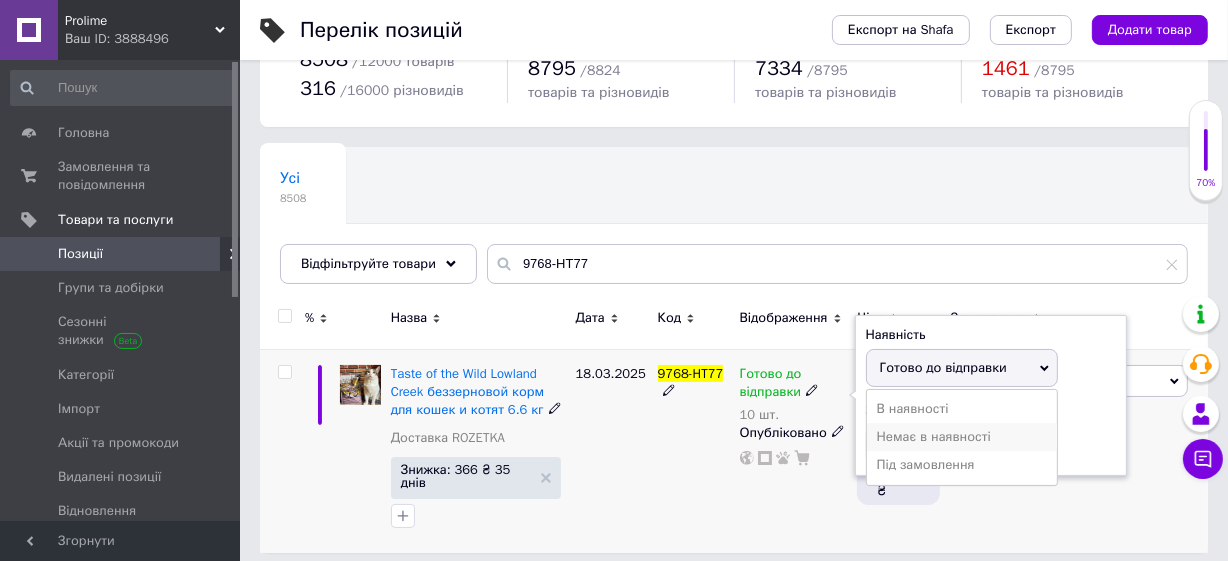 click on "Немає в наявності" at bounding box center (962, 437) 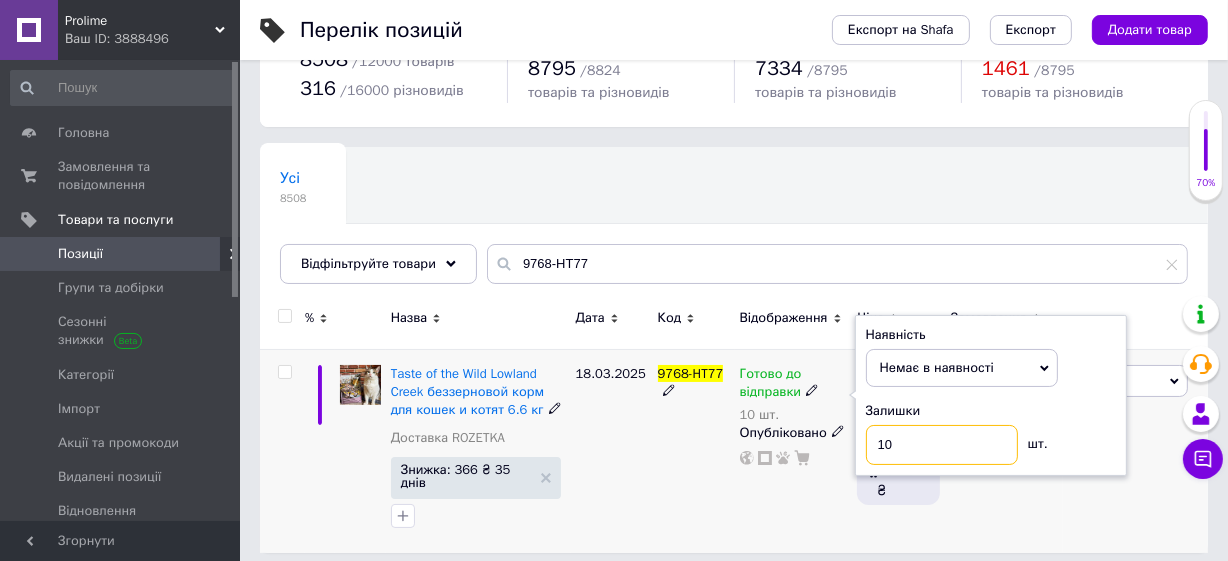 drag, startPoint x: 892, startPoint y: 437, endPoint x: 829, endPoint y: 389, distance: 79.20227 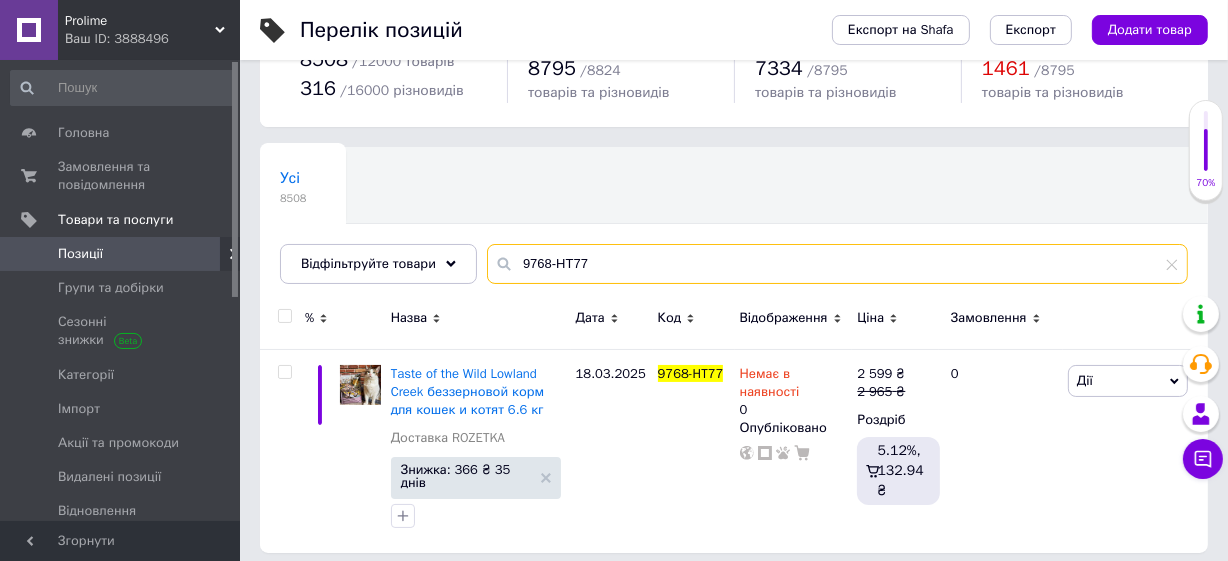 drag, startPoint x: 593, startPoint y: 254, endPoint x: 473, endPoint y: 249, distance: 120.10412 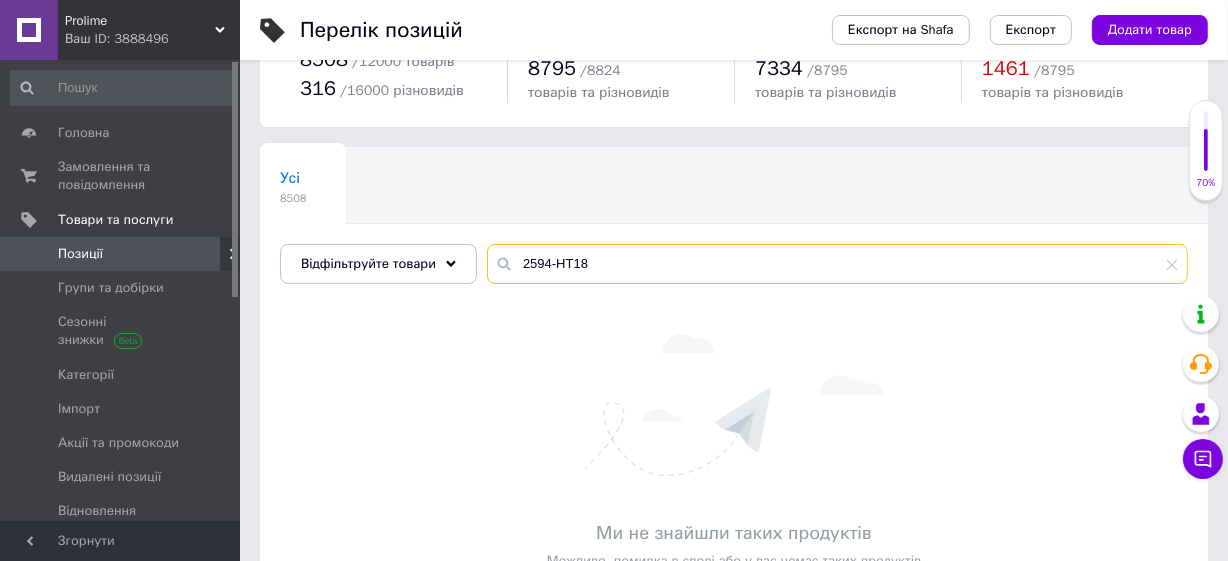 drag, startPoint x: 598, startPoint y: 256, endPoint x: 490, endPoint y: 242, distance: 108.903625 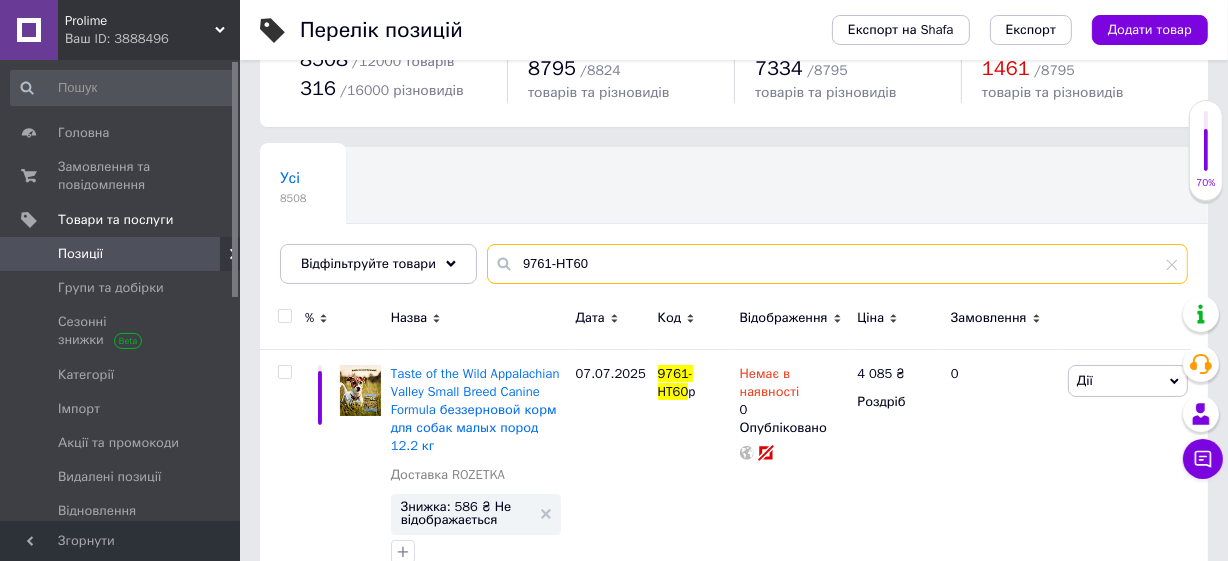 drag, startPoint x: 586, startPoint y: 255, endPoint x: 445, endPoint y: 222, distance: 144.81023 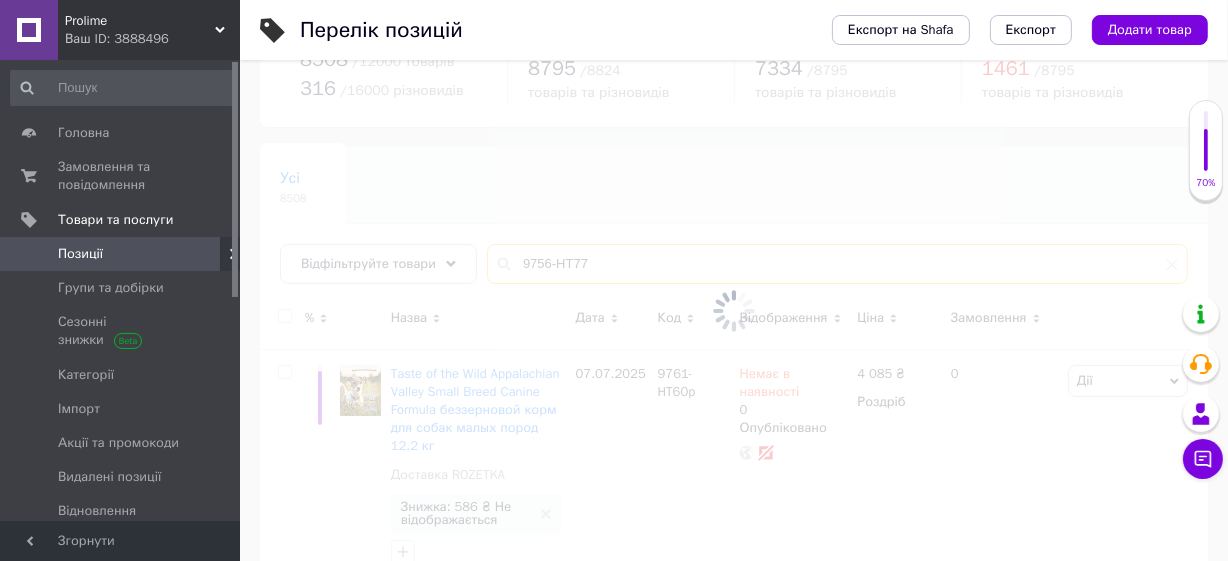scroll, scrollTop: 47, scrollLeft: 0, axis: vertical 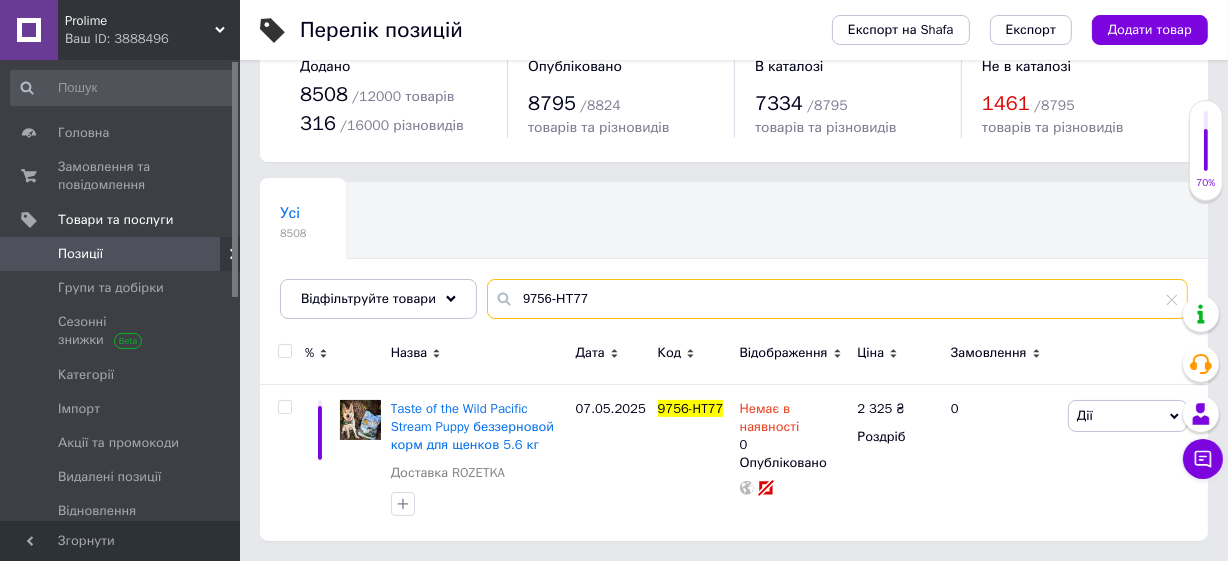 drag, startPoint x: 595, startPoint y: 293, endPoint x: 482, endPoint y: 269, distance: 115.52056 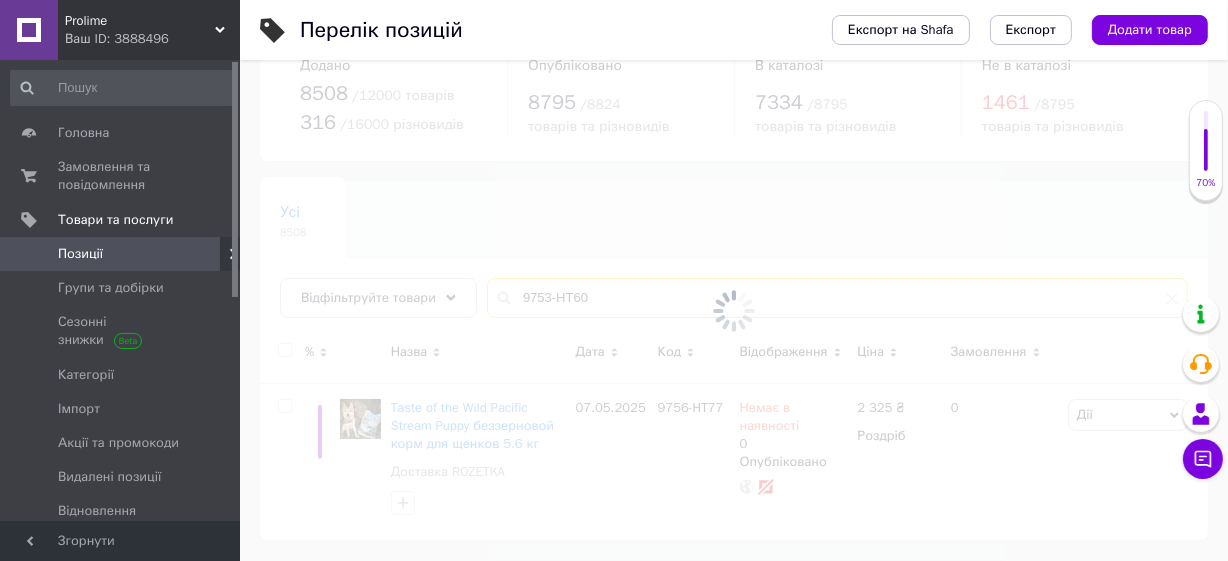 scroll, scrollTop: 82, scrollLeft: 0, axis: vertical 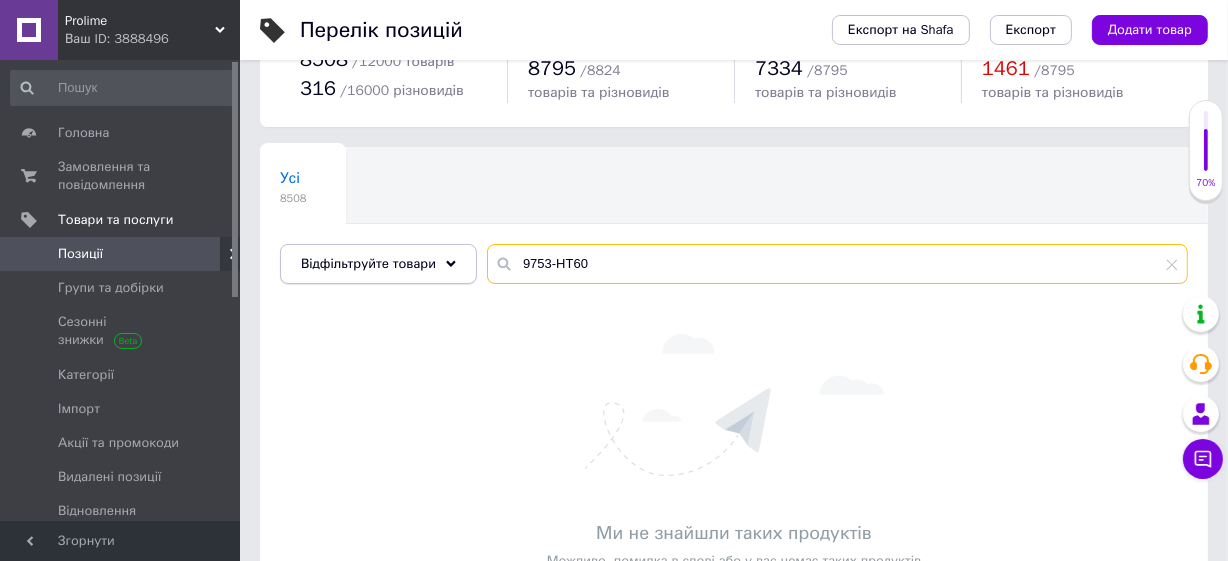drag, startPoint x: 605, startPoint y: 245, endPoint x: 451, endPoint y: 245, distance: 154 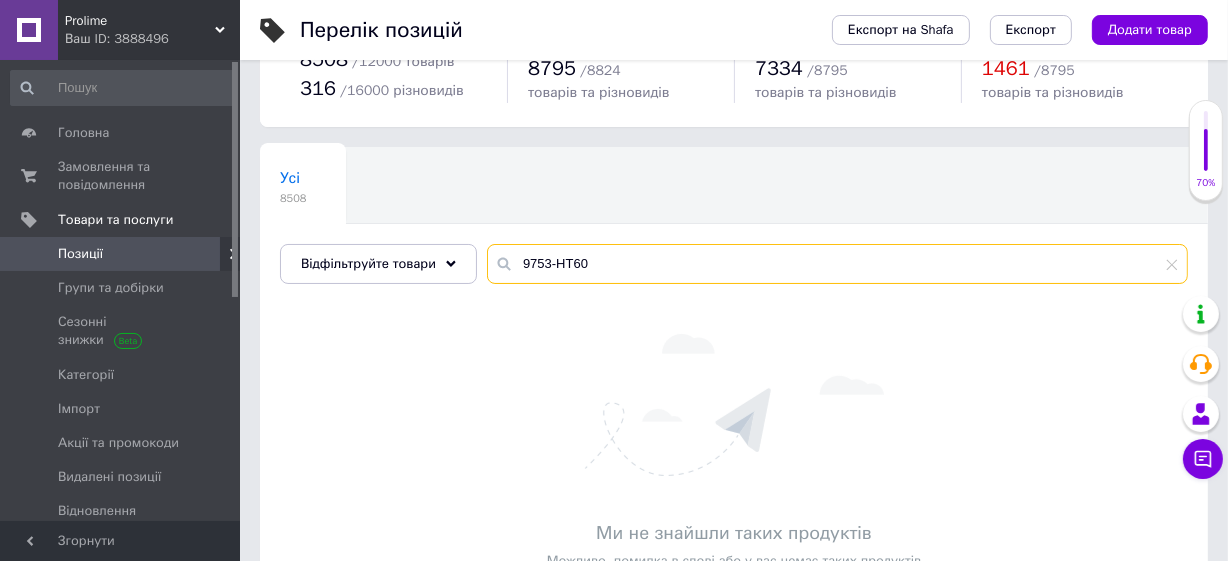 paste on "can50719" 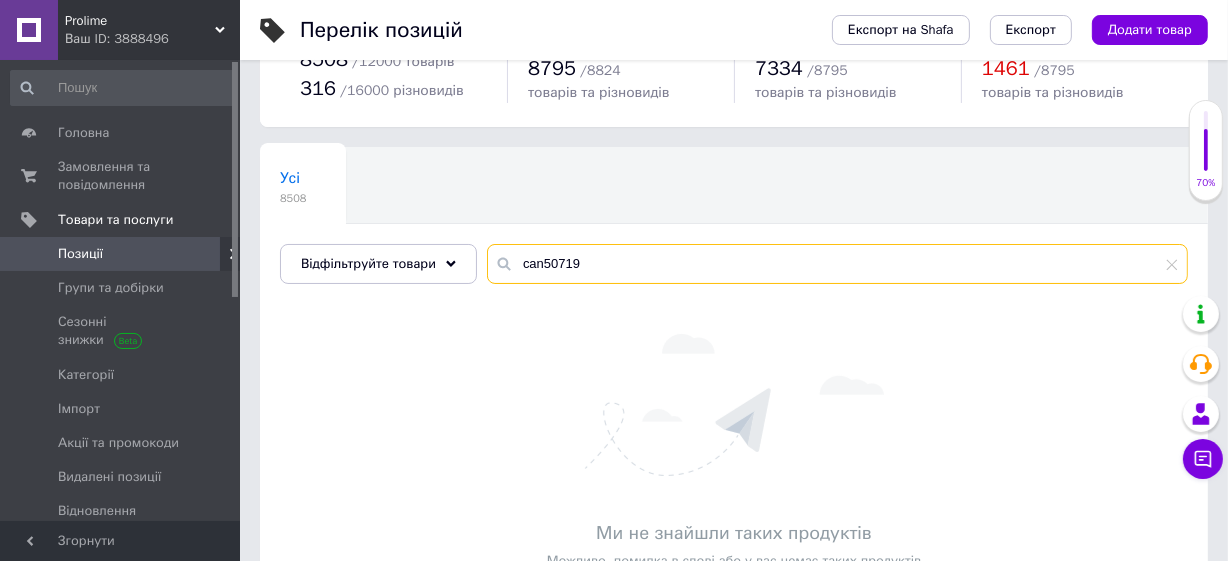drag, startPoint x: 572, startPoint y: 252, endPoint x: 496, endPoint y: 236, distance: 77.665955 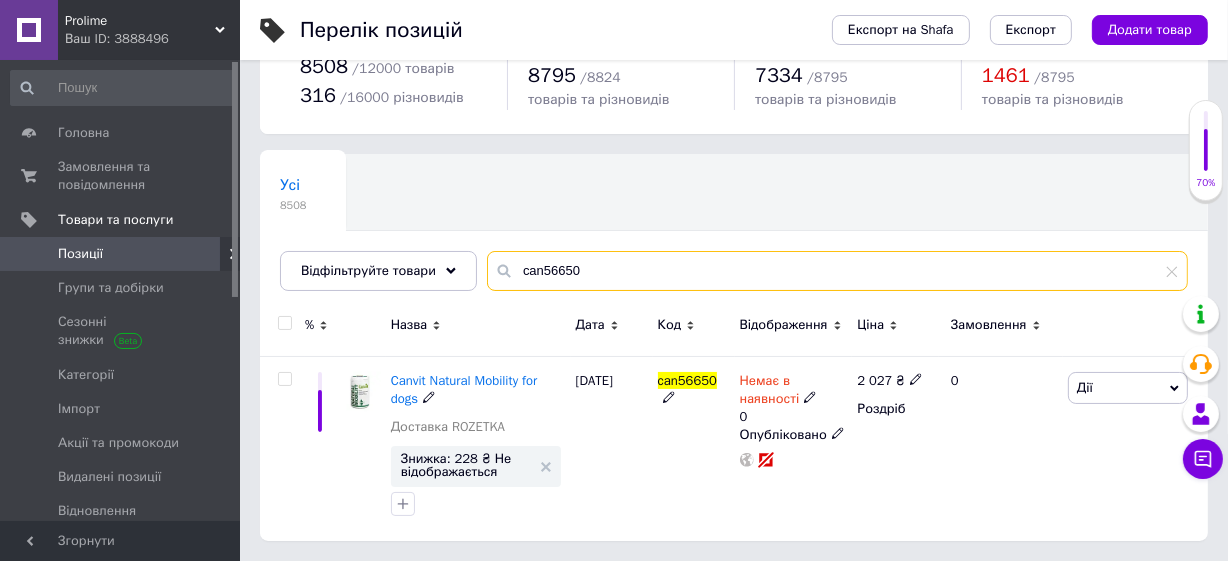 scroll, scrollTop: 74, scrollLeft: 0, axis: vertical 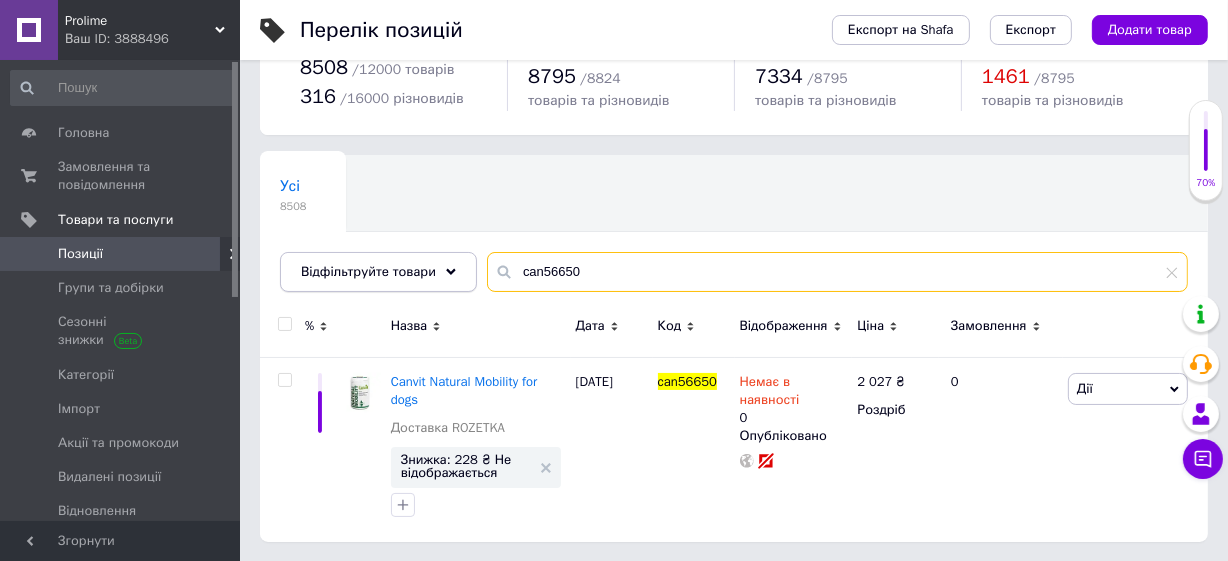 drag, startPoint x: 581, startPoint y: 271, endPoint x: 460, endPoint y: 255, distance: 122.05327 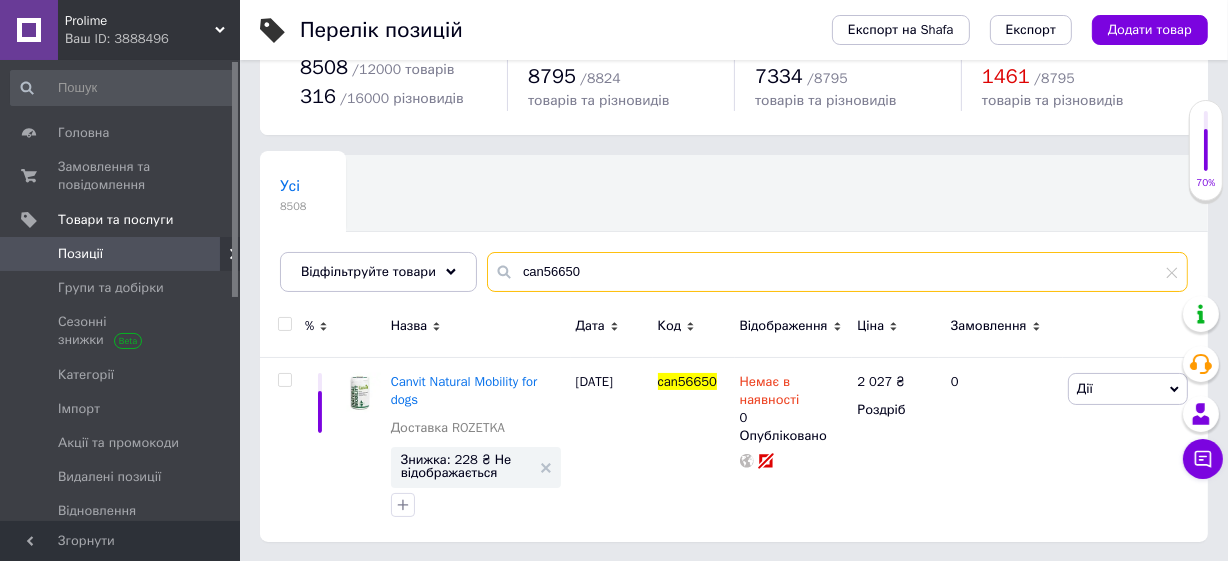 paste on "0728" 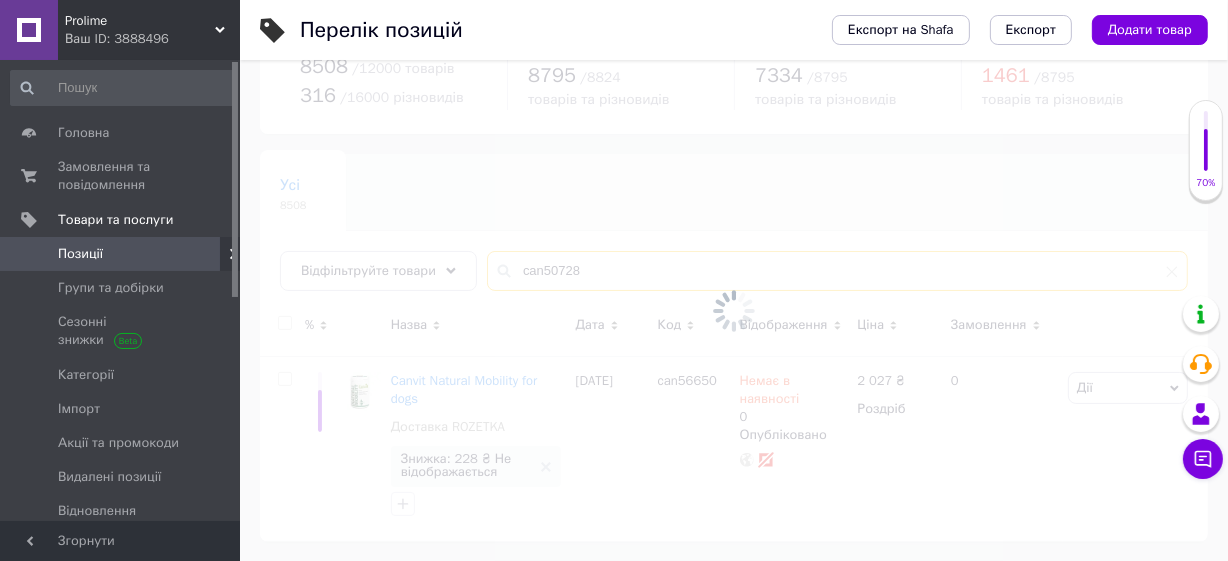 scroll, scrollTop: 82, scrollLeft: 0, axis: vertical 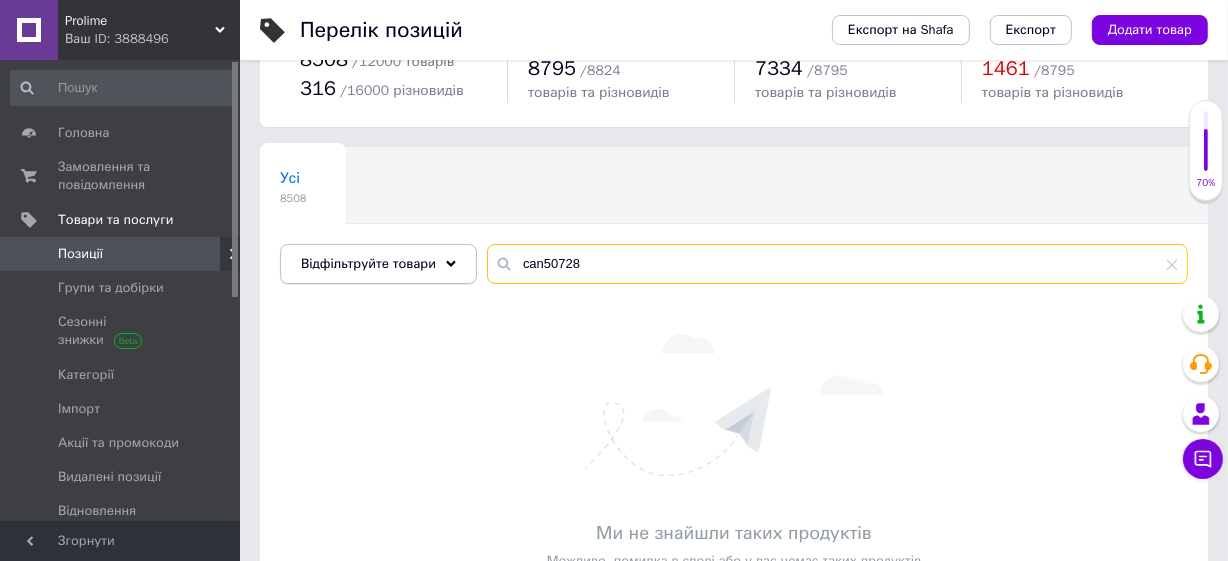 drag, startPoint x: 550, startPoint y: 253, endPoint x: 458, endPoint y: 246, distance: 92.26592 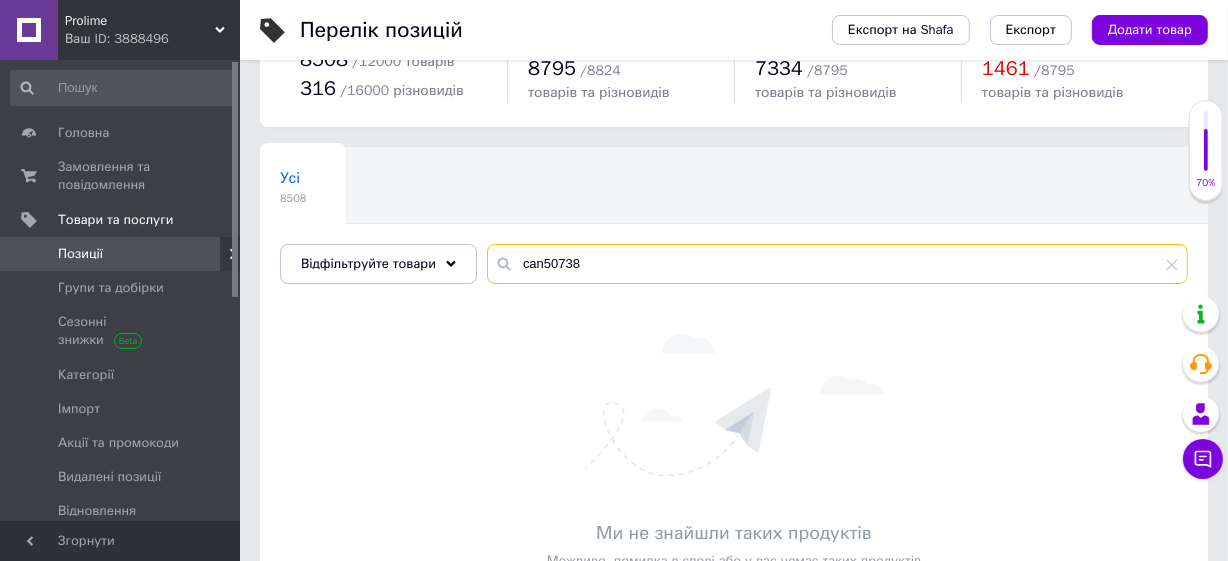 drag, startPoint x: 509, startPoint y: 225, endPoint x: 459, endPoint y: 232, distance: 50.48762 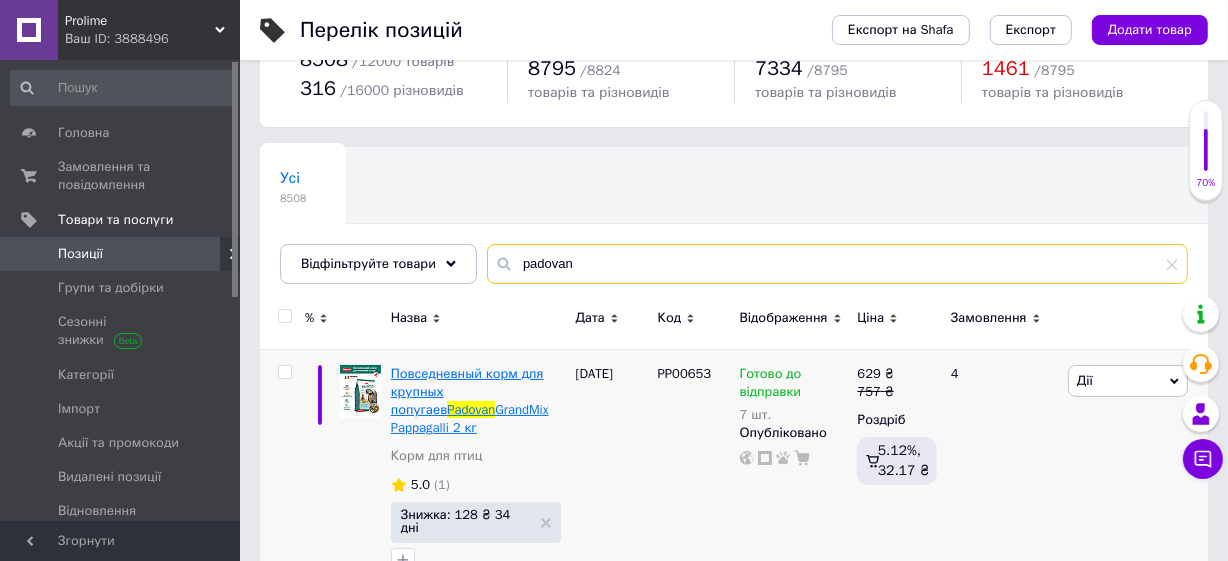scroll, scrollTop: 173, scrollLeft: 0, axis: vertical 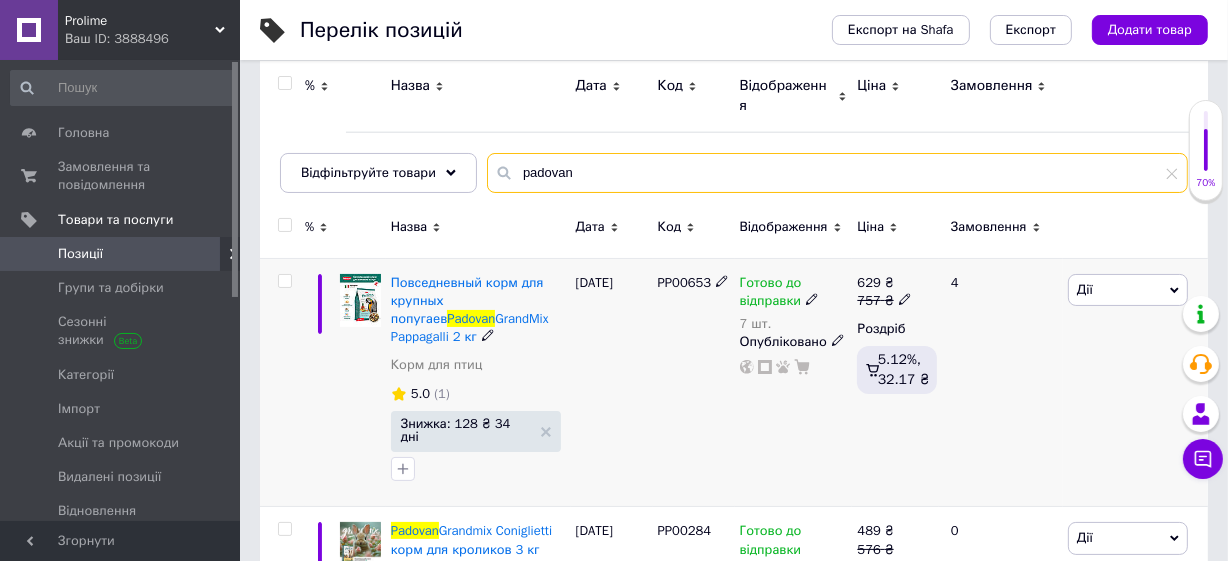 type on "padovan" 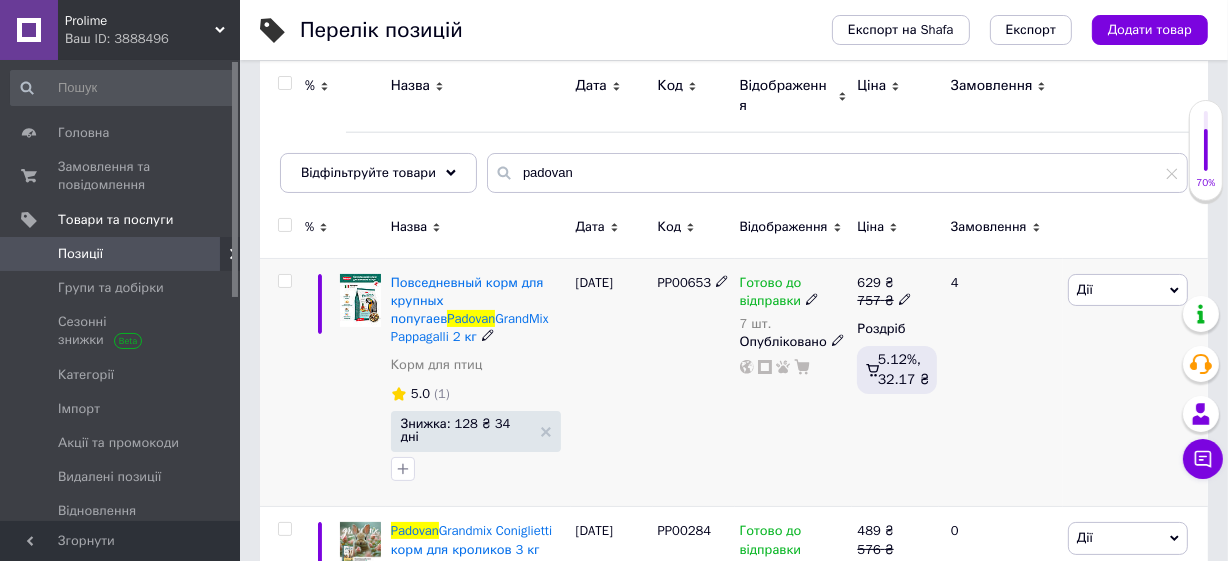 click on "PP00653" at bounding box center [685, 282] 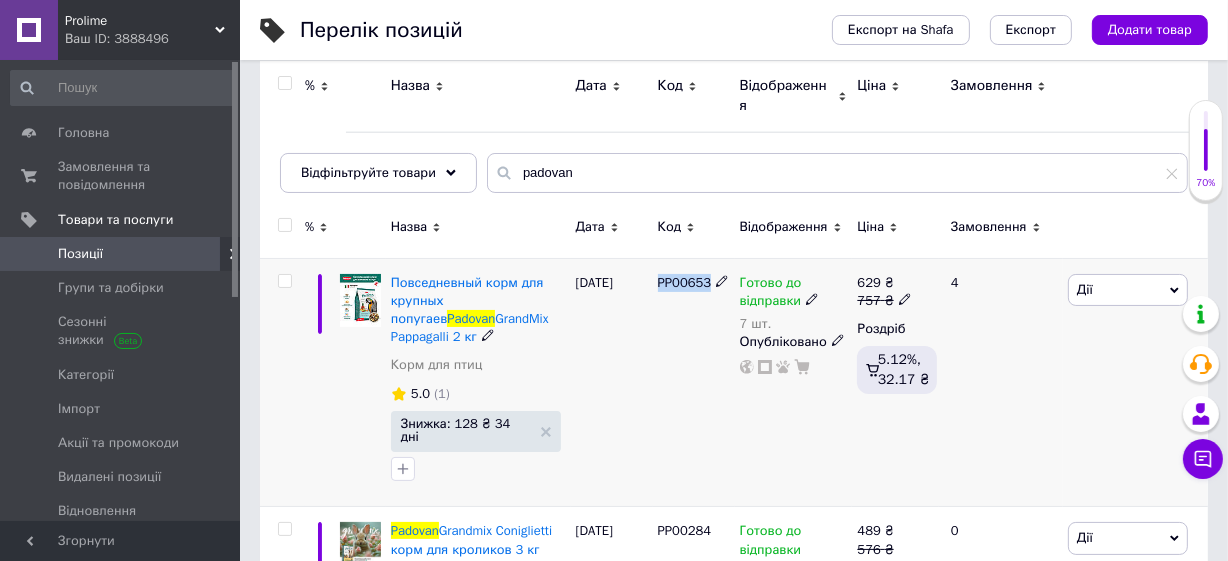 click on "PP00653" at bounding box center (685, 282) 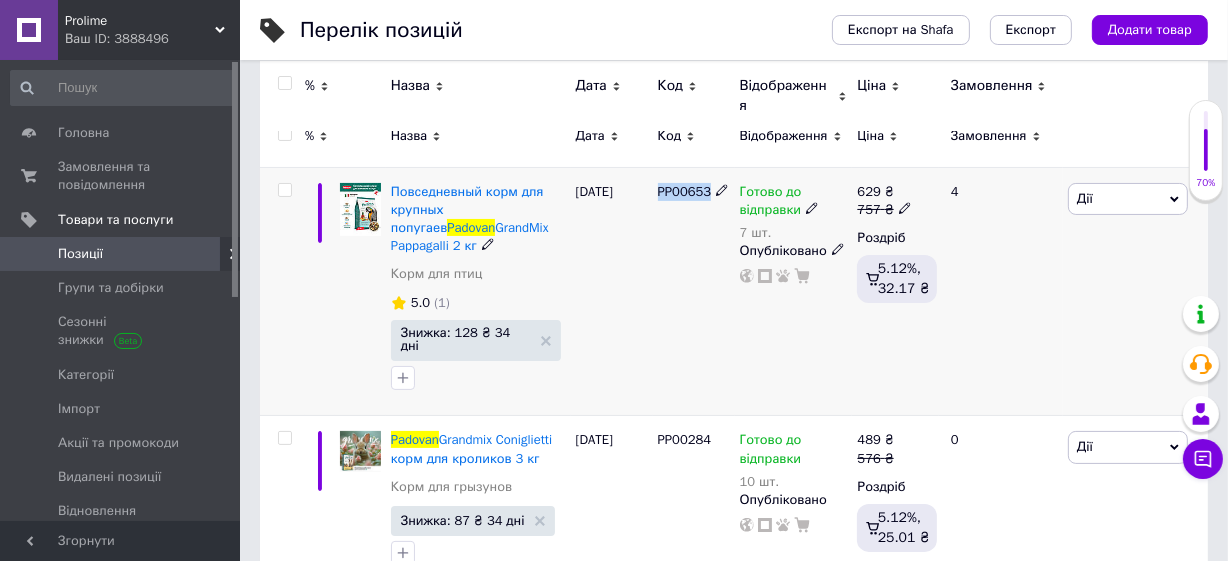 scroll, scrollTop: 355, scrollLeft: 0, axis: vertical 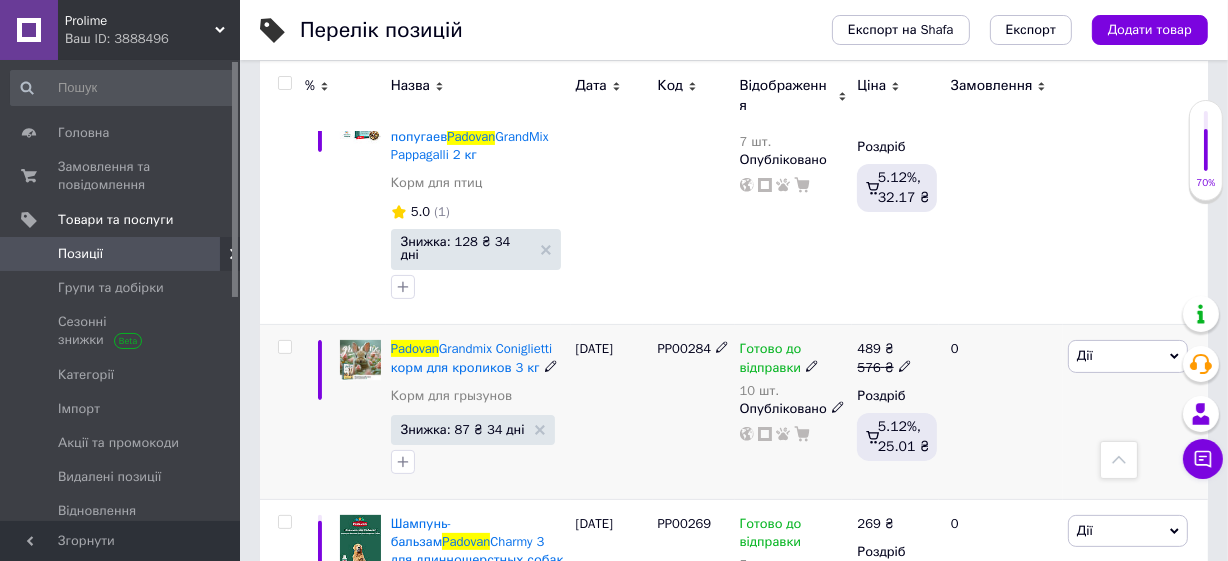 click on "PP00284" at bounding box center [685, 348] 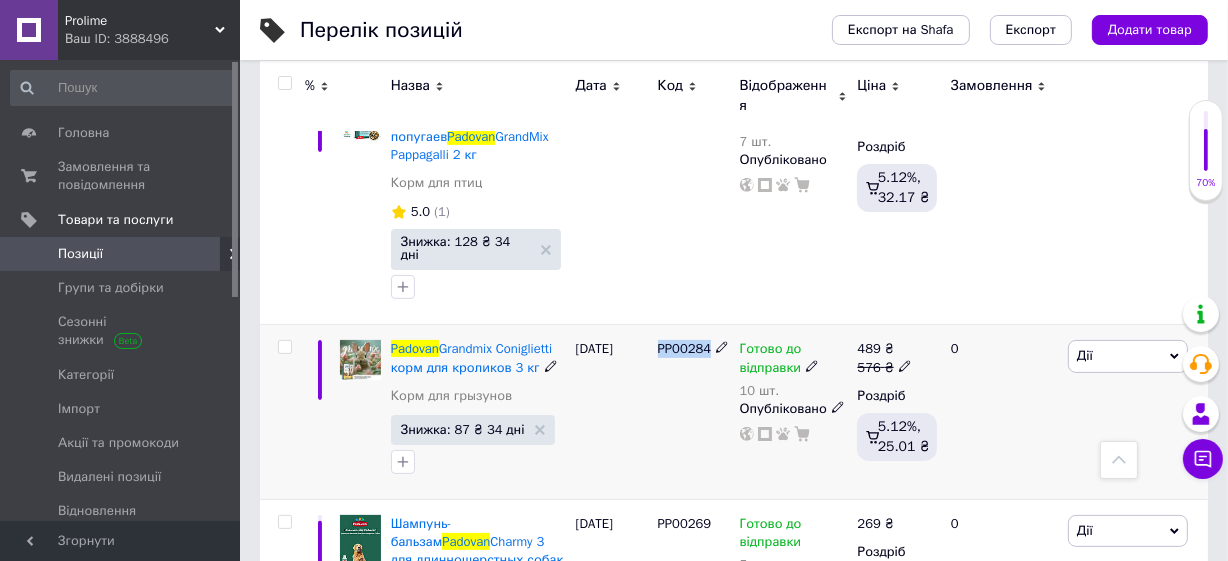 click on "PP00284" at bounding box center (685, 348) 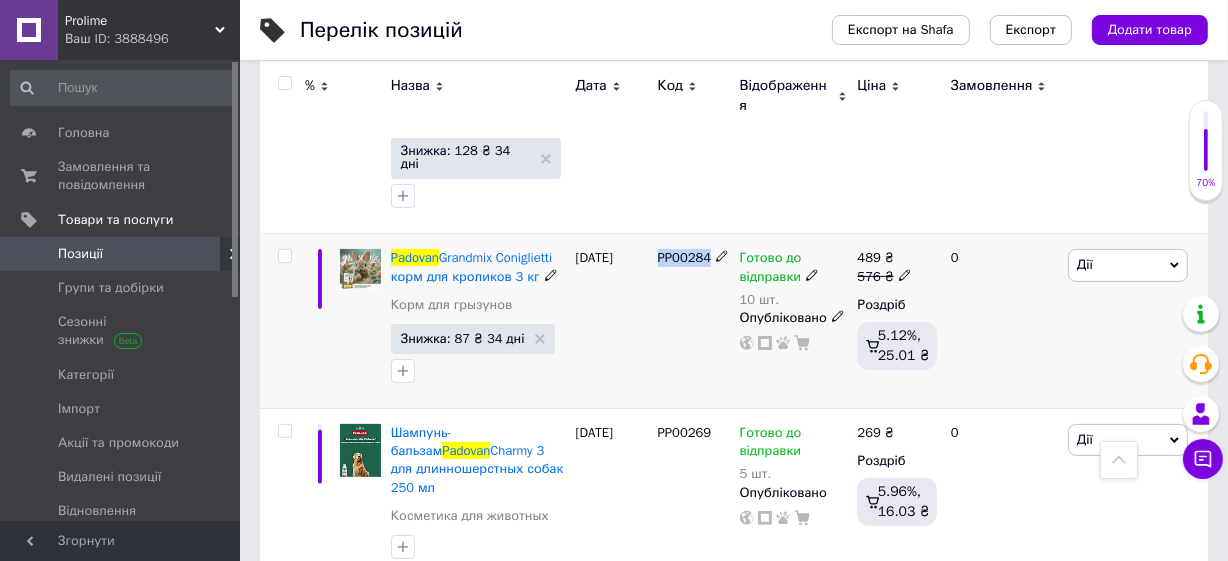 scroll, scrollTop: 537, scrollLeft: 0, axis: vertical 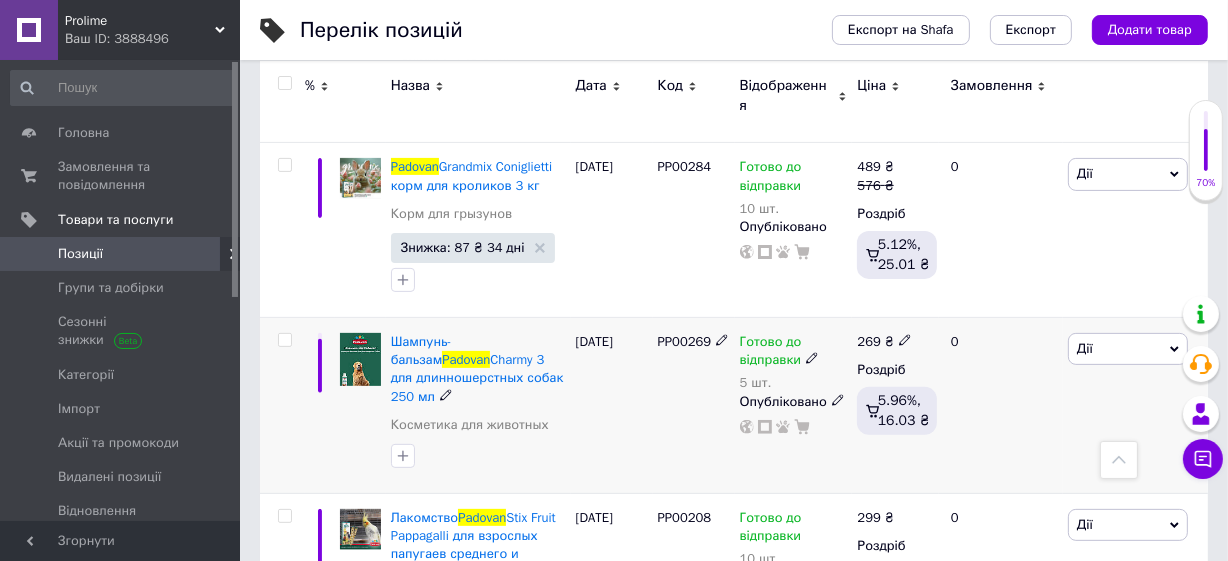 click on "PP00269" at bounding box center [685, 341] 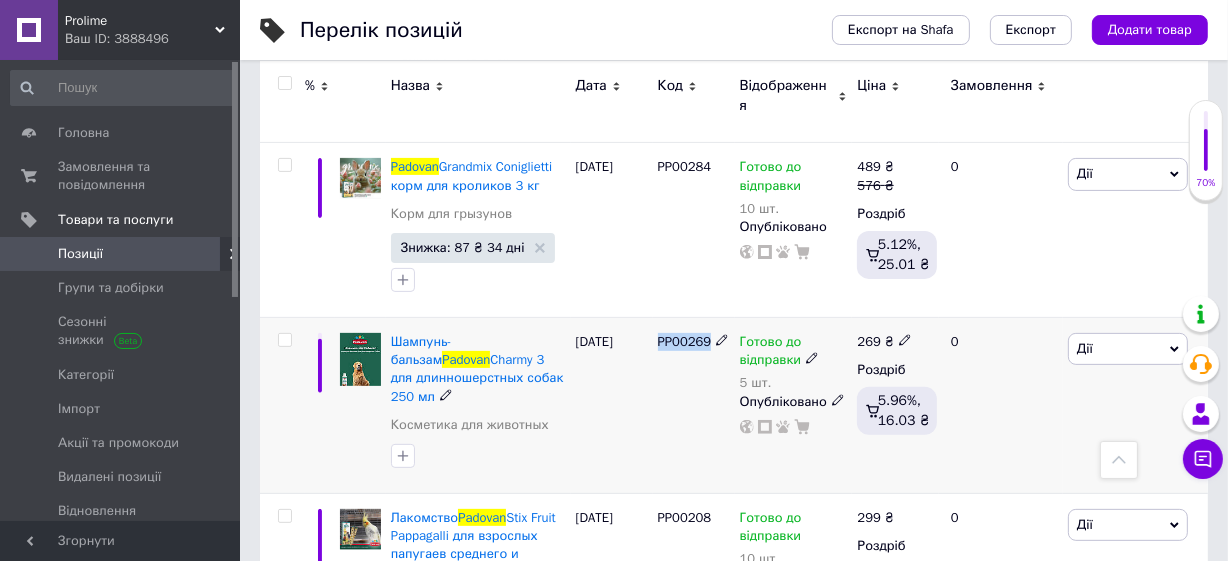 click on "PP00269" at bounding box center [685, 341] 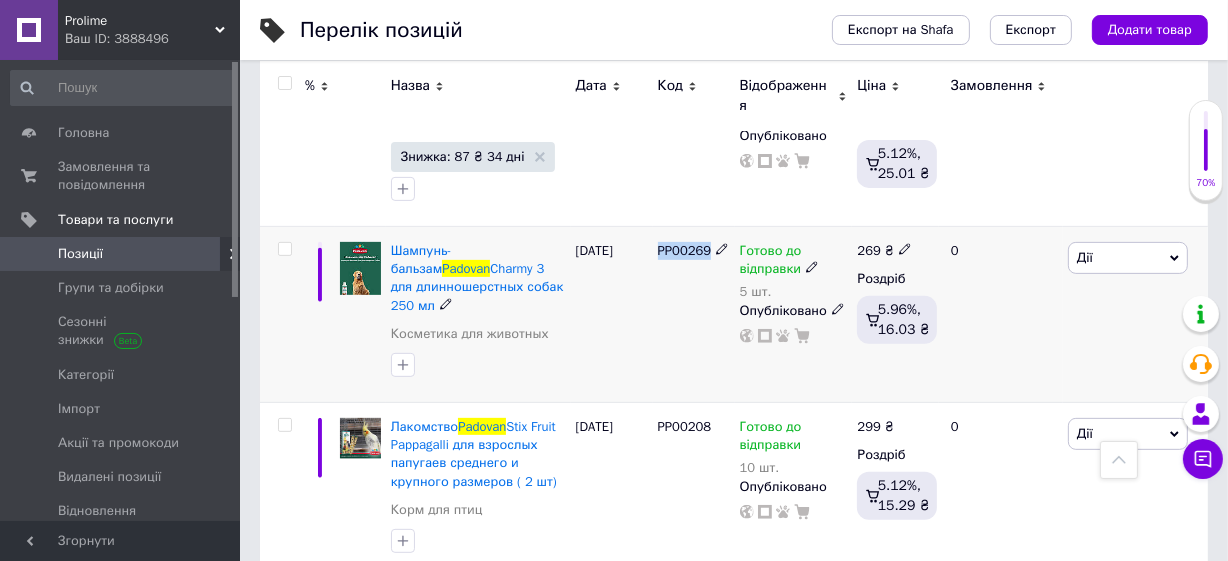 scroll, scrollTop: 719, scrollLeft: 0, axis: vertical 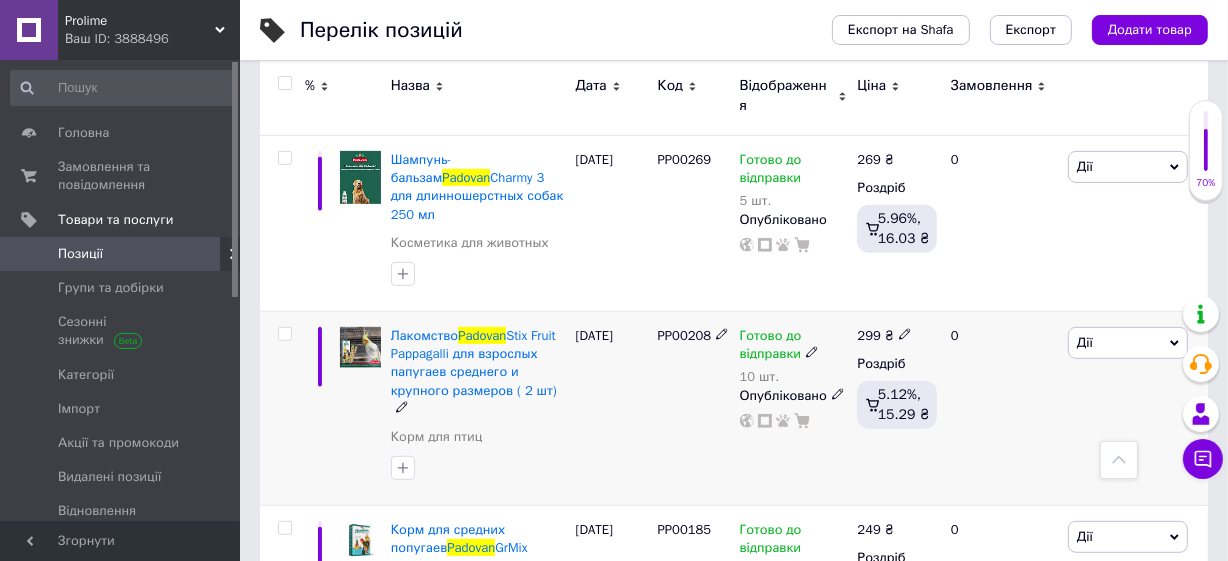 click on "PP00208" at bounding box center [685, 335] 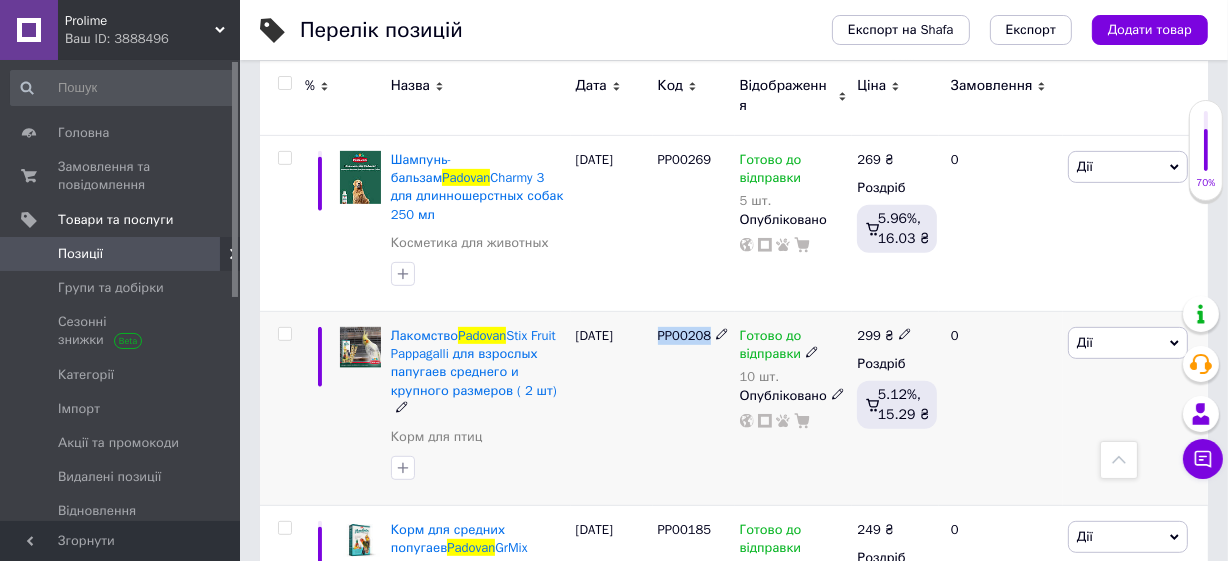 click on "PP00208" at bounding box center (685, 335) 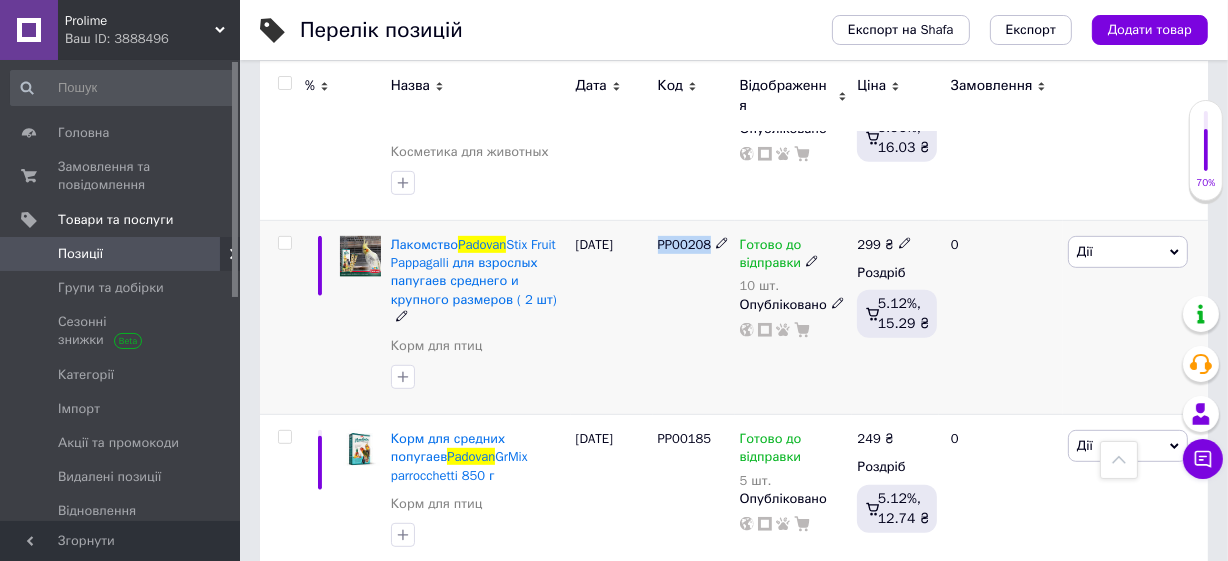 scroll, scrollTop: 900, scrollLeft: 0, axis: vertical 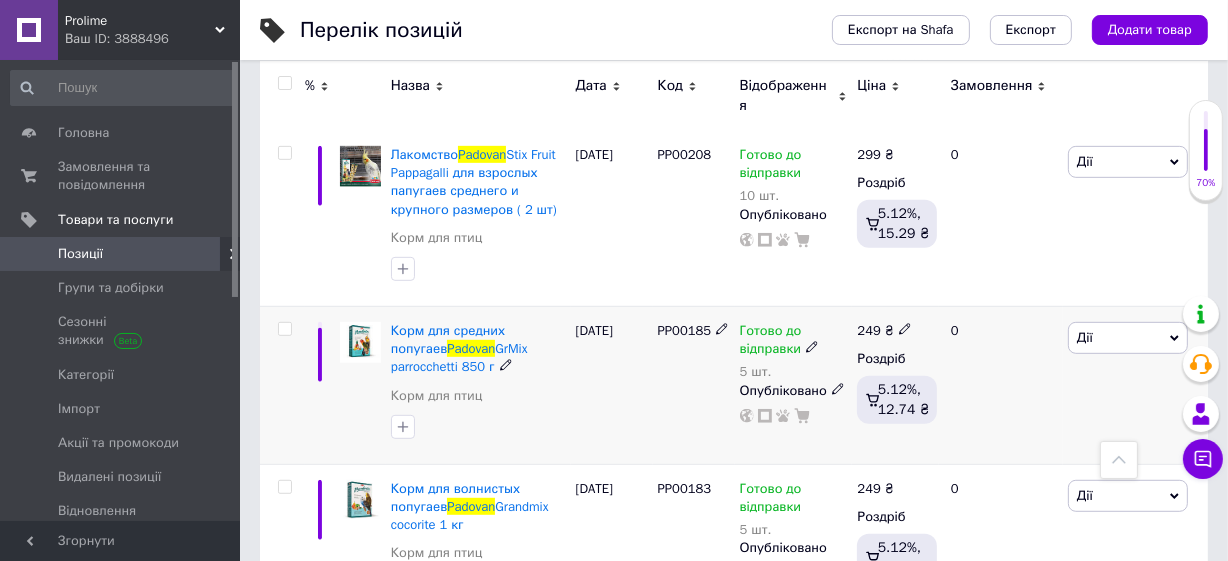 click on "PP00185" at bounding box center [685, 330] 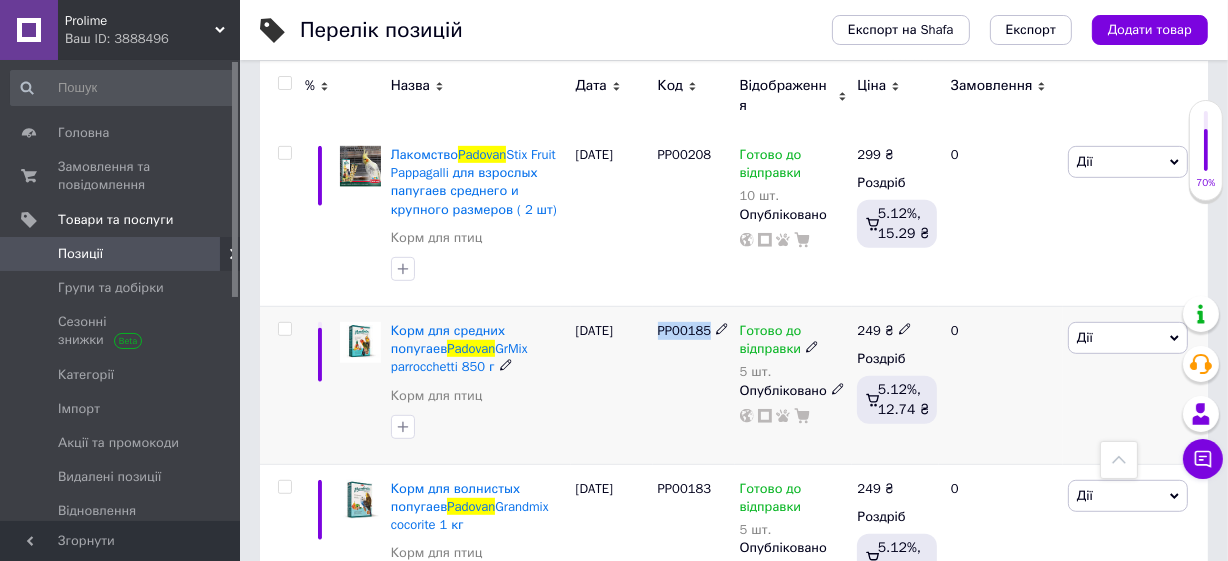 click on "PP00185" at bounding box center [685, 330] 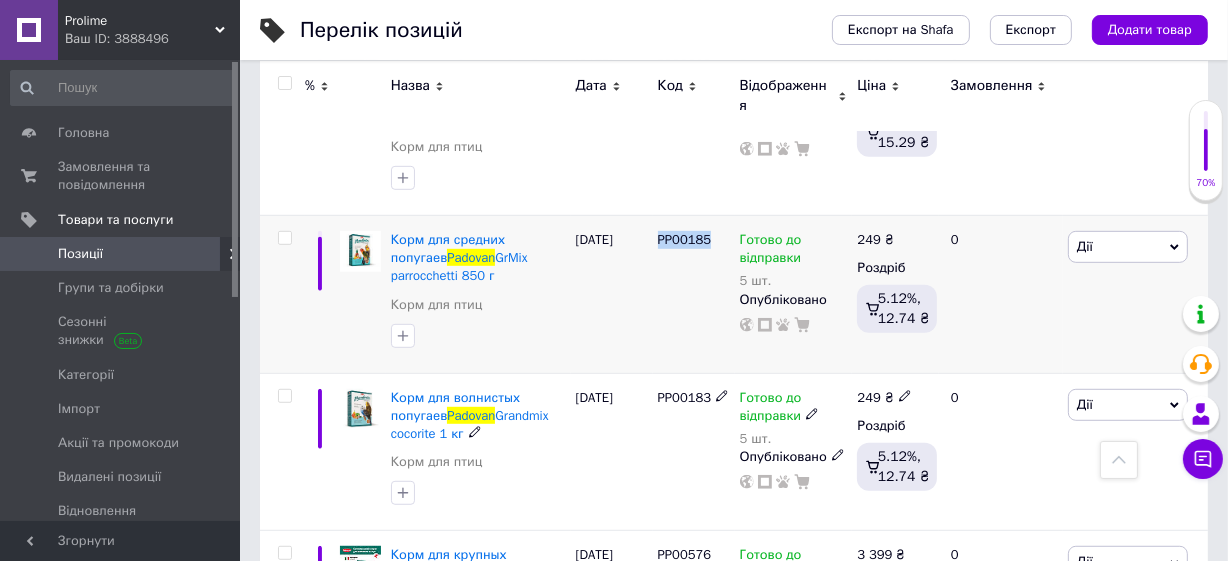 scroll, scrollTop: 1082, scrollLeft: 0, axis: vertical 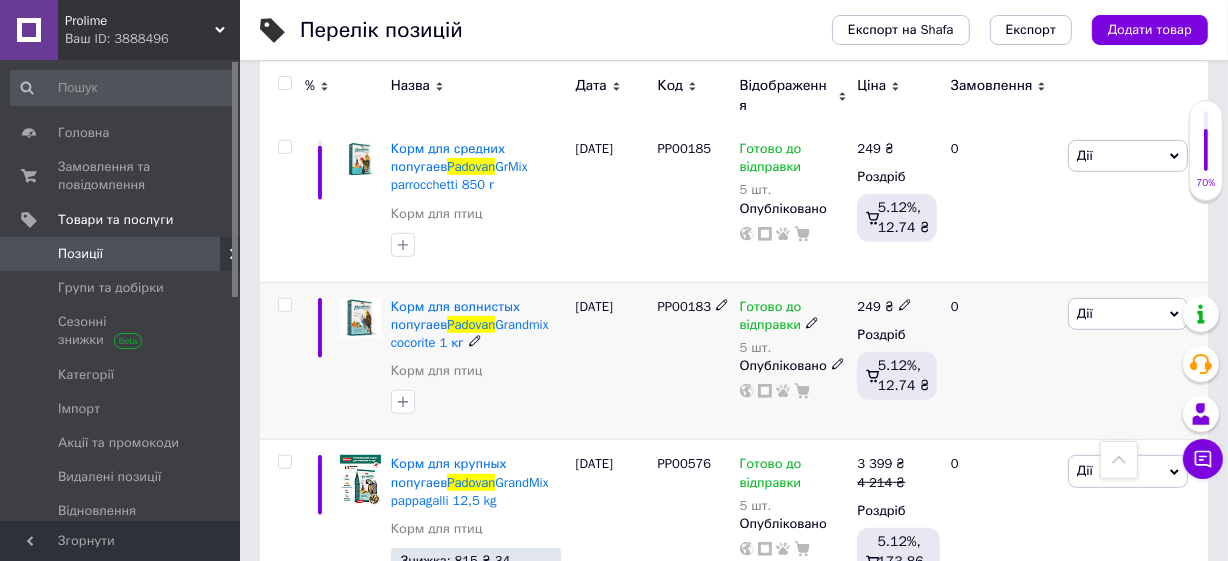 click on "PP00183" at bounding box center [685, 306] 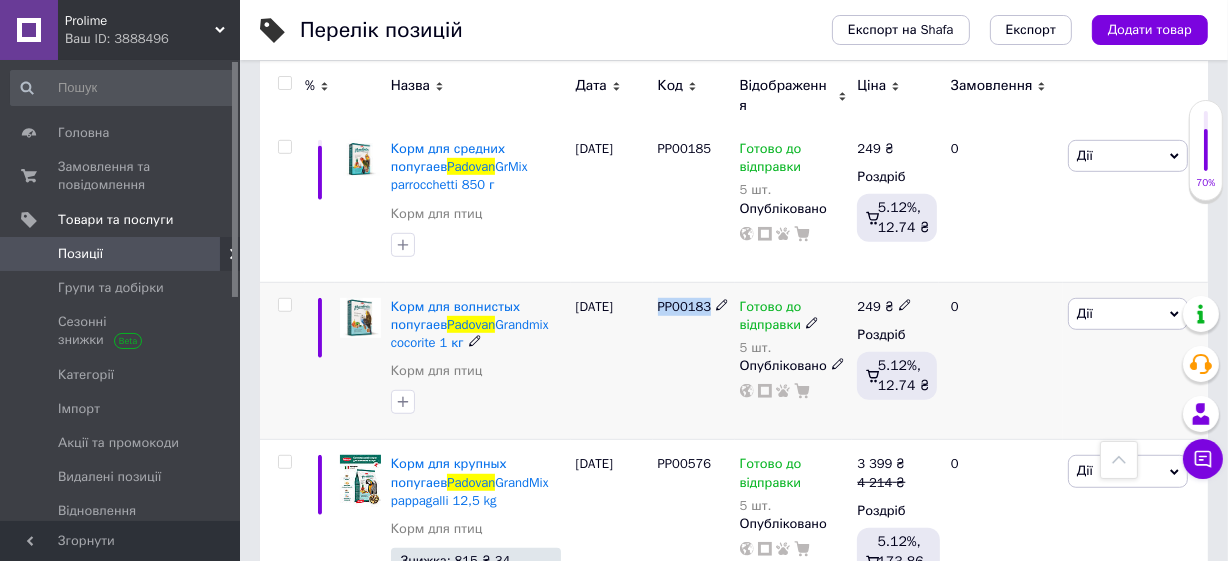 click on "PP00183" at bounding box center (685, 306) 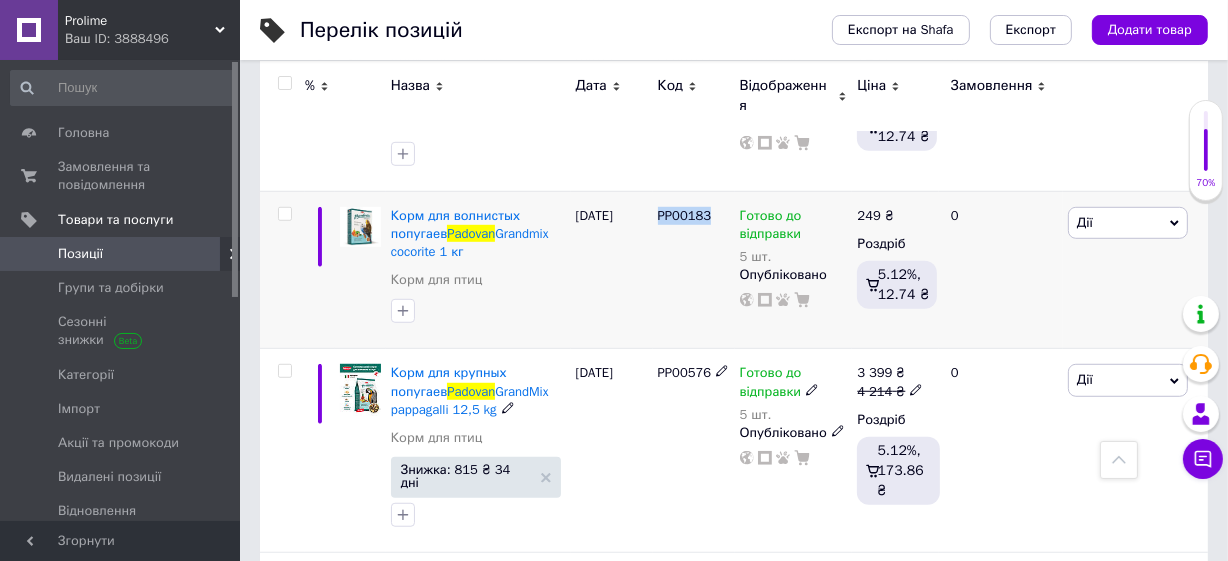 scroll, scrollTop: 1264, scrollLeft: 0, axis: vertical 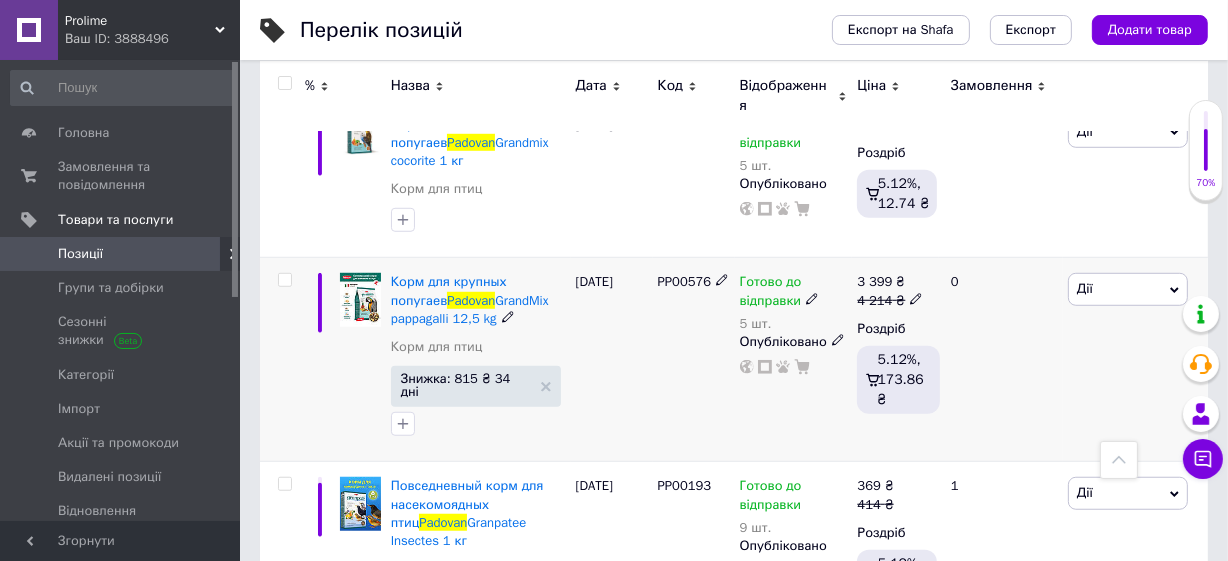 click on "PP00576" at bounding box center (685, 281) 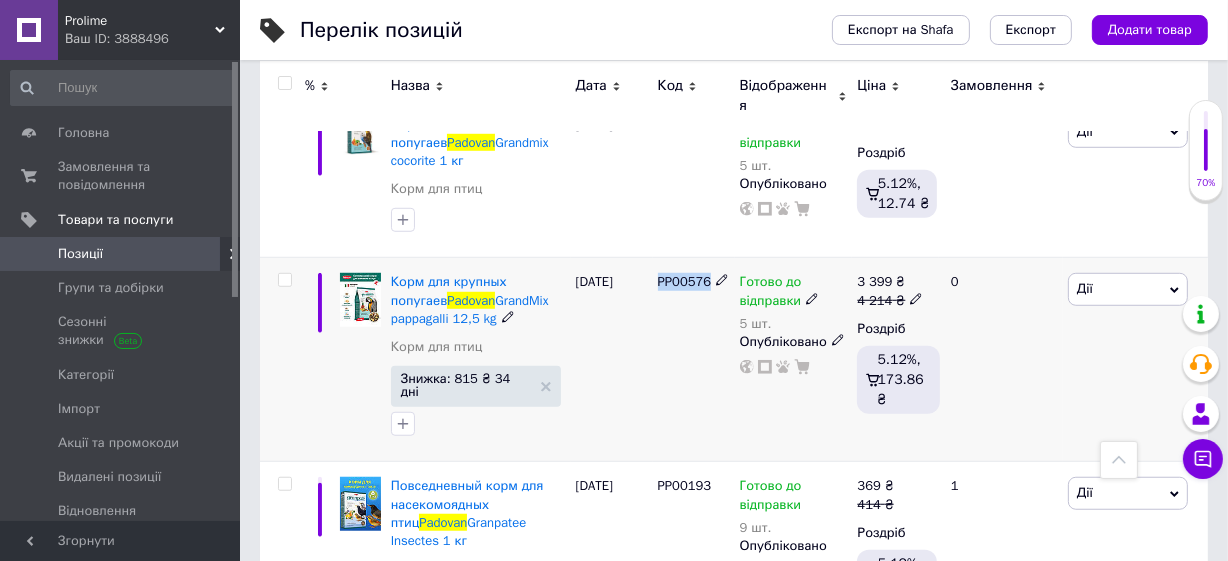 click on "PP00576" at bounding box center [685, 281] 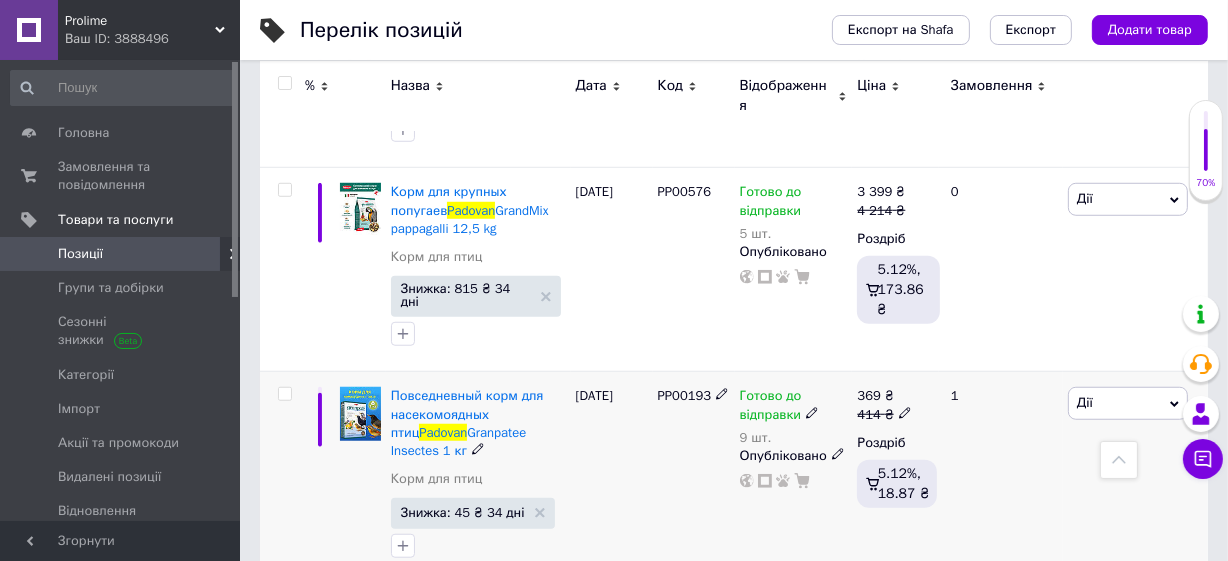 click on "PP00193" at bounding box center [685, 395] 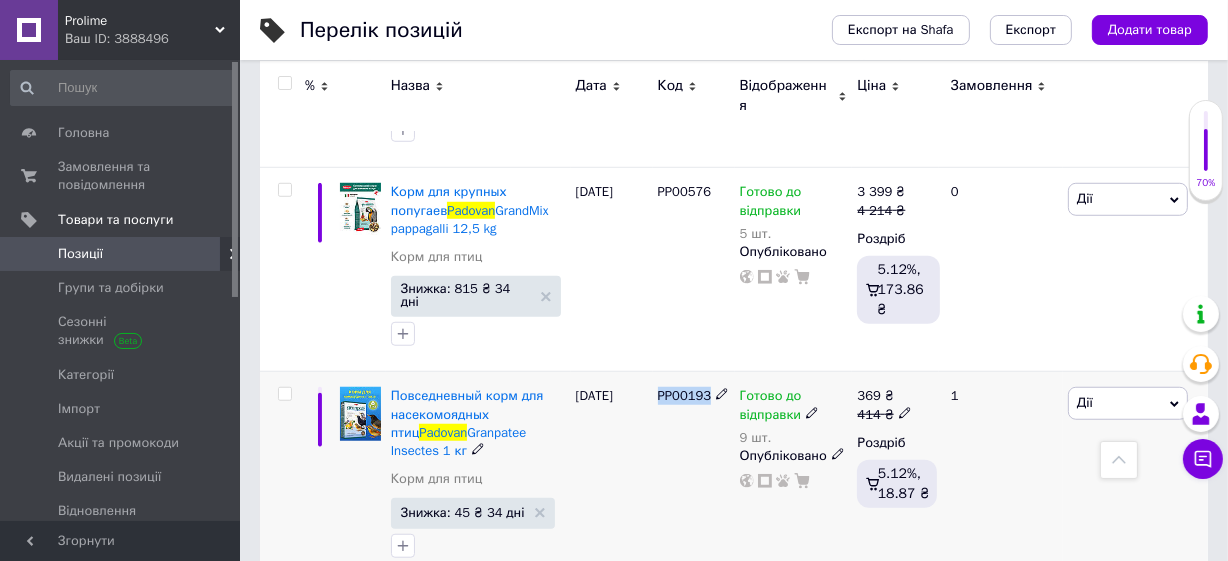 click on "PP00193" at bounding box center (685, 395) 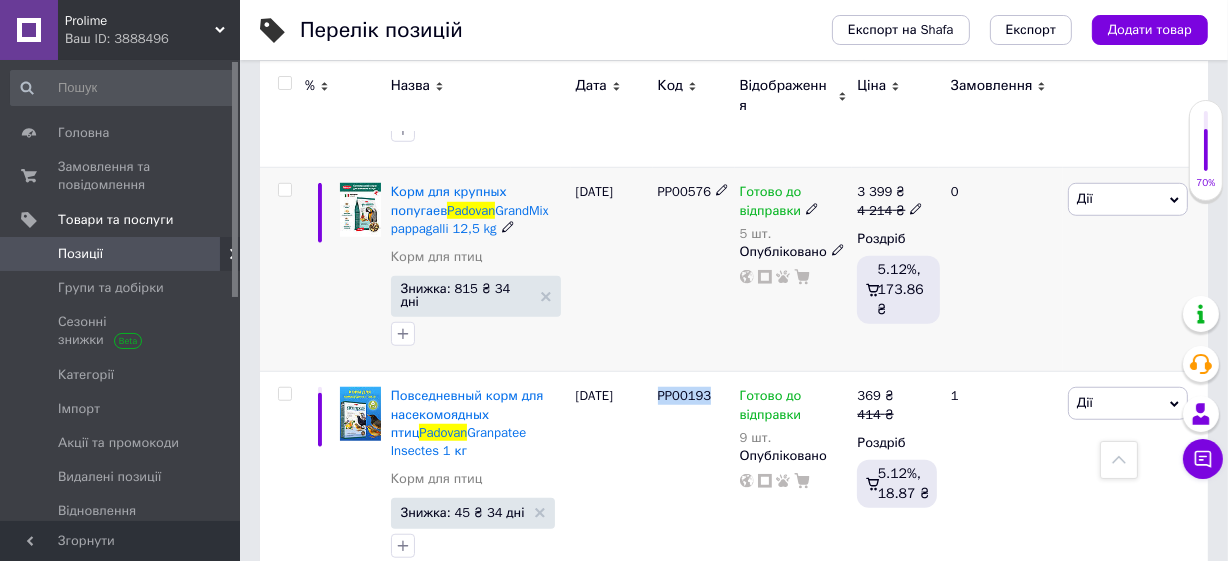 copy on "PP00193" 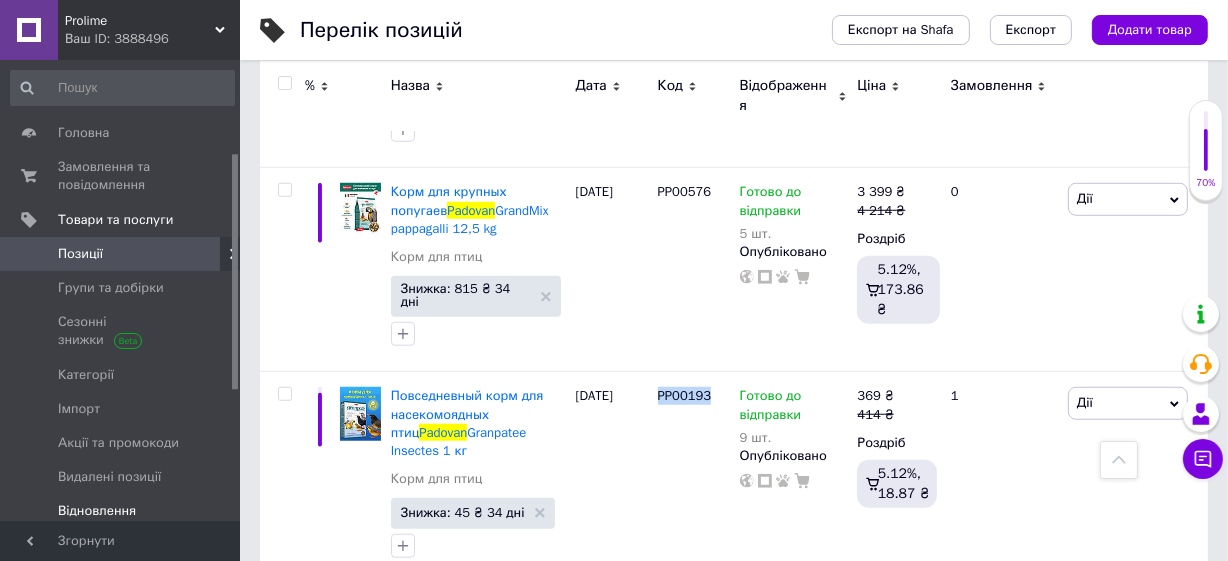 scroll, scrollTop: 272, scrollLeft: 0, axis: vertical 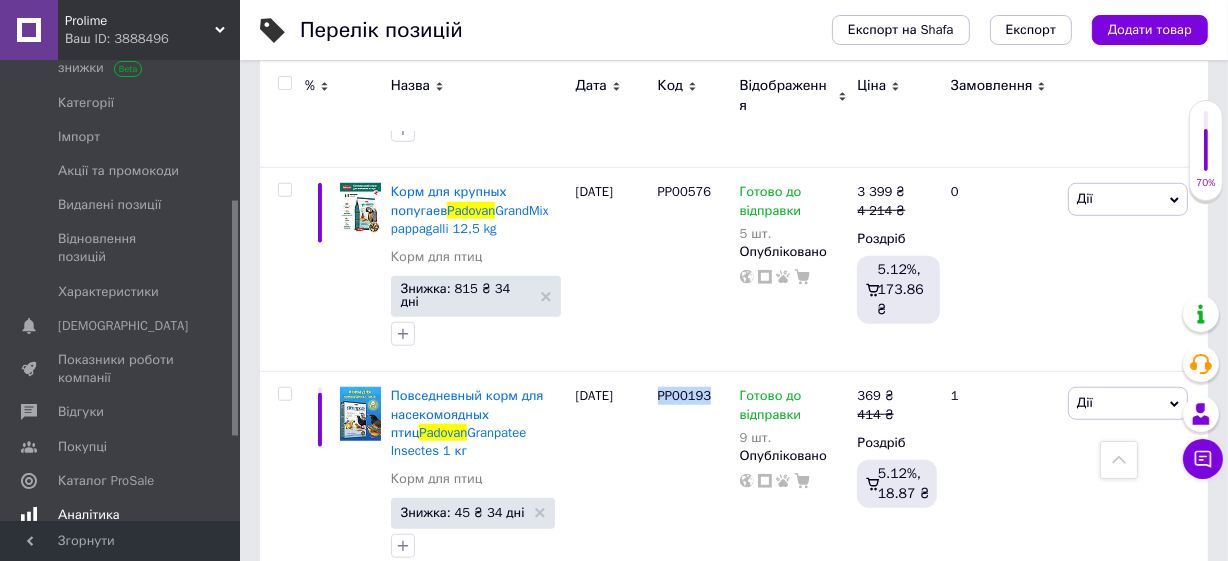 click on "Аналітика" at bounding box center (89, 515) 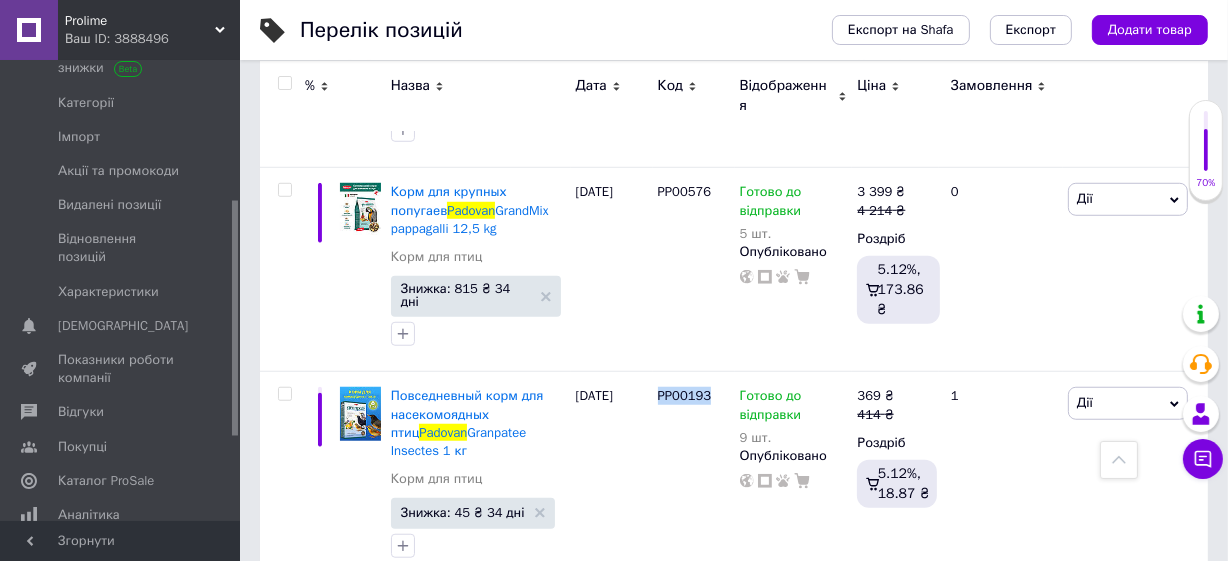 scroll, scrollTop: 0, scrollLeft: 0, axis: both 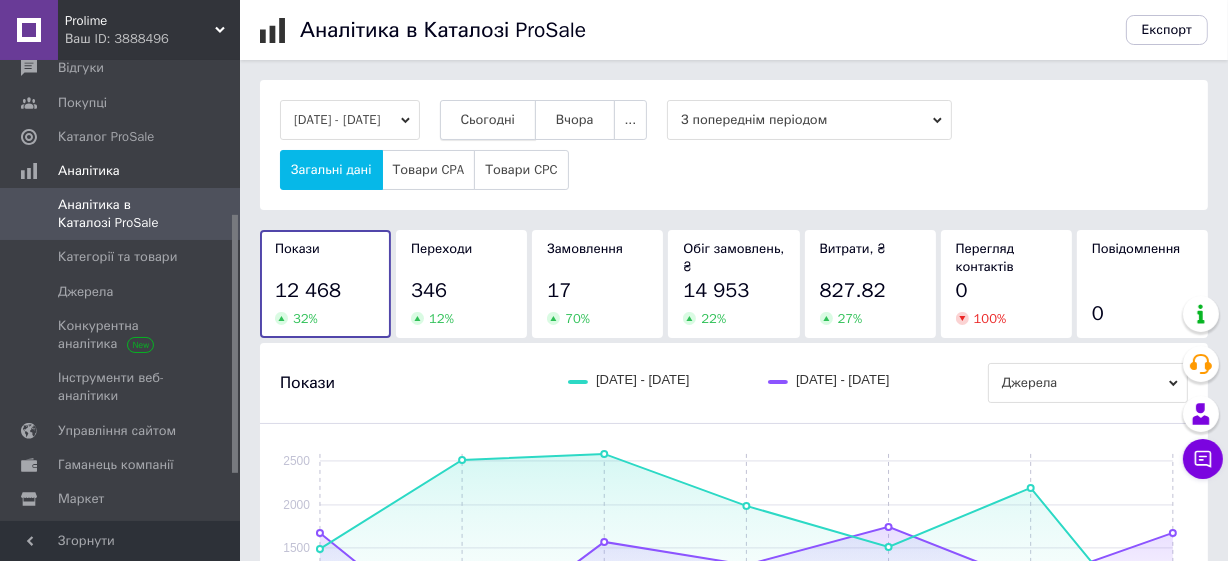 click on "Сьогодні" at bounding box center [488, 120] 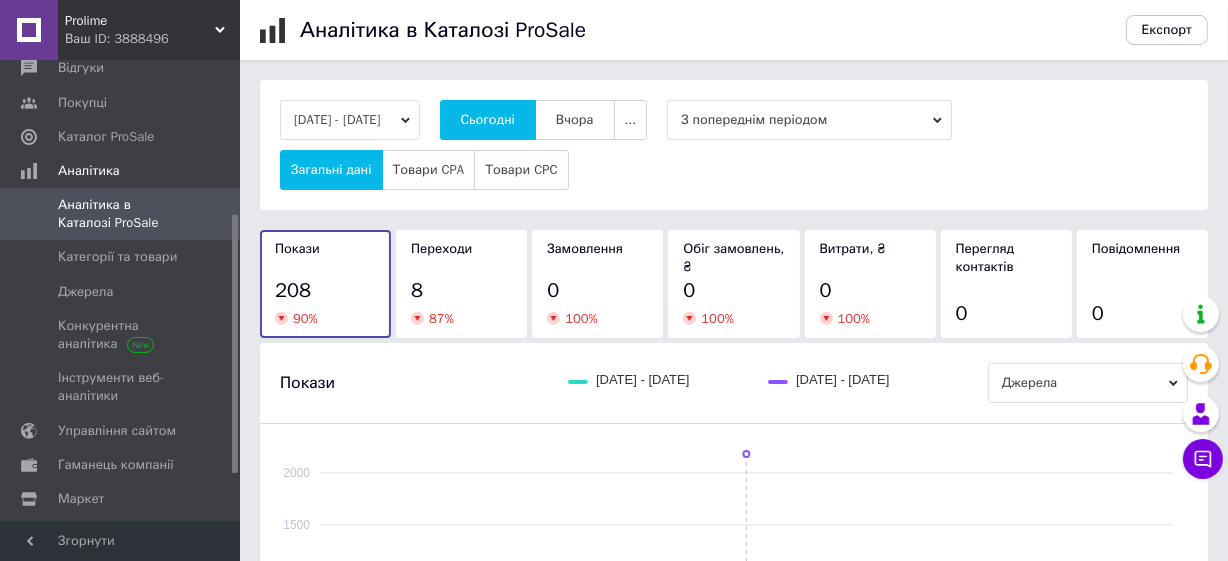 drag, startPoint x: 481, startPoint y: 290, endPoint x: 726, endPoint y: 239, distance: 250.25188 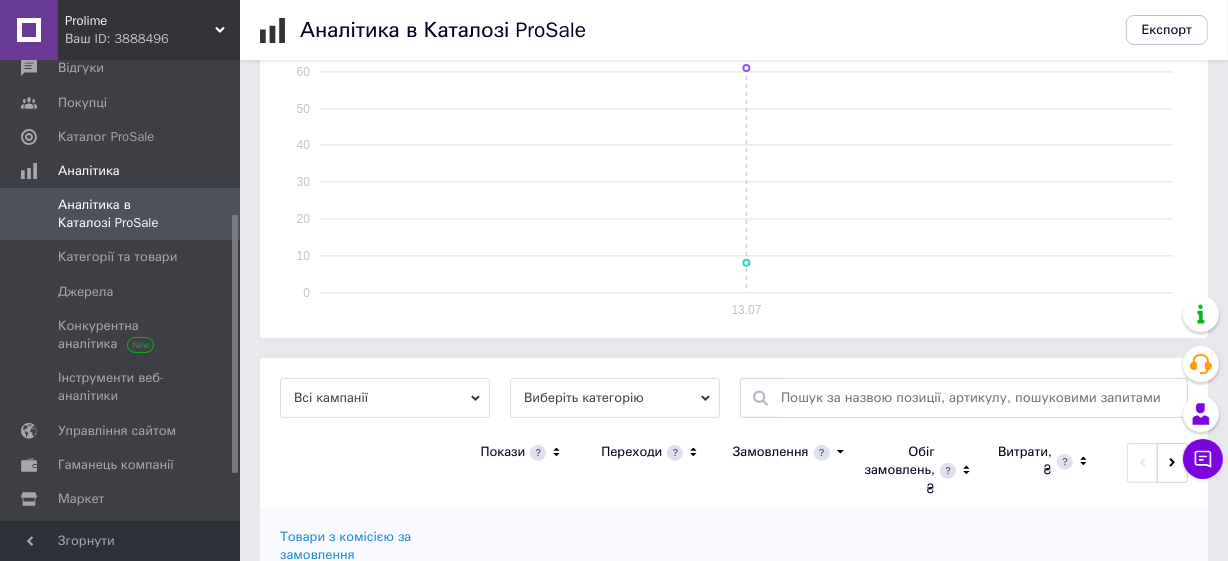 scroll, scrollTop: 458, scrollLeft: 0, axis: vertical 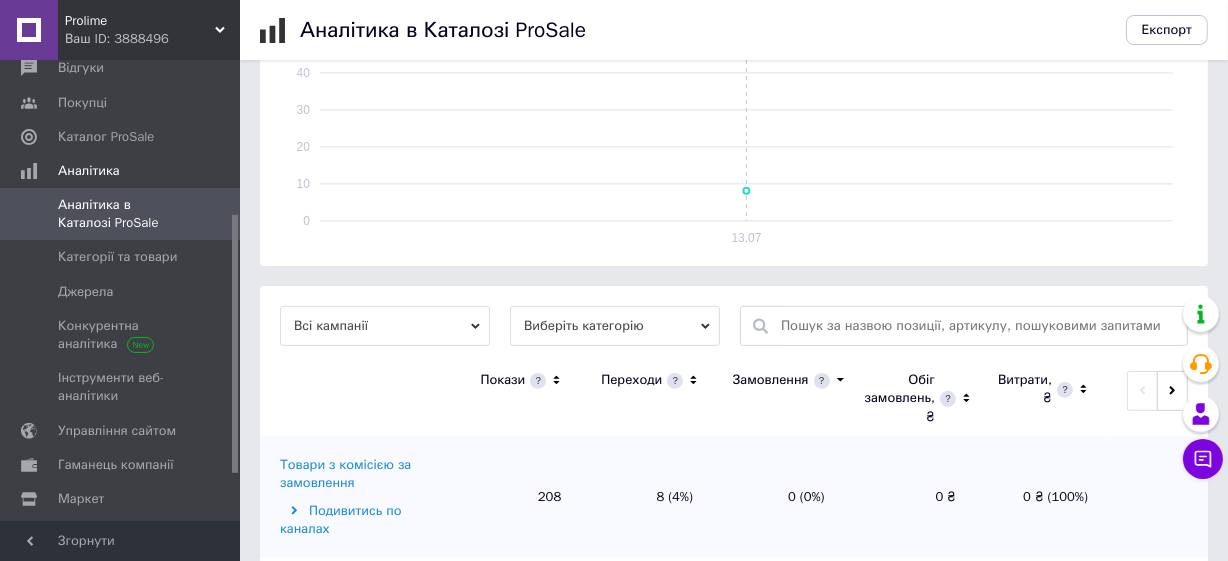 click on "Товари з комісією за замовлення" at bounding box center (362, 474) 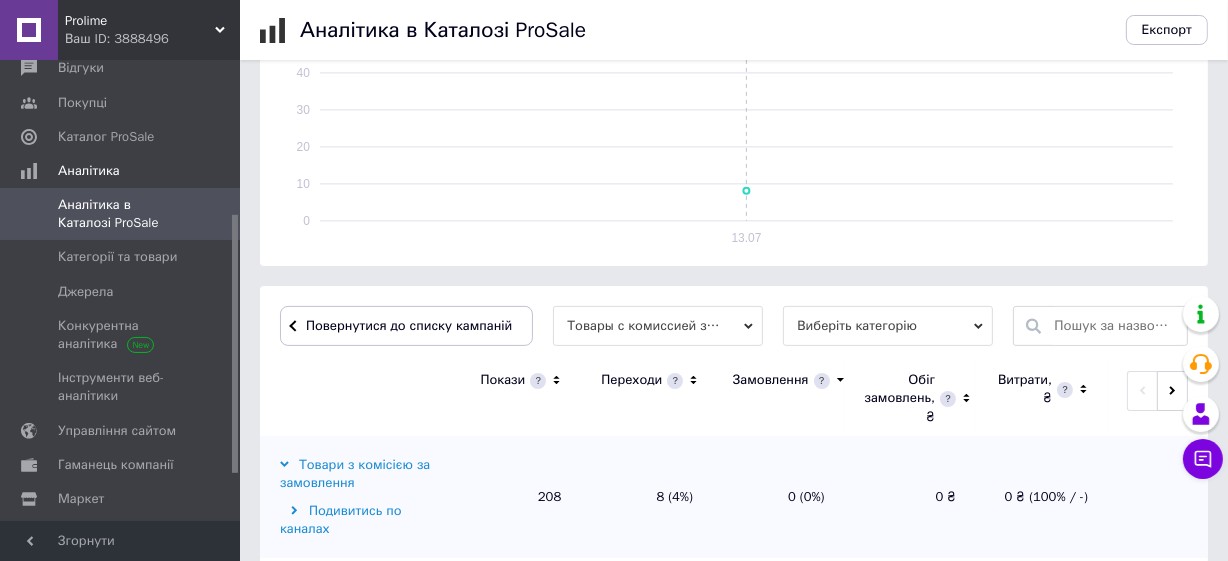 scroll, scrollTop: 668, scrollLeft: 0, axis: vertical 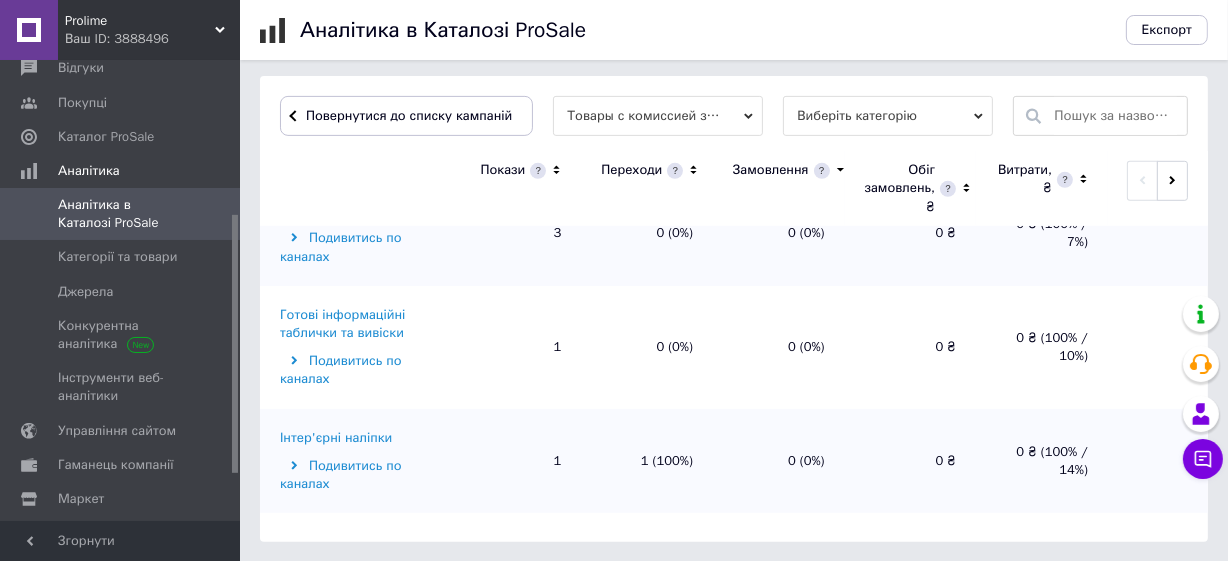 click on "Корми та ласощі для домашніх тварин і птахів" at bounding box center [362, 815] 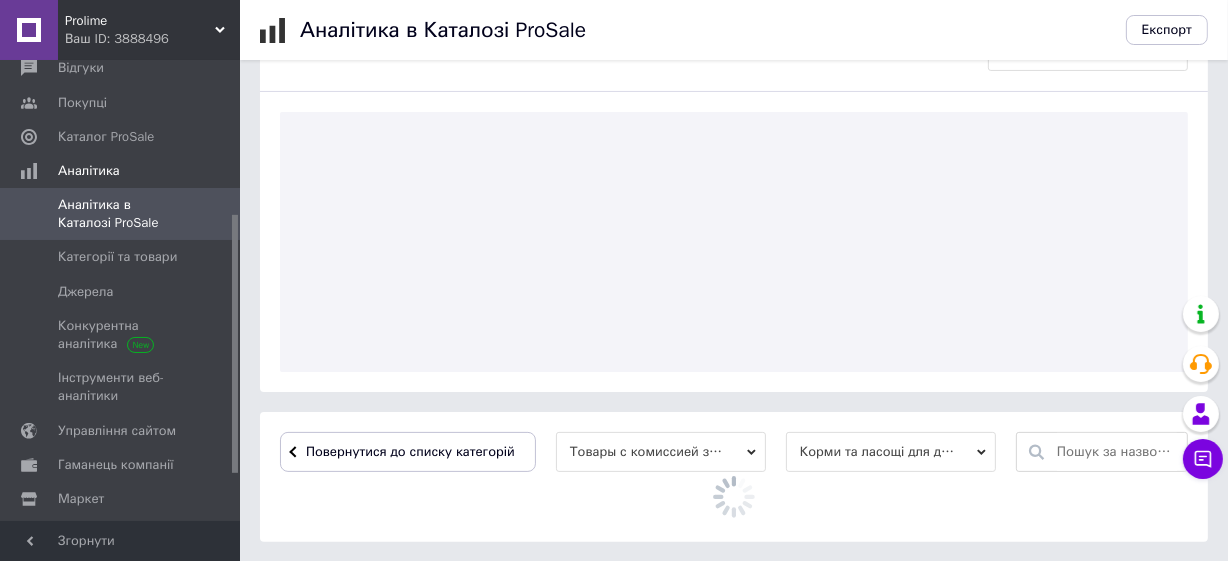scroll, scrollTop: 668, scrollLeft: 0, axis: vertical 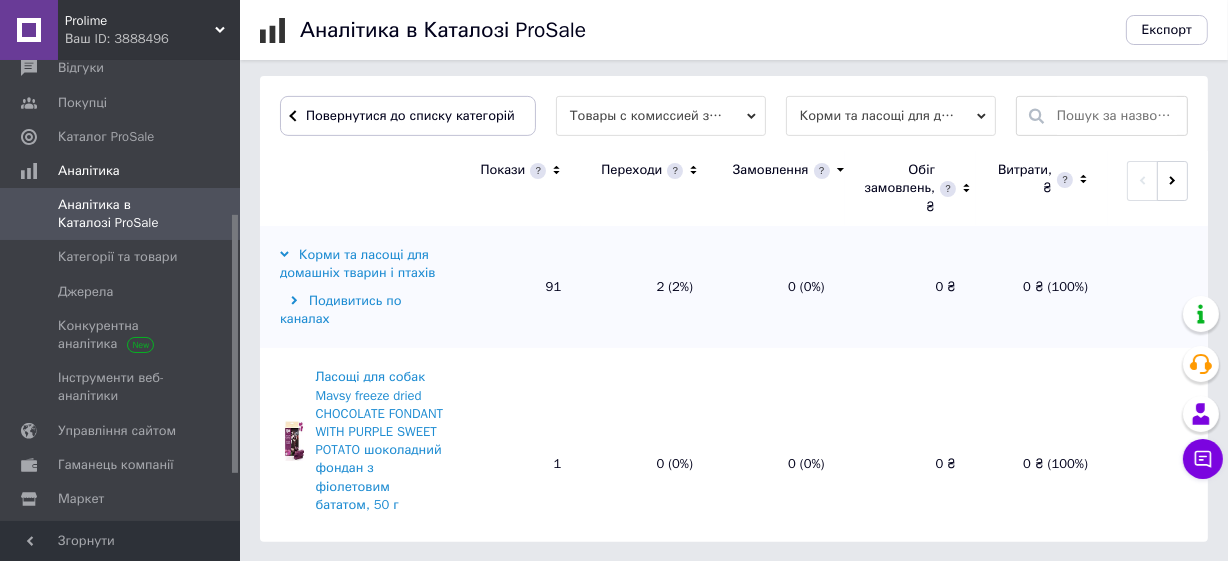click 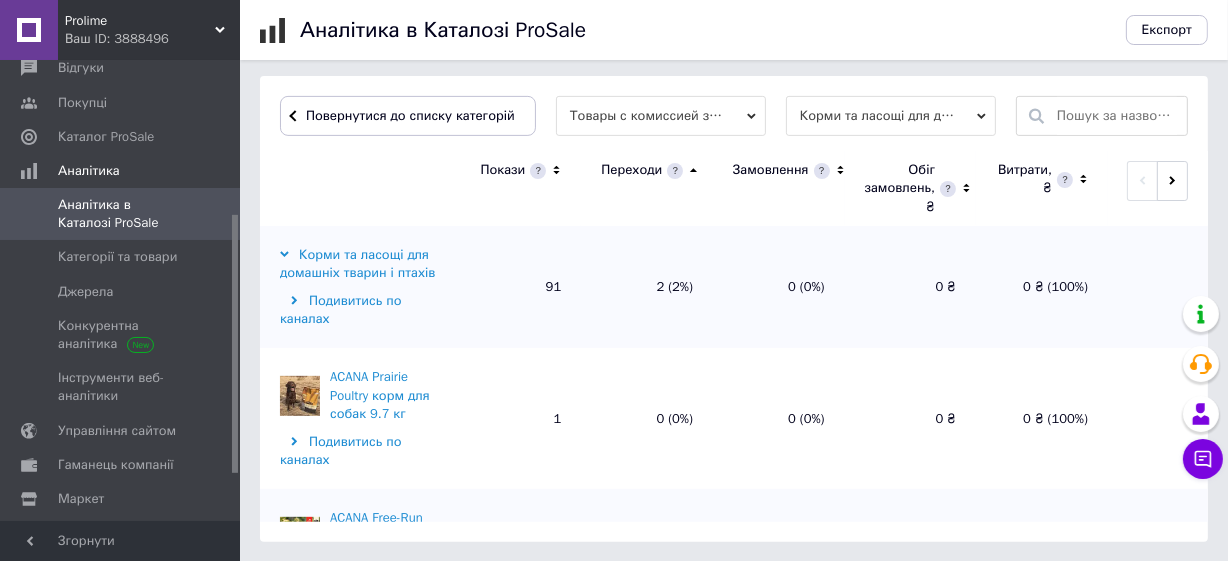 click 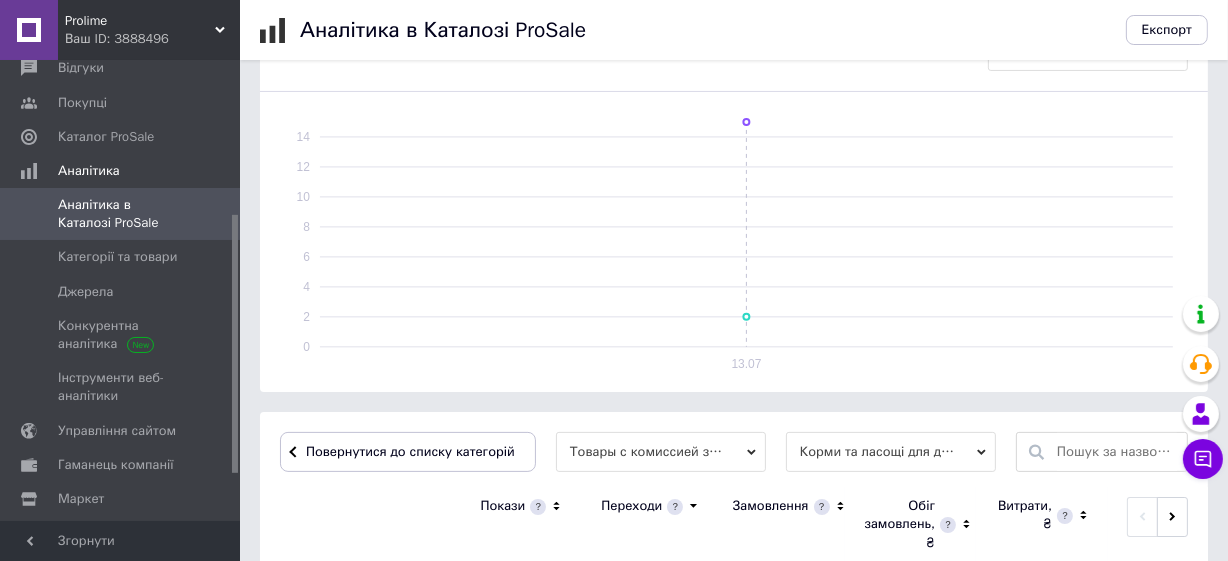 scroll, scrollTop: 668, scrollLeft: 0, axis: vertical 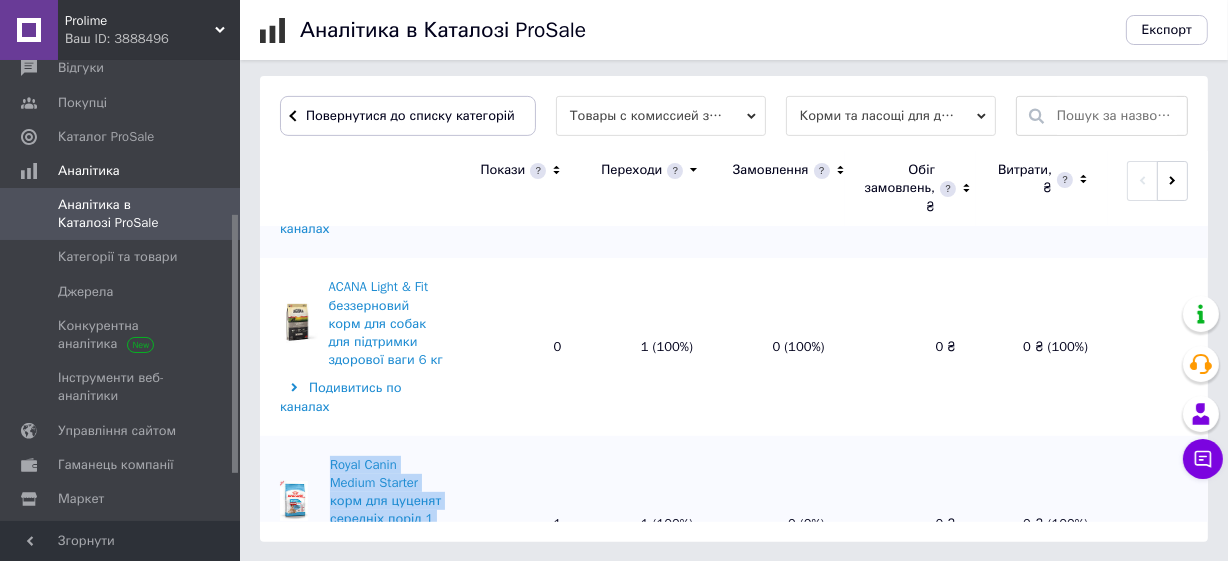 drag, startPoint x: 326, startPoint y: 383, endPoint x: 530, endPoint y: 410, distance: 205.779 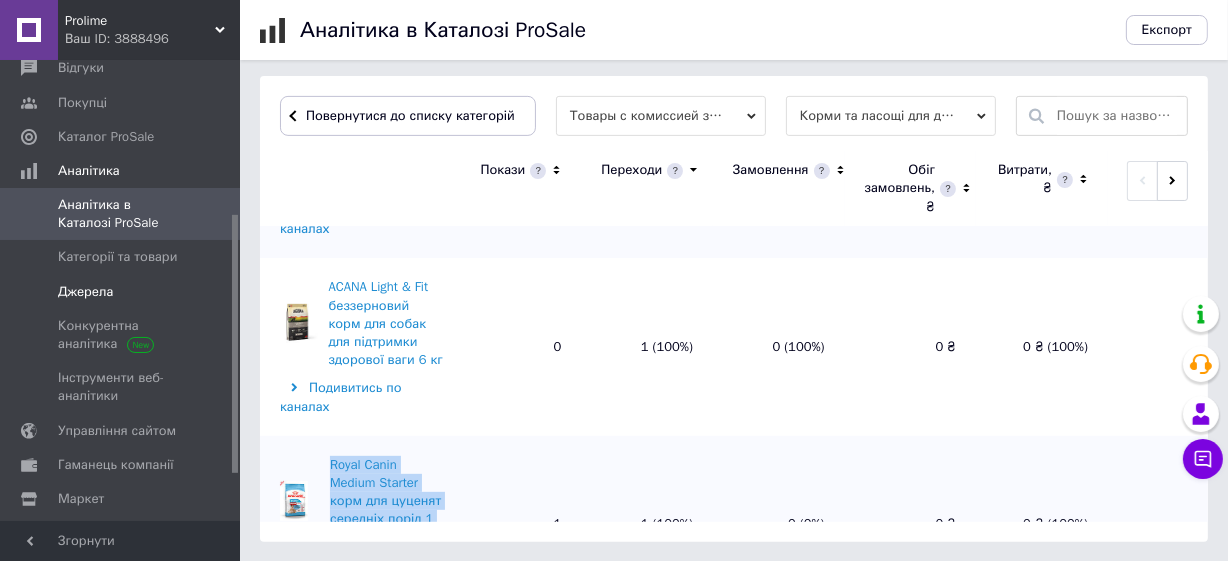 scroll, scrollTop: 0, scrollLeft: 0, axis: both 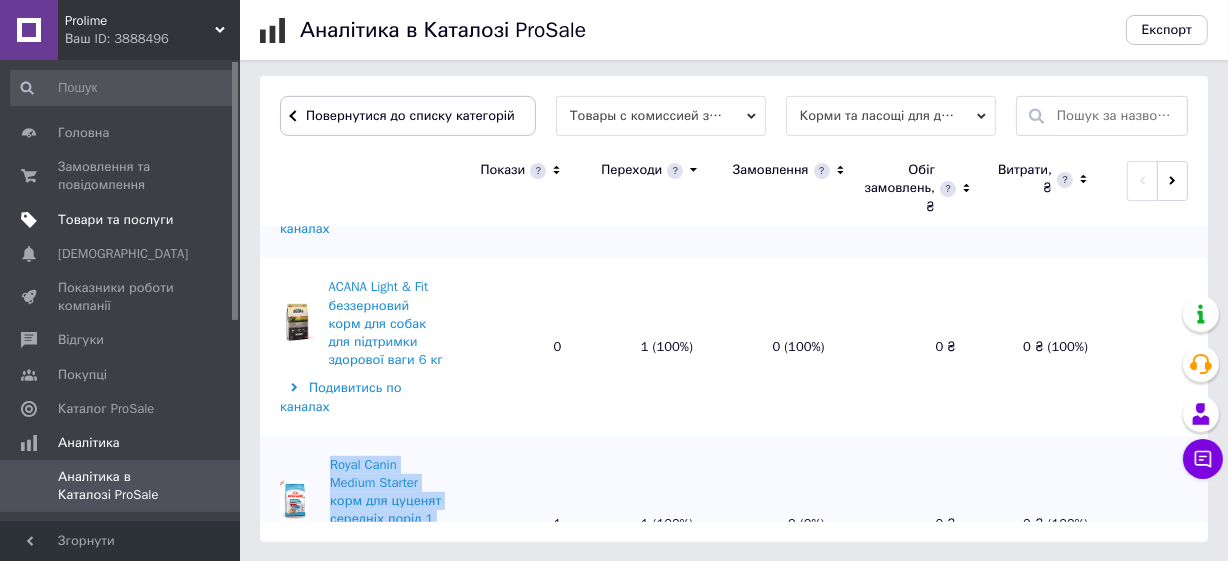 drag, startPoint x: 78, startPoint y: 218, endPoint x: 68, endPoint y: 219, distance: 10.049875 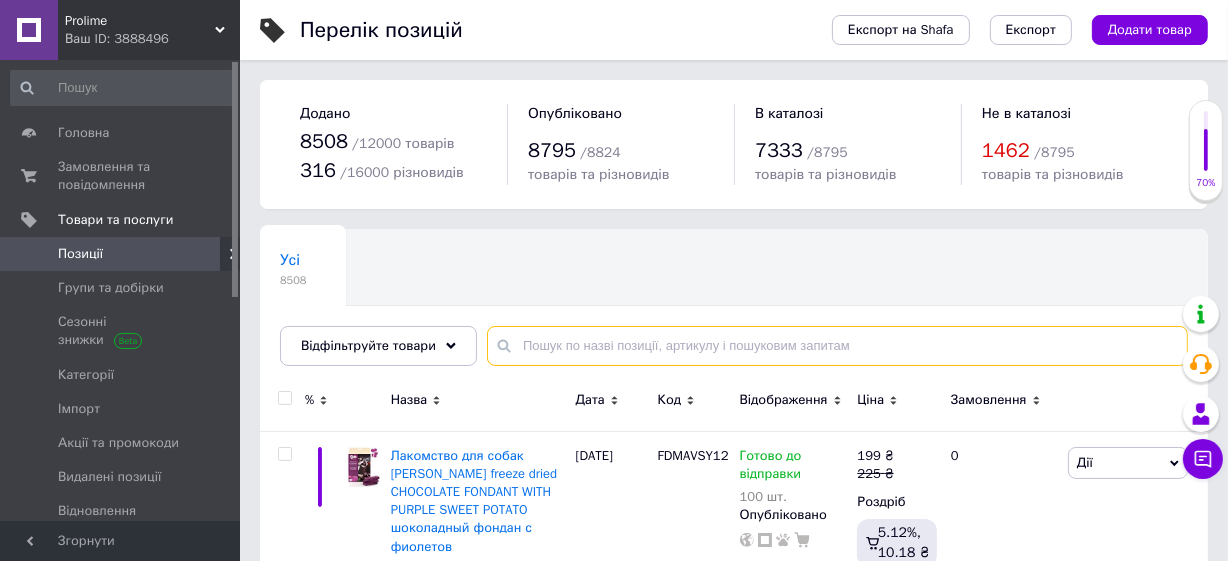click at bounding box center [837, 346] 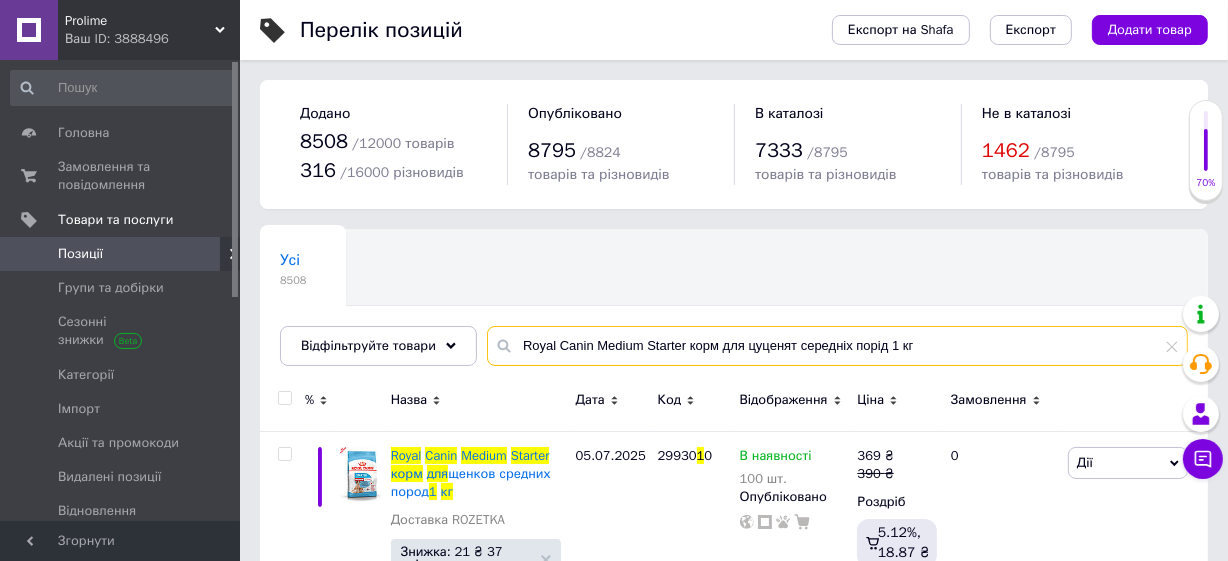 scroll, scrollTop: 82, scrollLeft: 0, axis: vertical 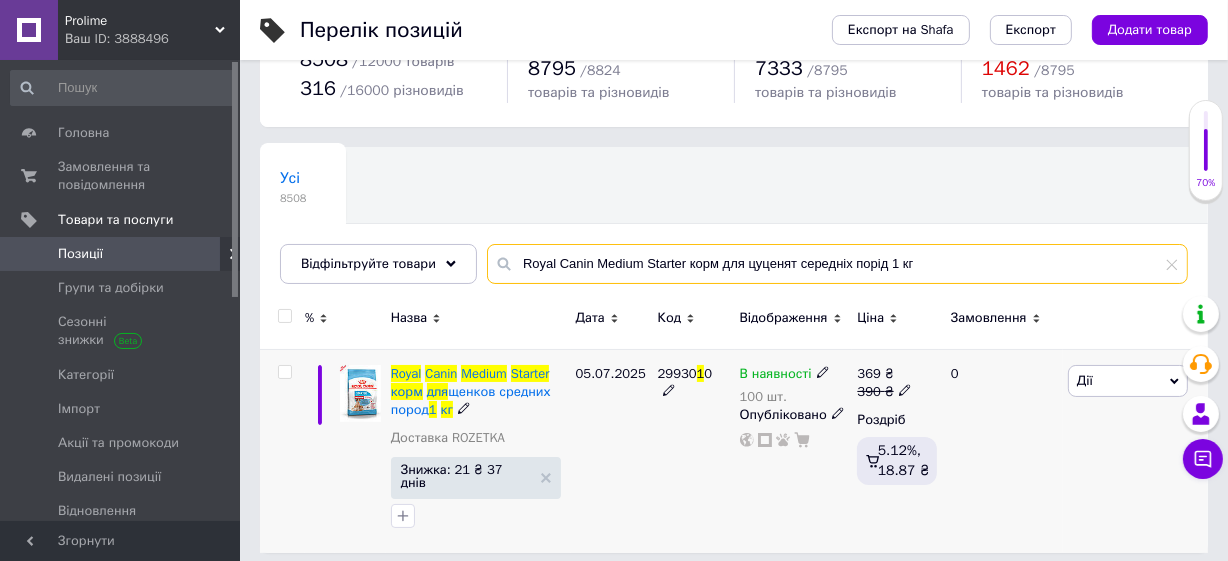 type on "Royal Canin Medium Starter корм для цуценят середніх порід 1 кг" 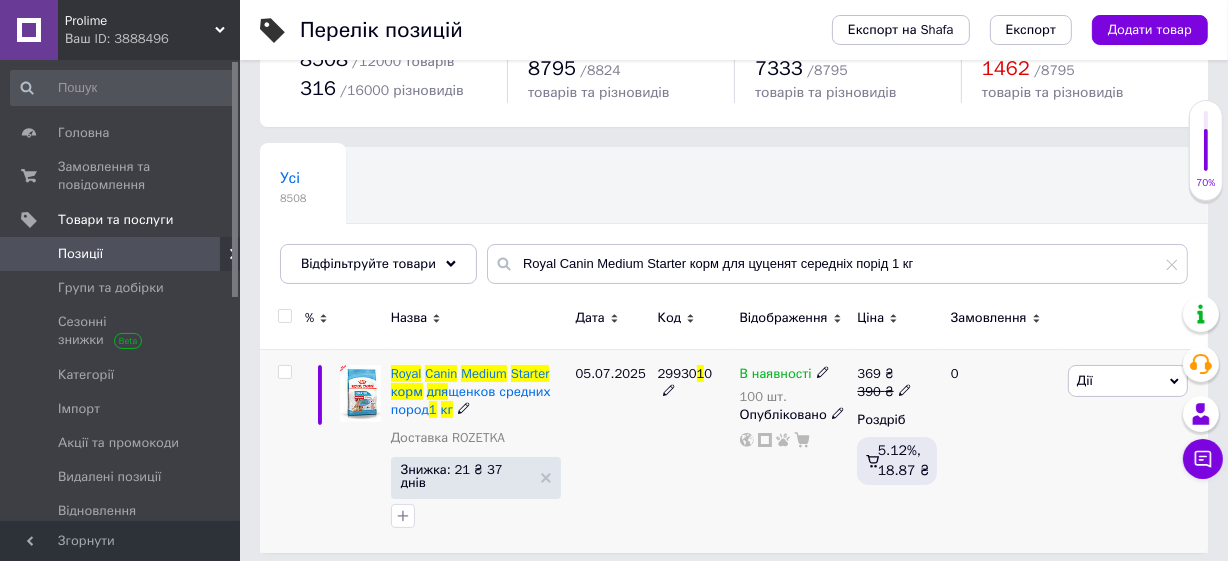 click on "29930 1 0" at bounding box center [694, 383] 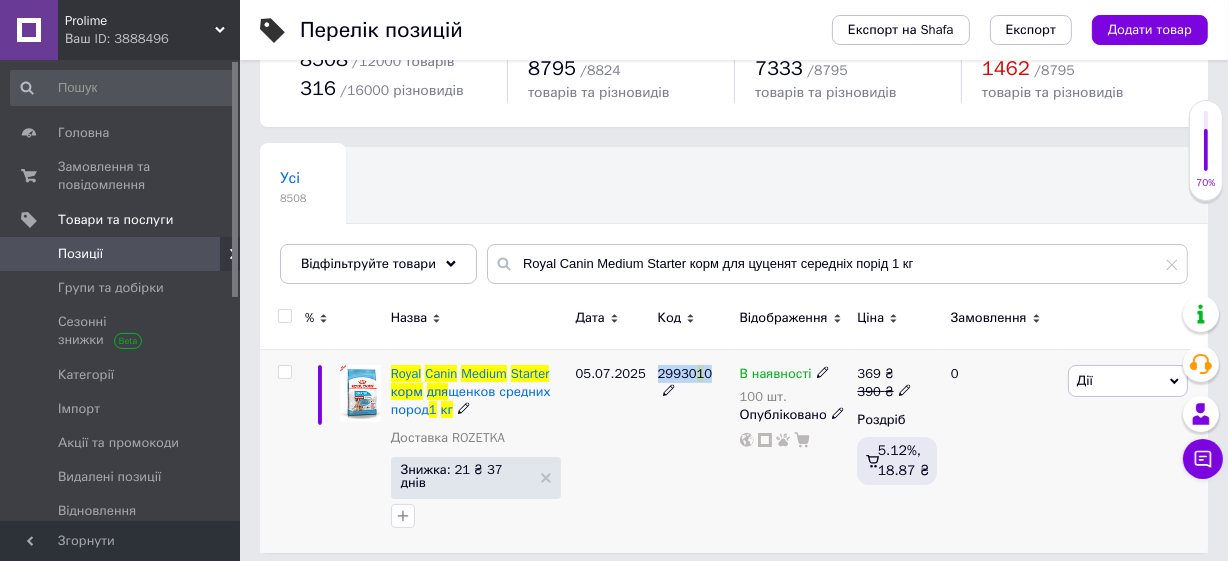 click on "29930" at bounding box center [677, 373] 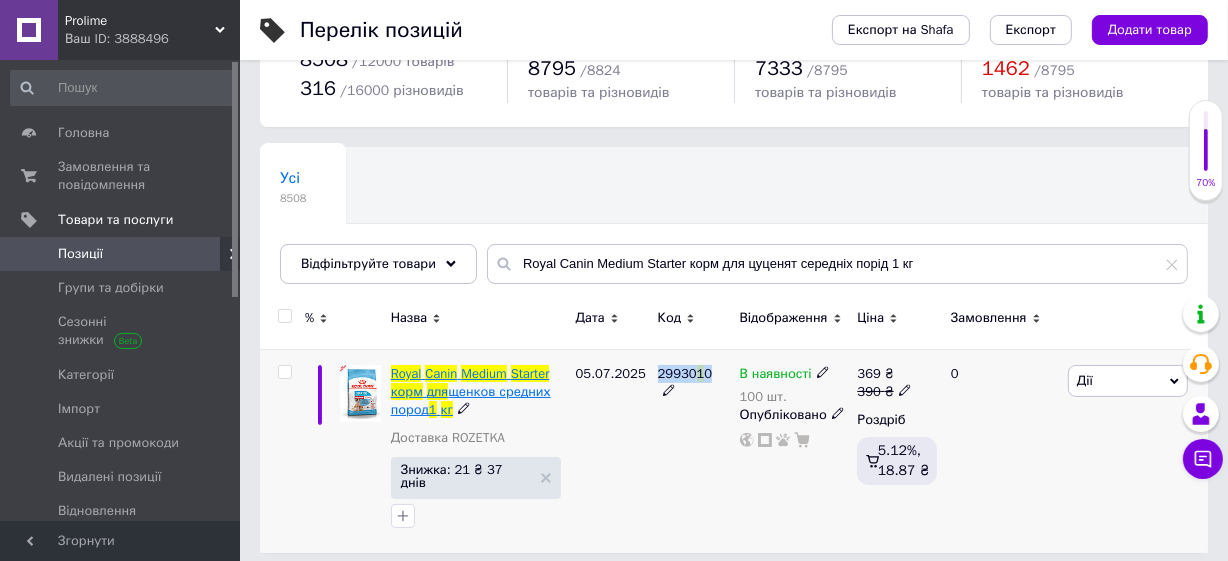 click on "Canin" at bounding box center (441, 373) 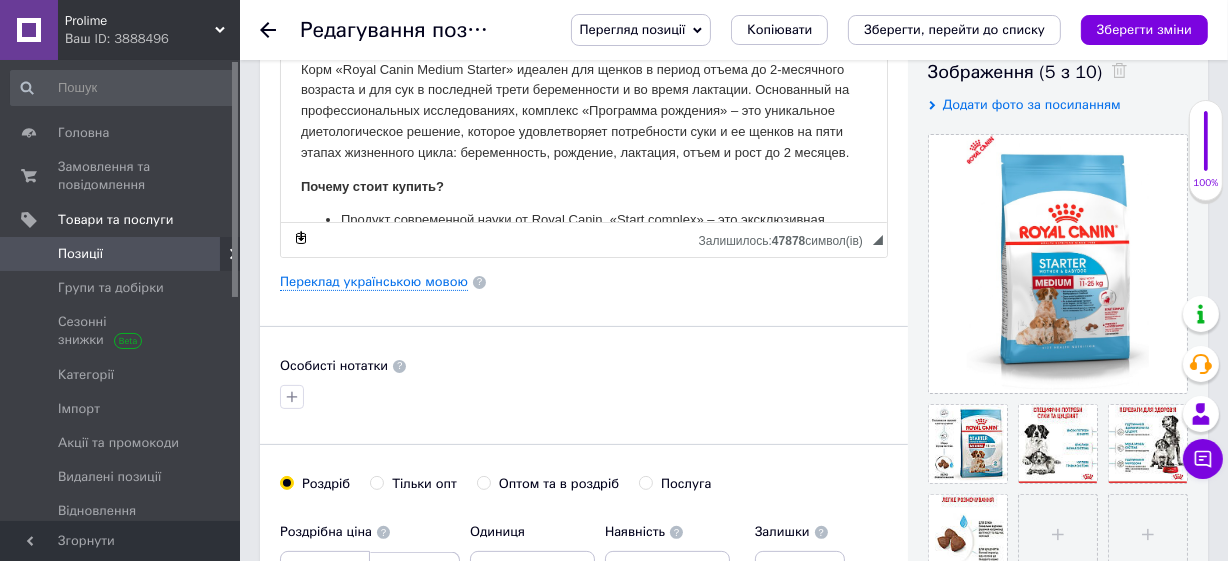scroll, scrollTop: 181, scrollLeft: 0, axis: vertical 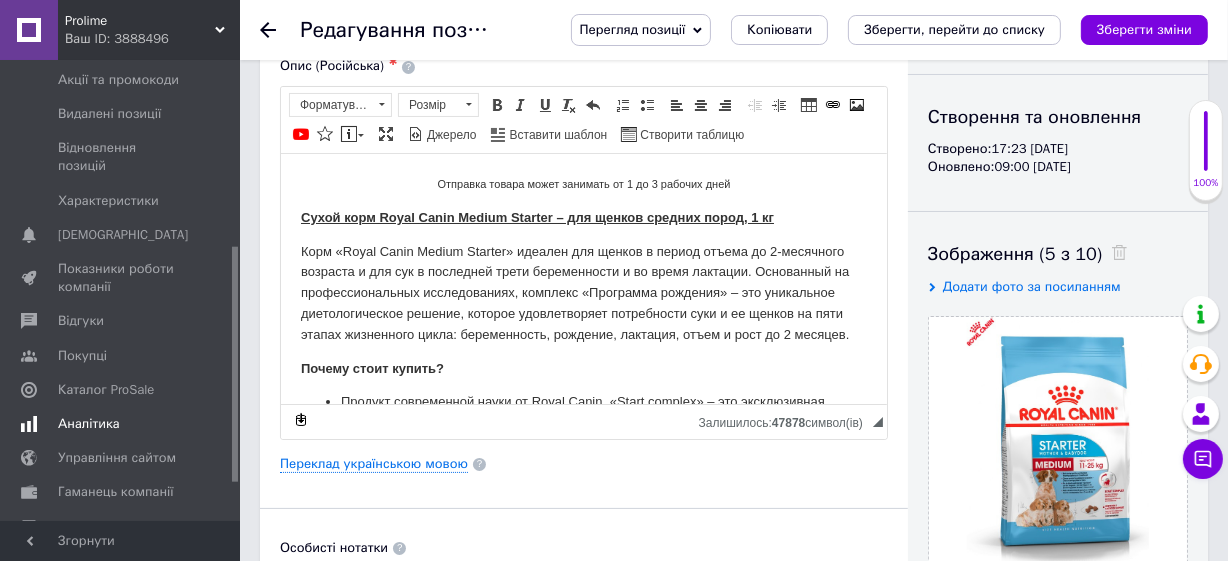 click on "Аналітика" at bounding box center [89, 424] 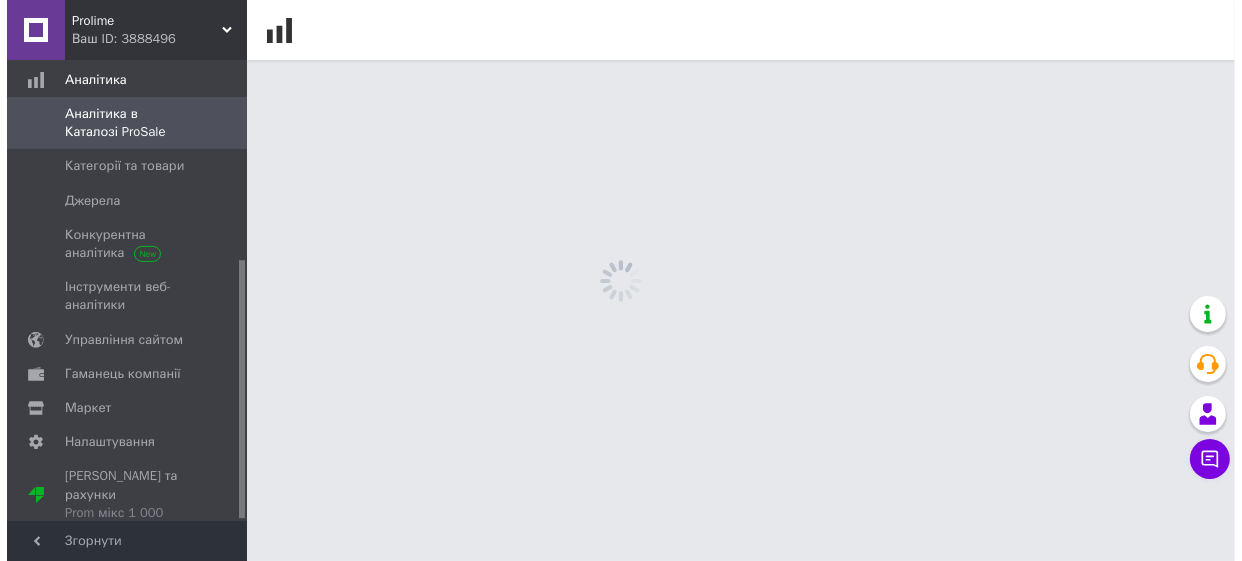 scroll, scrollTop: 0, scrollLeft: 0, axis: both 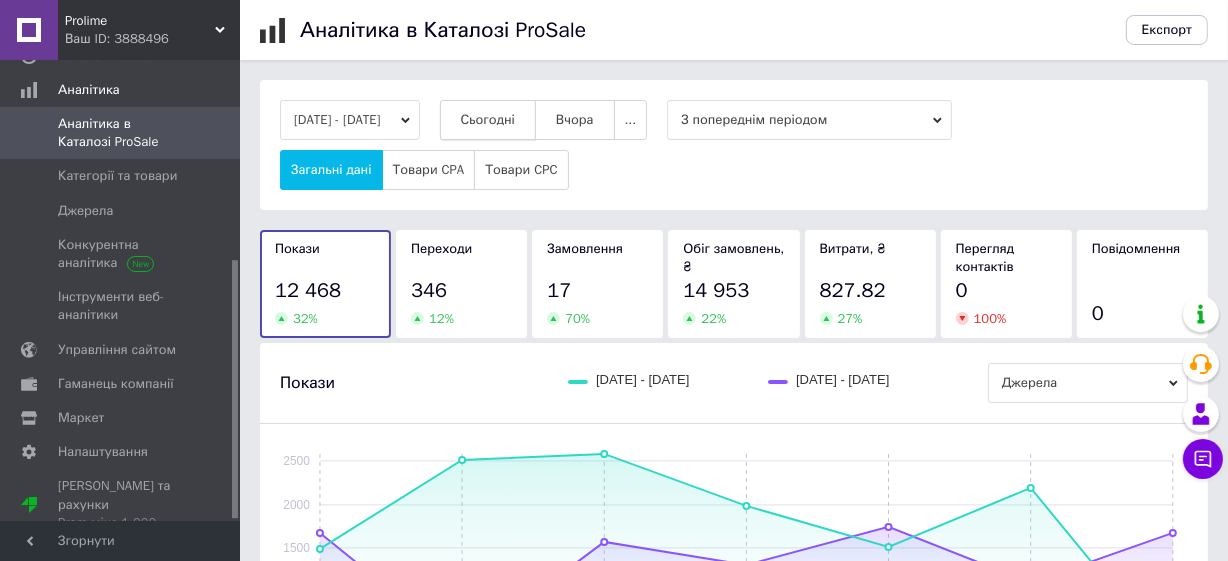 click on "Сьогодні" at bounding box center (488, 120) 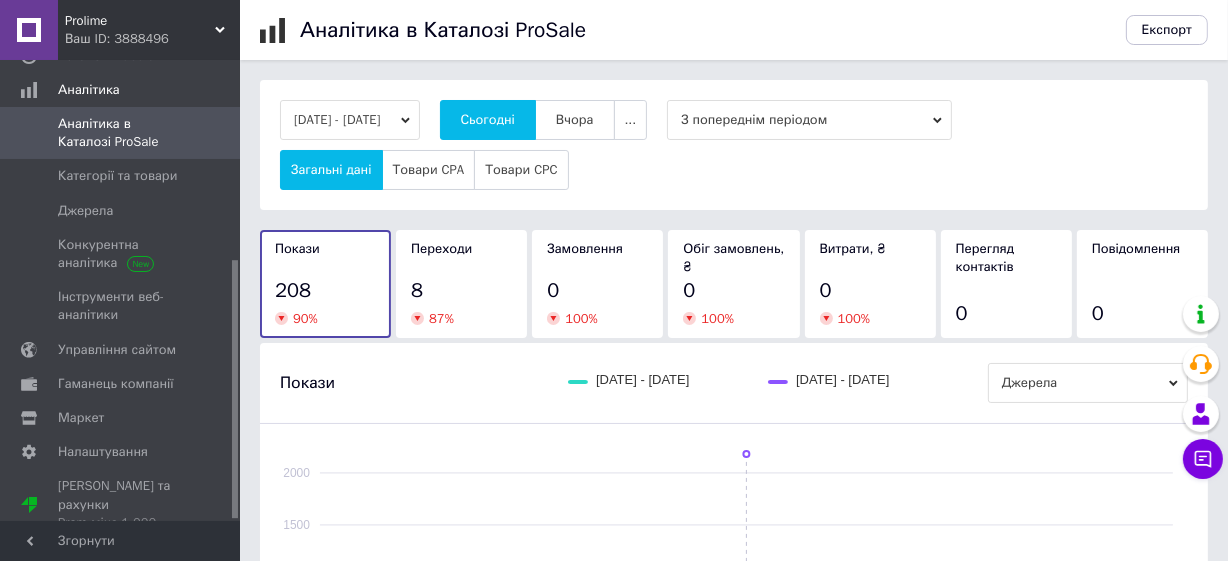 click on "Переходи 8 87 %" at bounding box center (461, 284) 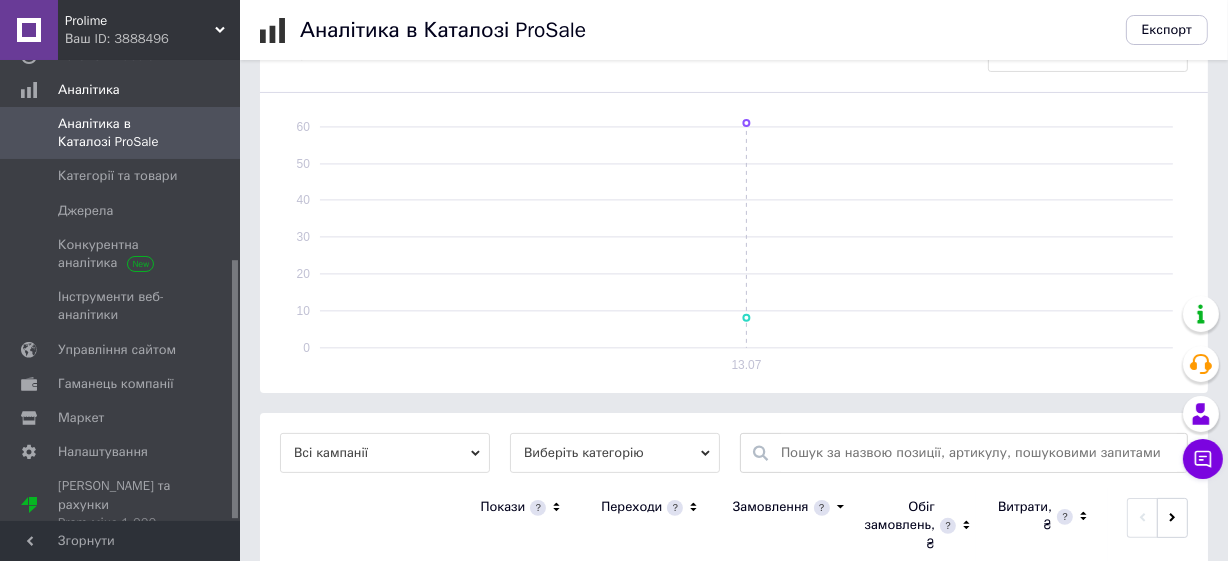 scroll, scrollTop: 458, scrollLeft: 0, axis: vertical 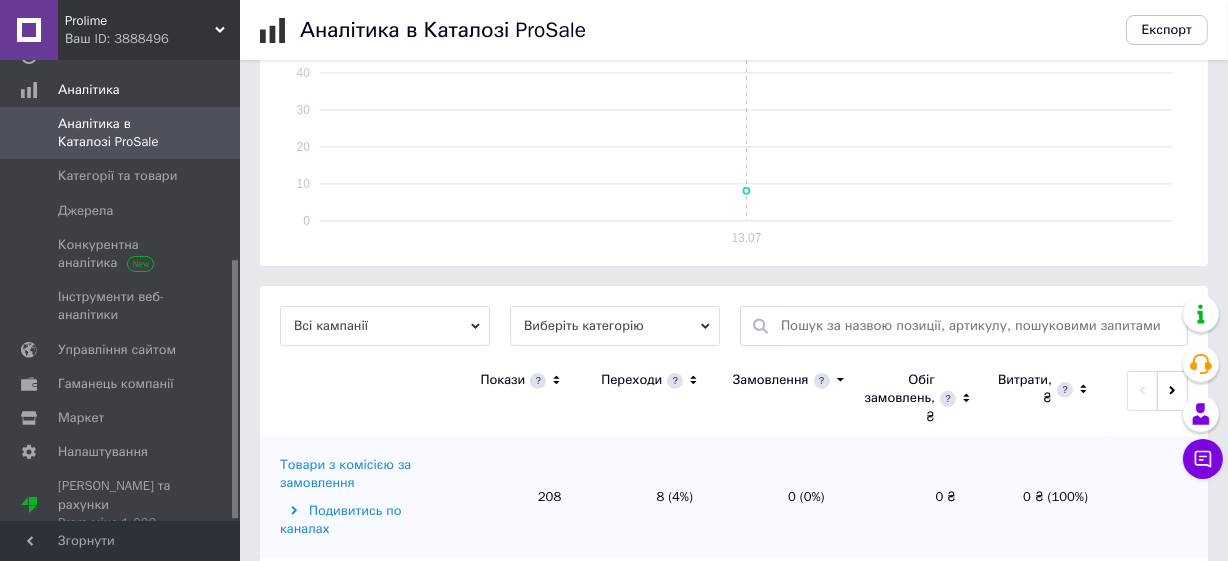 click on "Товари з комісією за замовлення" at bounding box center [362, 474] 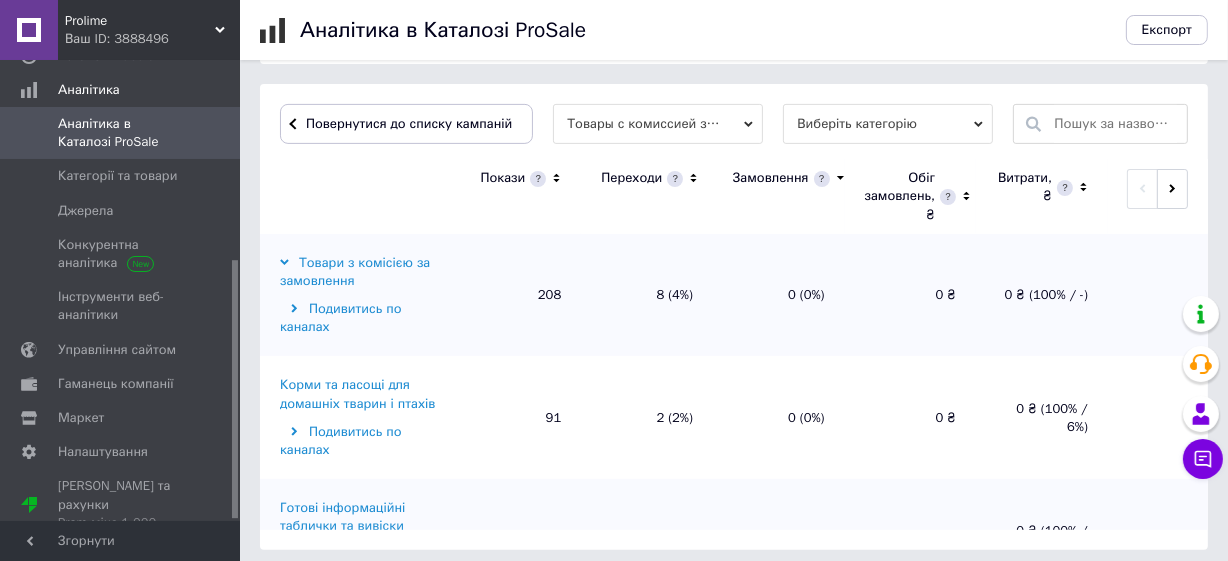 scroll, scrollTop: 668, scrollLeft: 0, axis: vertical 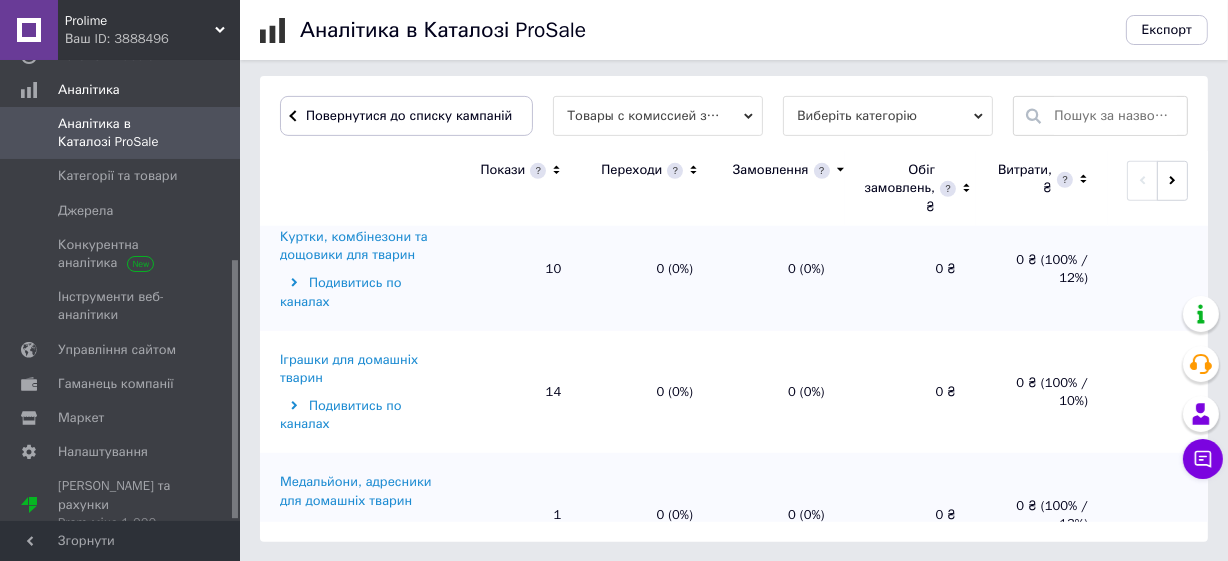 click on "Сумки і контейнери для перенесення домашніх тварин" at bounding box center (362, 973) 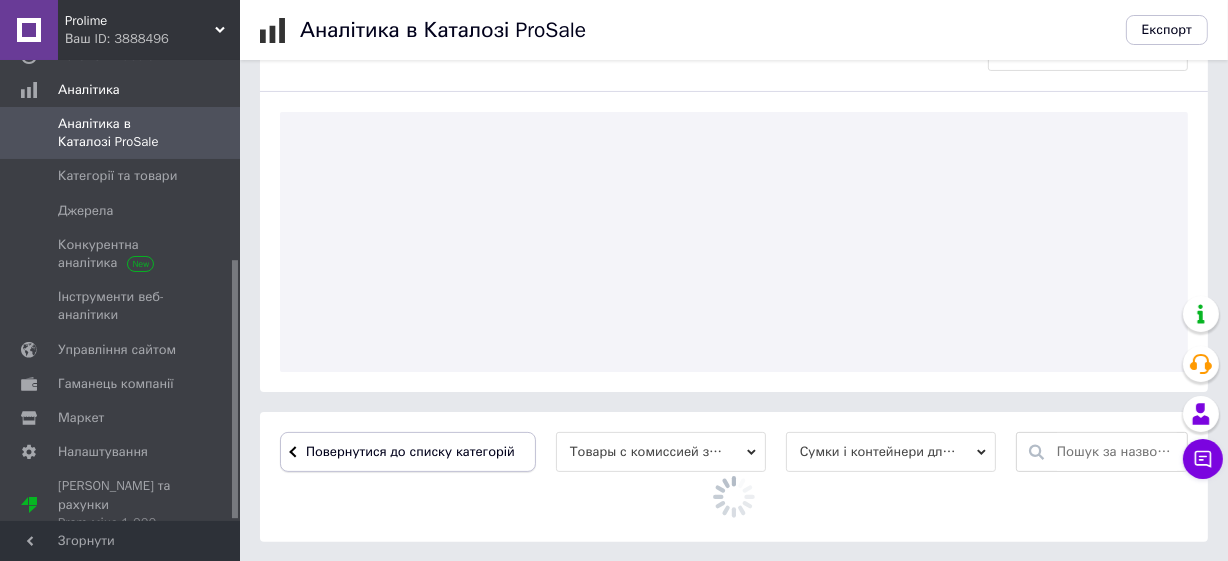 scroll, scrollTop: 650, scrollLeft: 0, axis: vertical 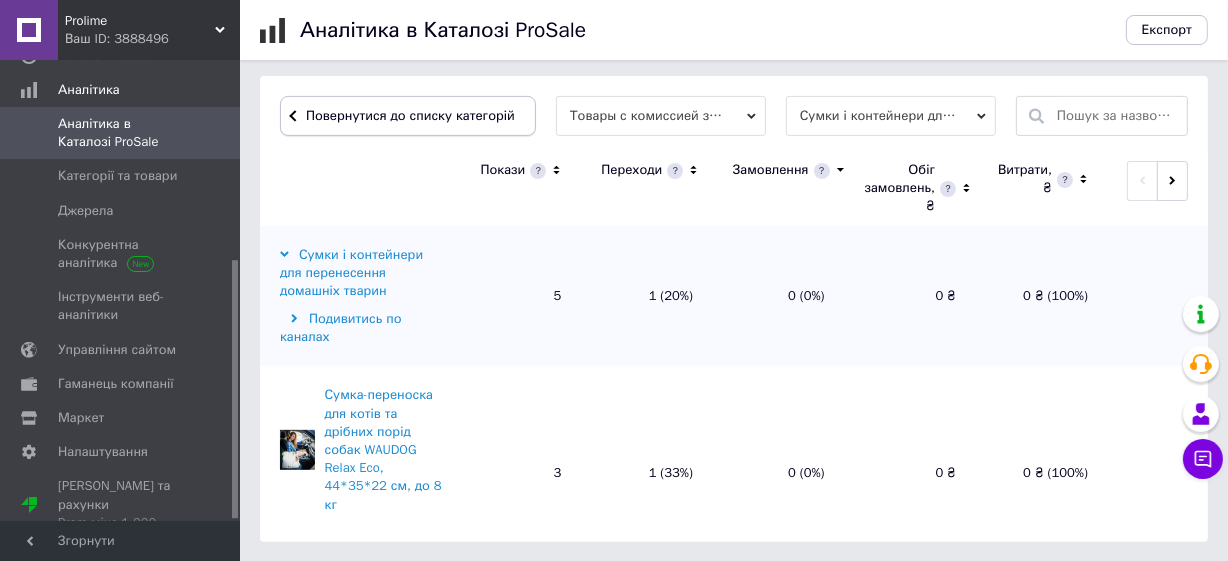 click on "Повернутися до списку категорій" at bounding box center (408, 116) 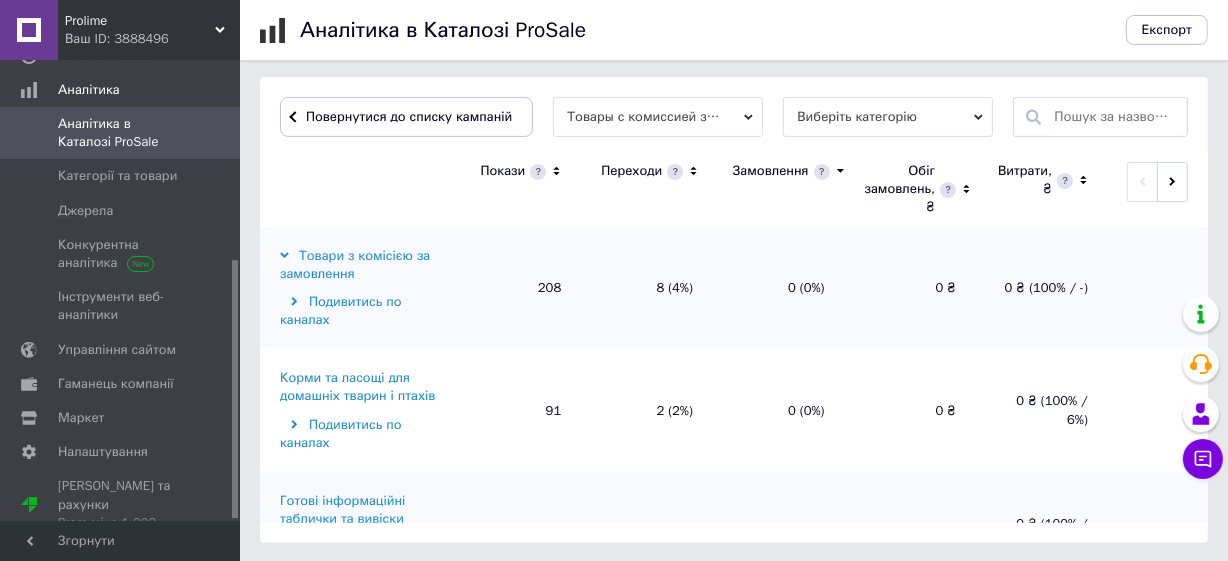scroll, scrollTop: 668, scrollLeft: 0, axis: vertical 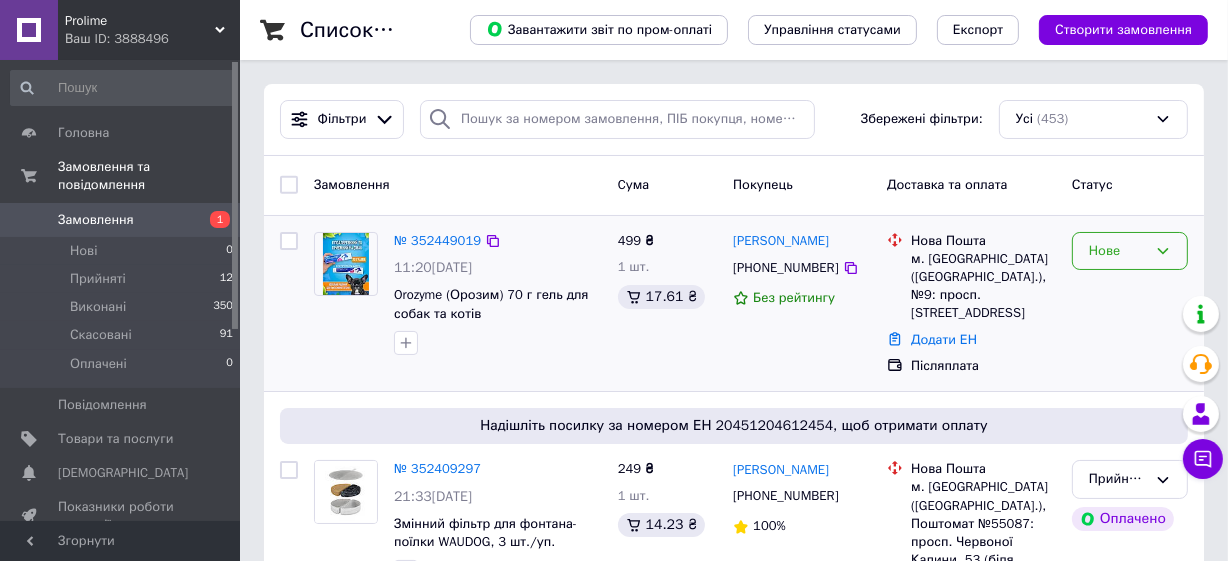click 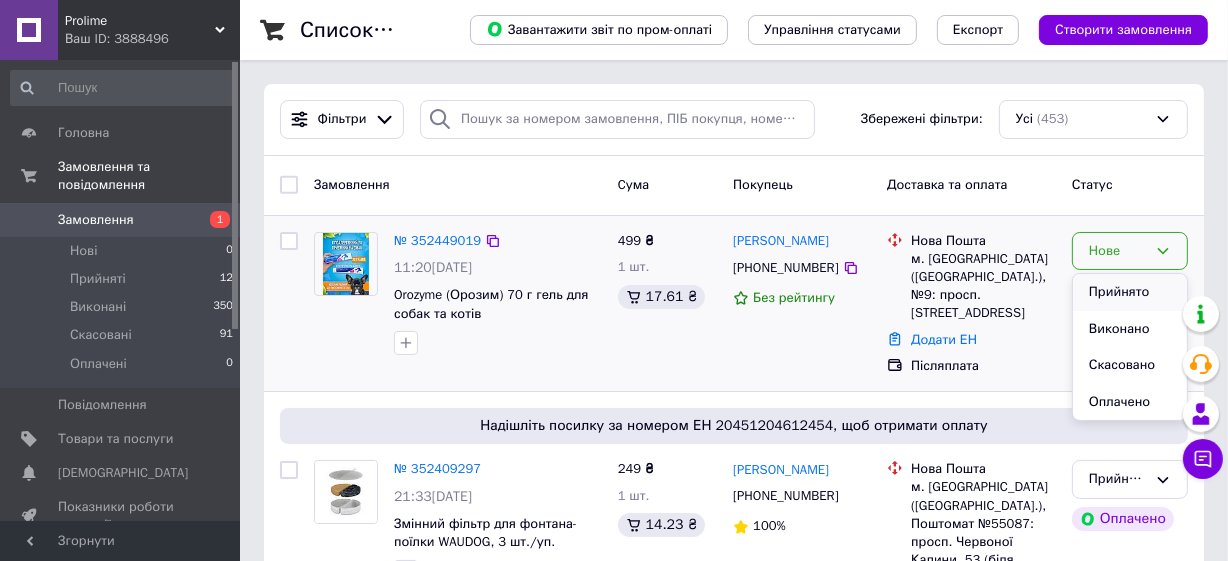 drag, startPoint x: 1133, startPoint y: 289, endPoint x: 789, endPoint y: 324, distance: 345.77594 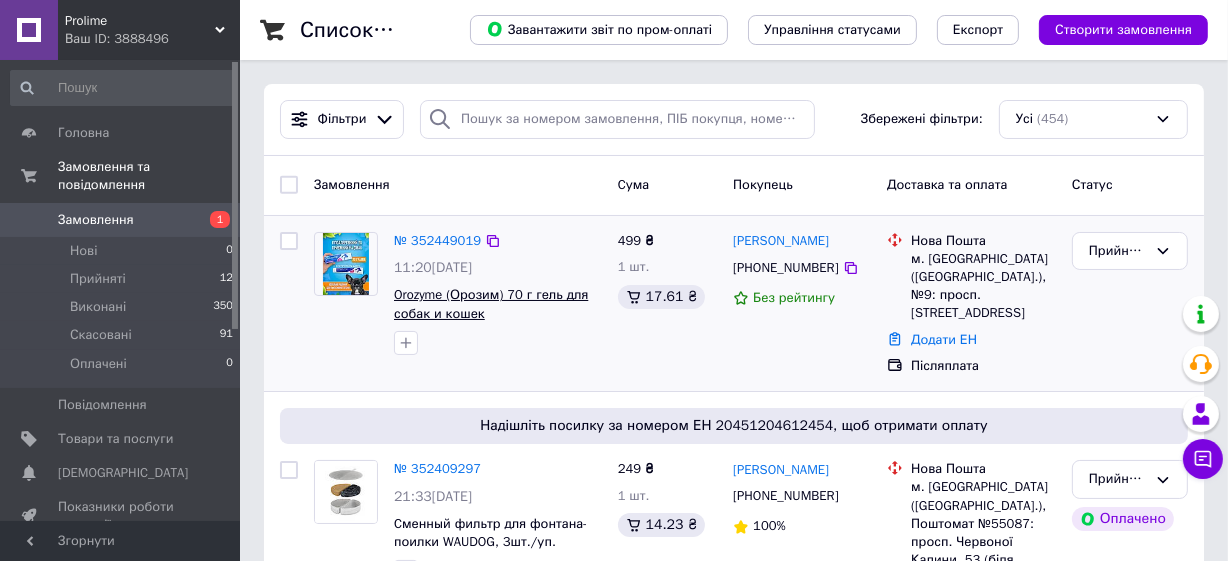 click on "Orozyme (Орозим) 70 г гель для собак и кошек" at bounding box center (491, 304) 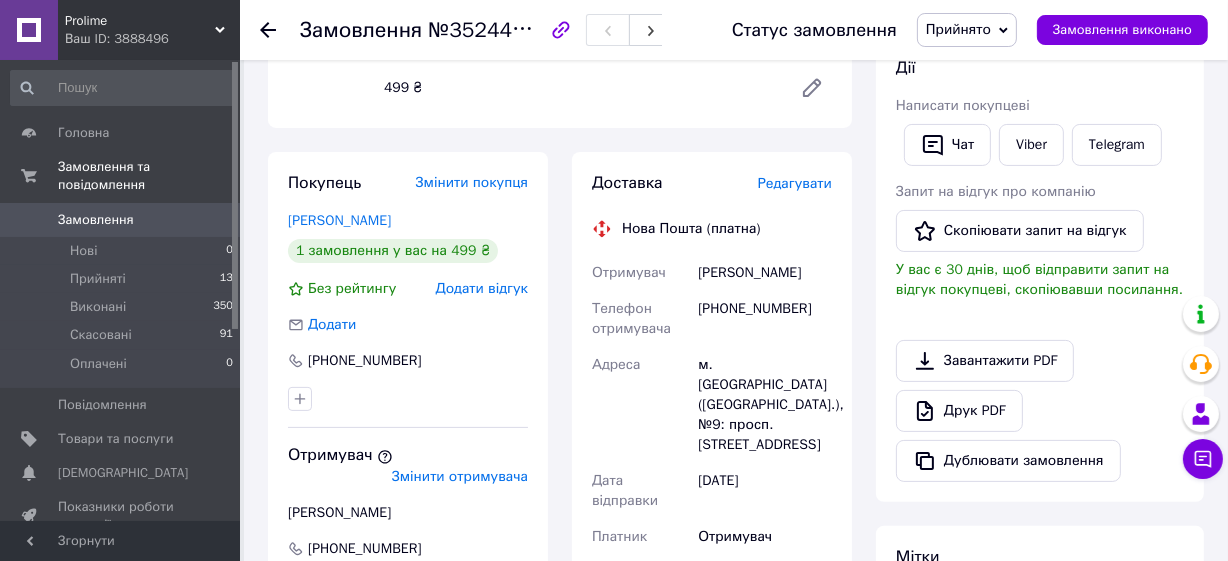 scroll, scrollTop: 272, scrollLeft: 0, axis: vertical 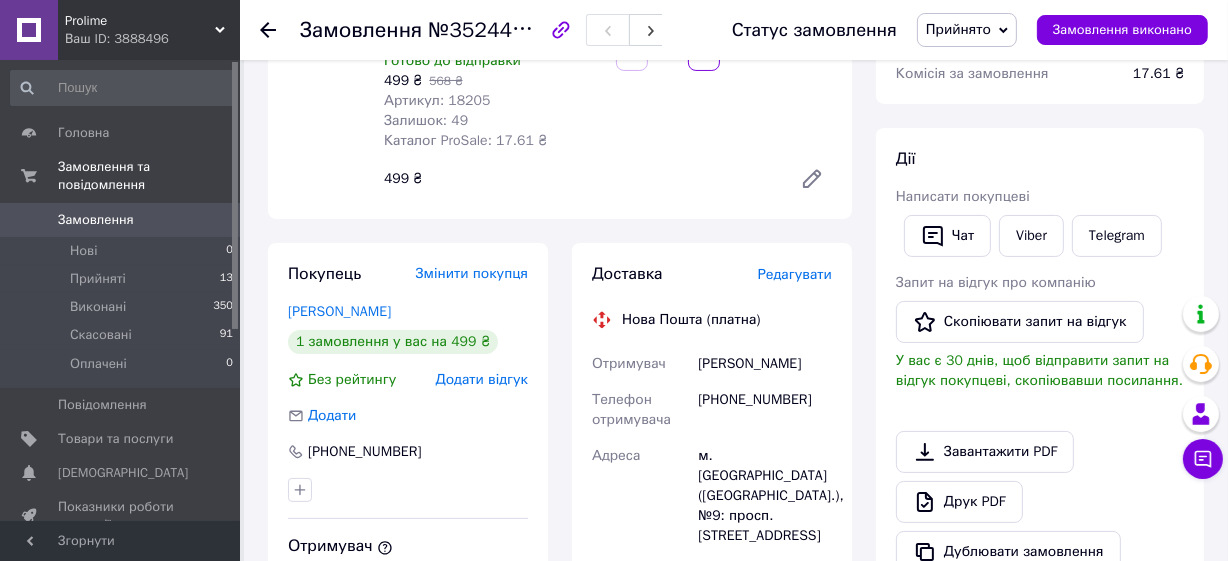 drag, startPoint x: 82, startPoint y: 200, endPoint x: 419, endPoint y: 200, distance: 337 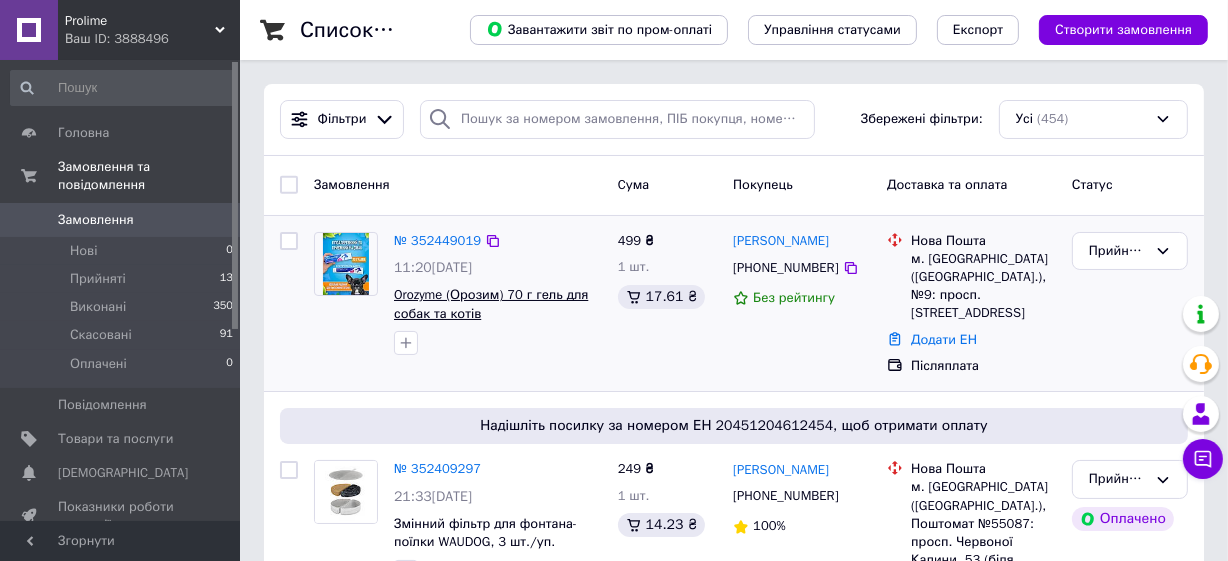 click on "Orozyme (Орозим) 70 г гель для собак та котів" at bounding box center (491, 304) 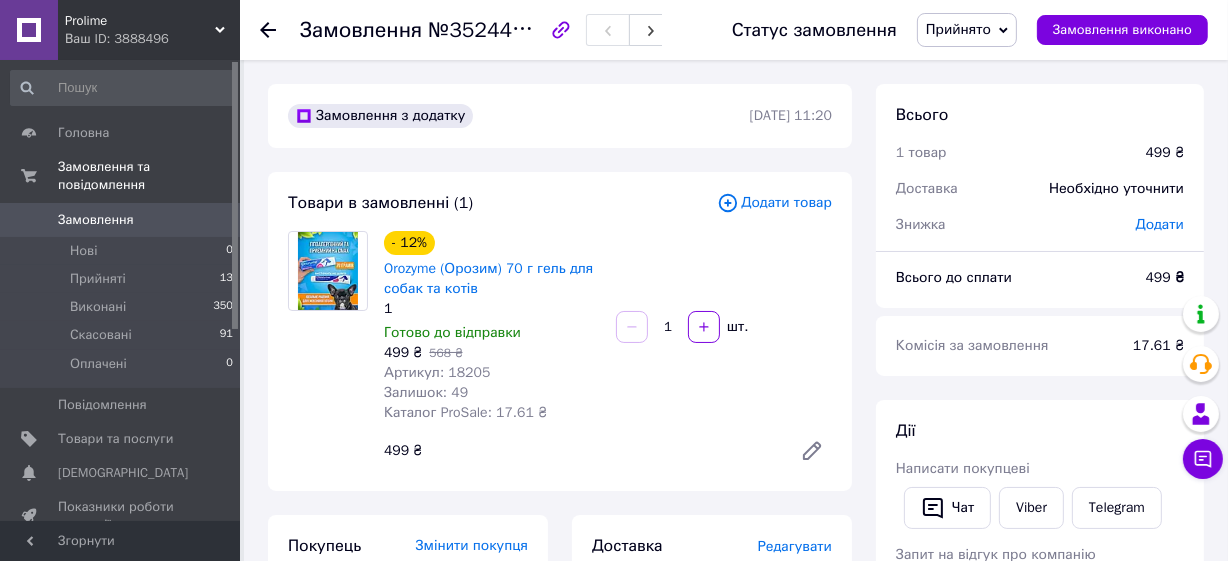 scroll, scrollTop: 90, scrollLeft: 0, axis: vertical 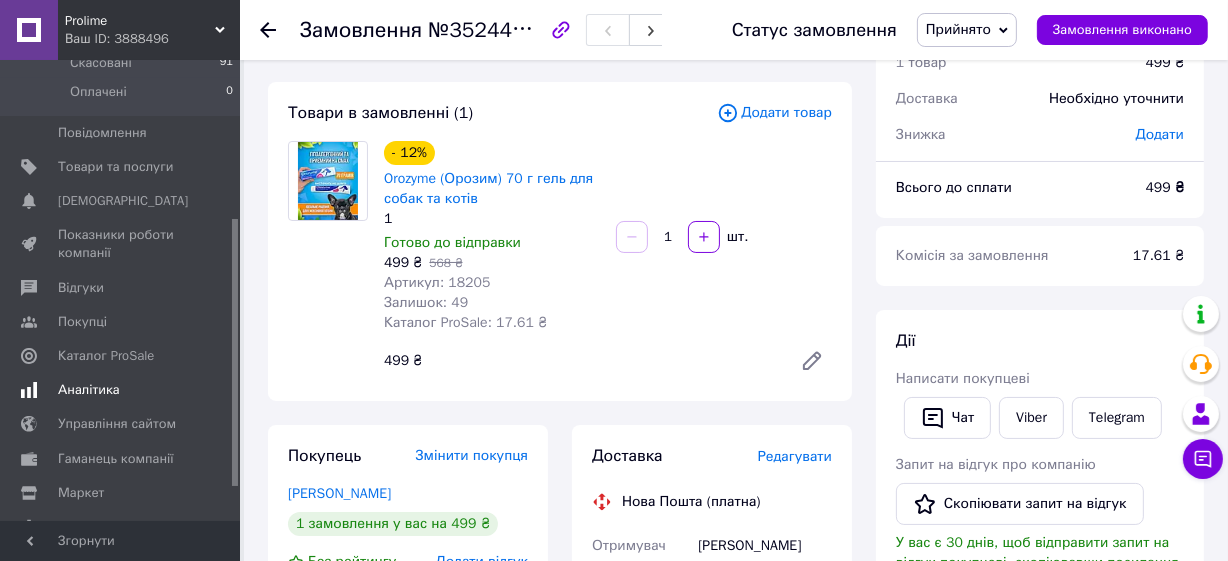 click on "Аналітика" at bounding box center [89, 390] 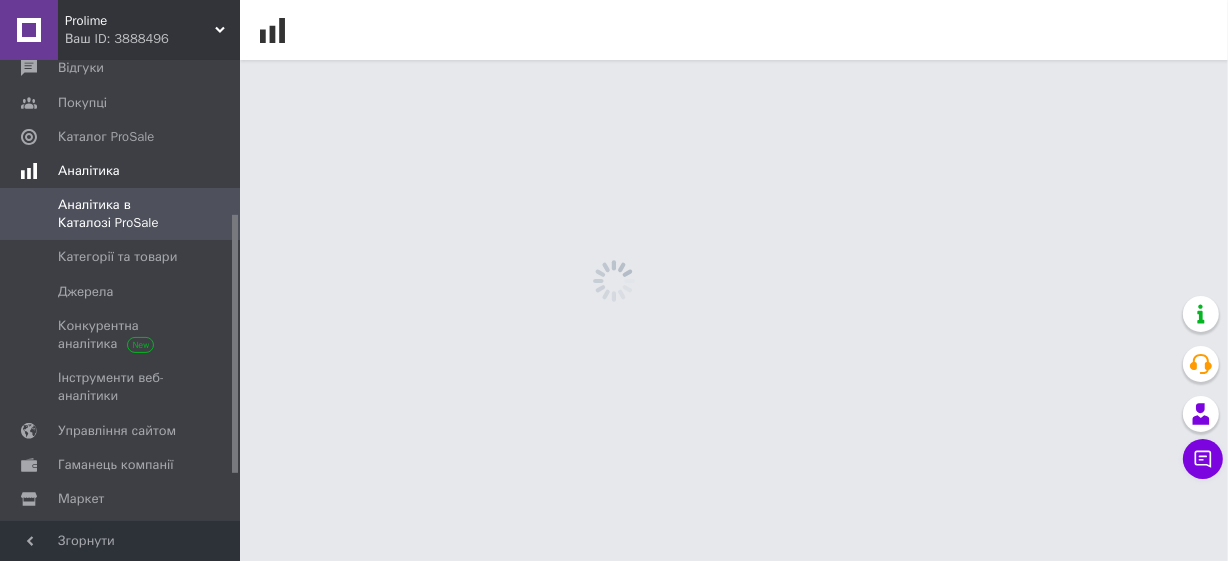 scroll, scrollTop: 0, scrollLeft: 0, axis: both 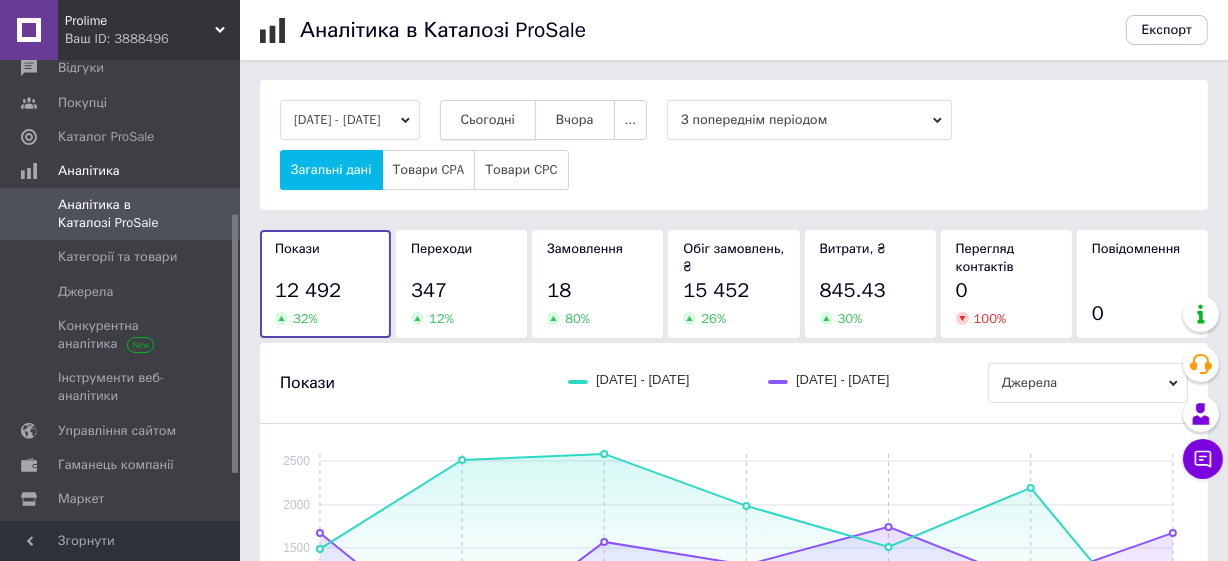 click on "Сьогодні" at bounding box center [488, 120] 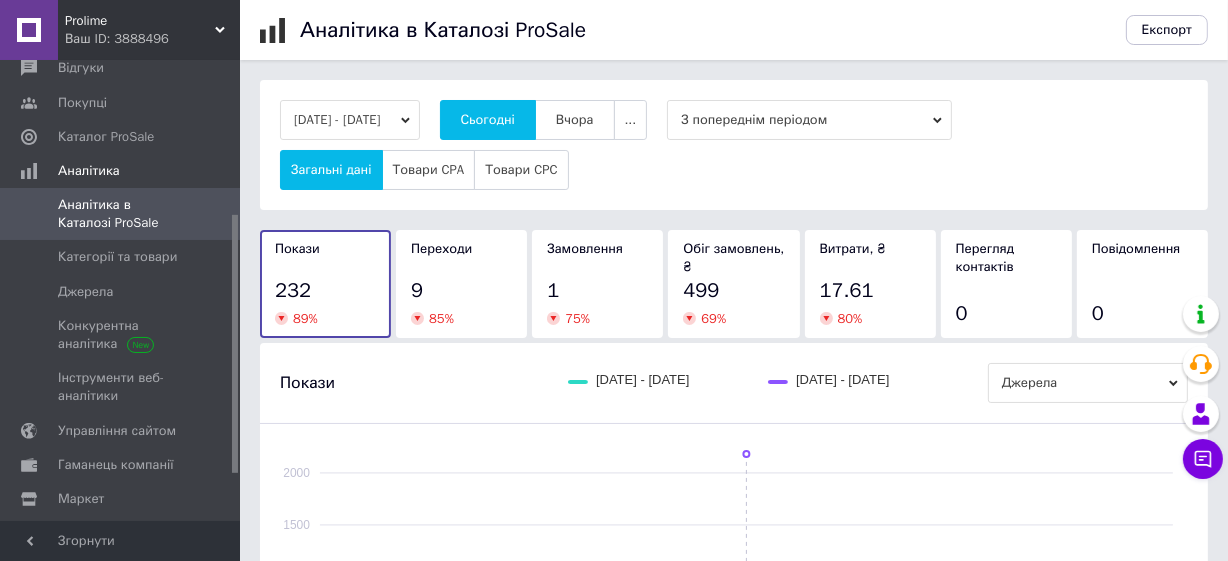 click on "9" at bounding box center [461, 291] 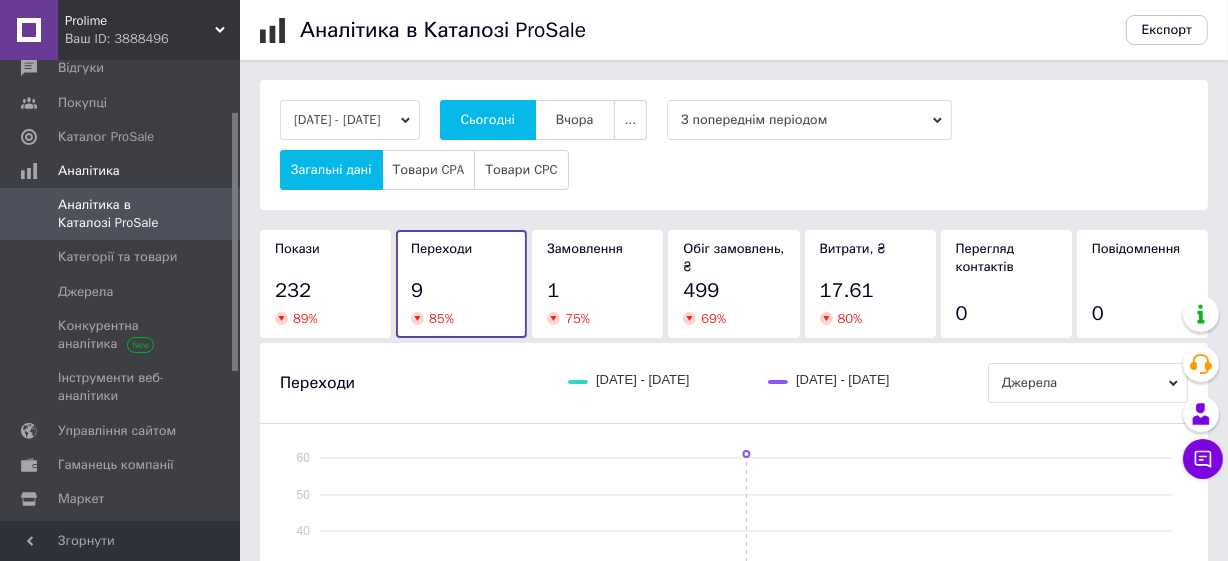 scroll, scrollTop: 90, scrollLeft: 0, axis: vertical 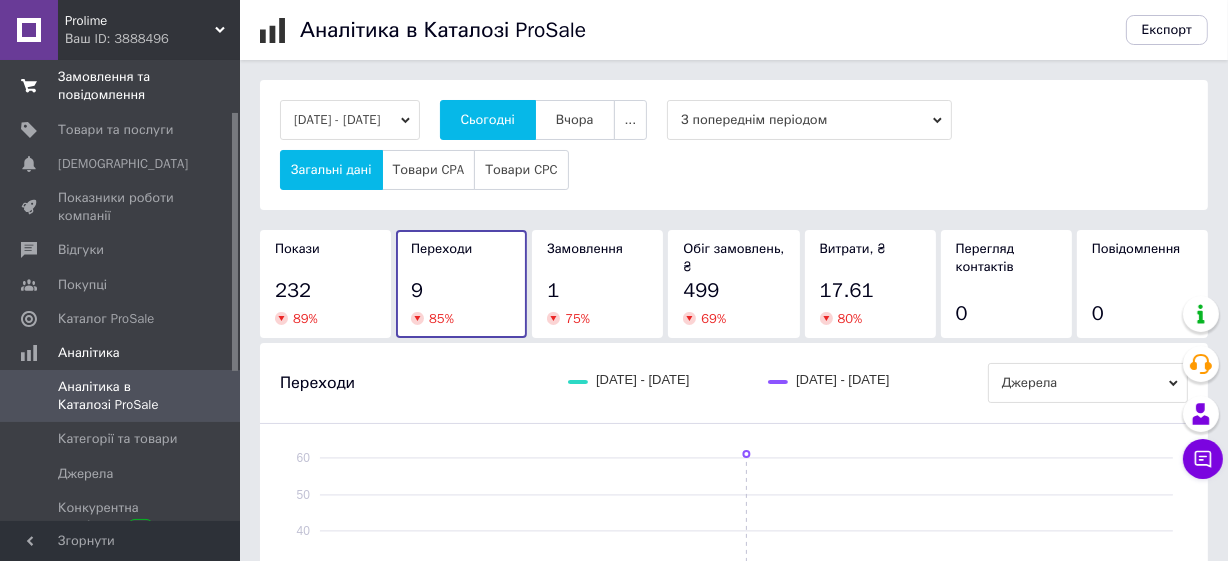 click on "Замовлення та повідомлення" at bounding box center (121, 86) 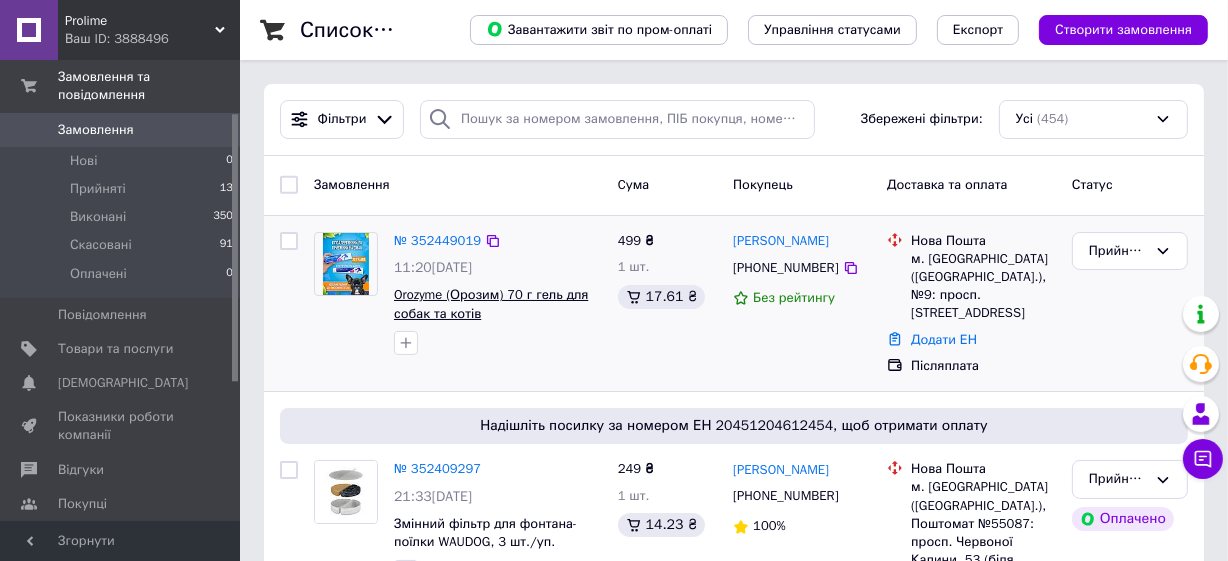 click on "Orozyme (Орозим) 70 г гель для собак та котів" at bounding box center [491, 304] 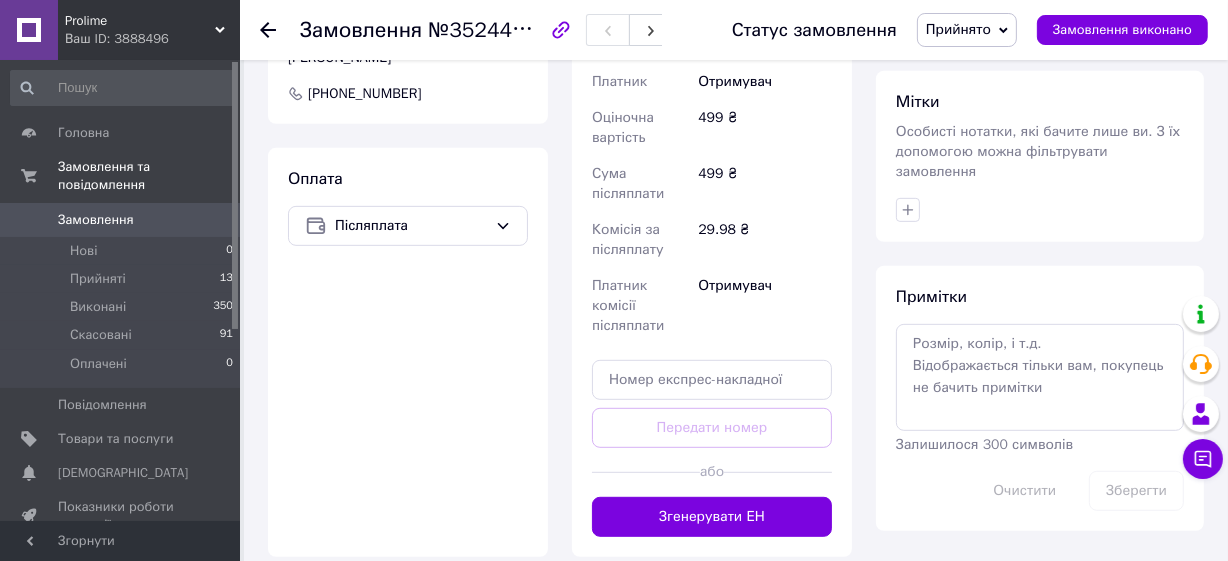 scroll, scrollTop: 454, scrollLeft: 0, axis: vertical 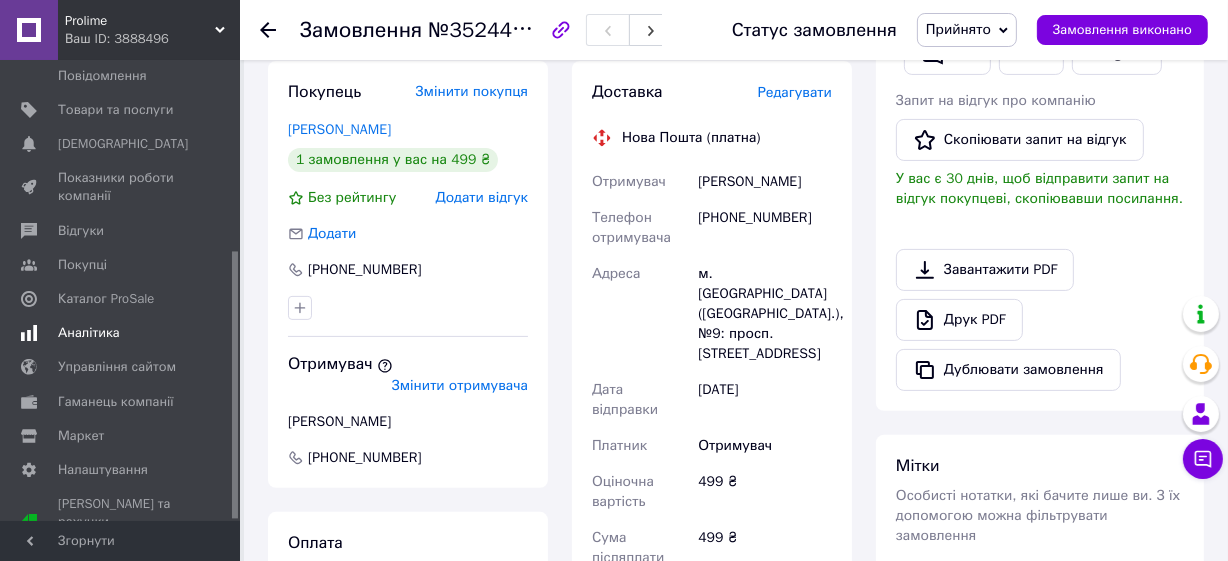 click on "Аналітика" at bounding box center [89, 333] 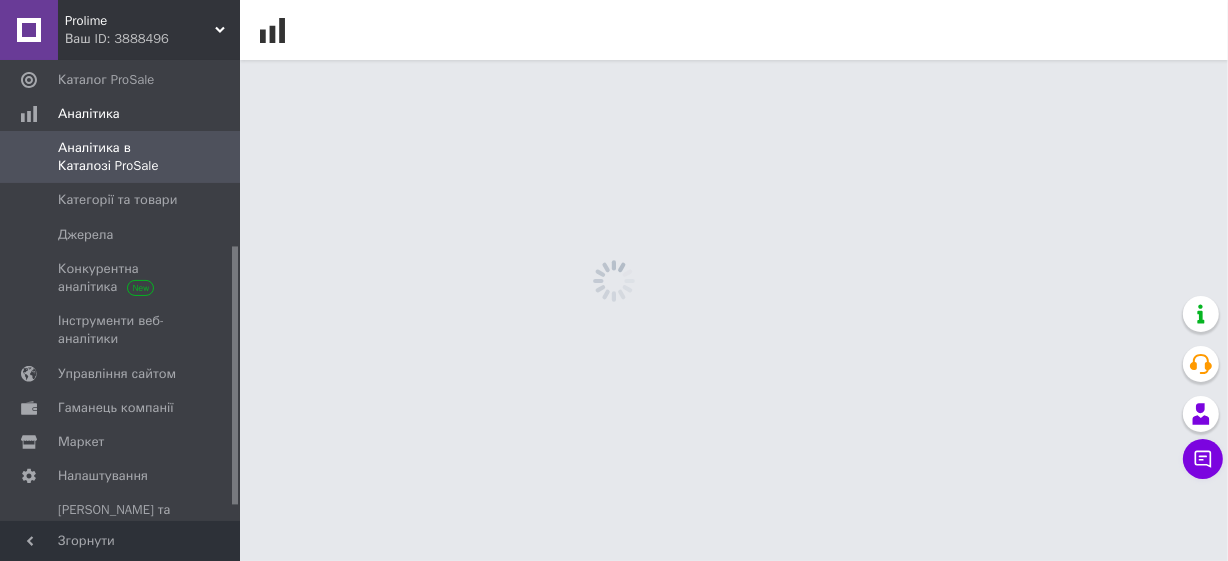 scroll, scrollTop: 0, scrollLeft: 0, axis: both 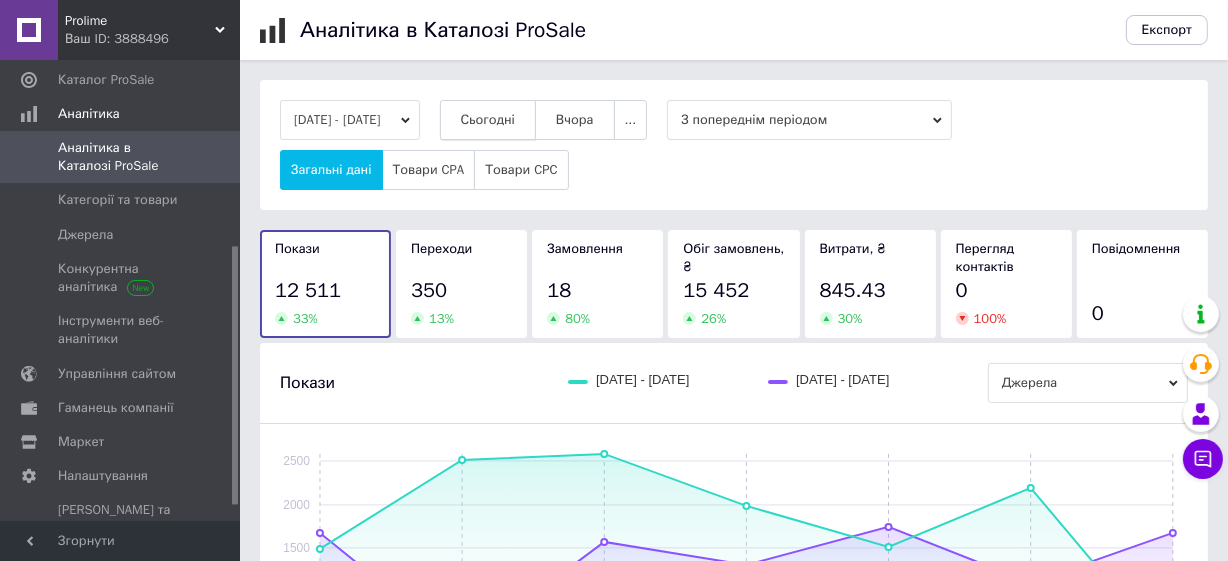 click on "Сьогодні" at bounding box center (488, 120) 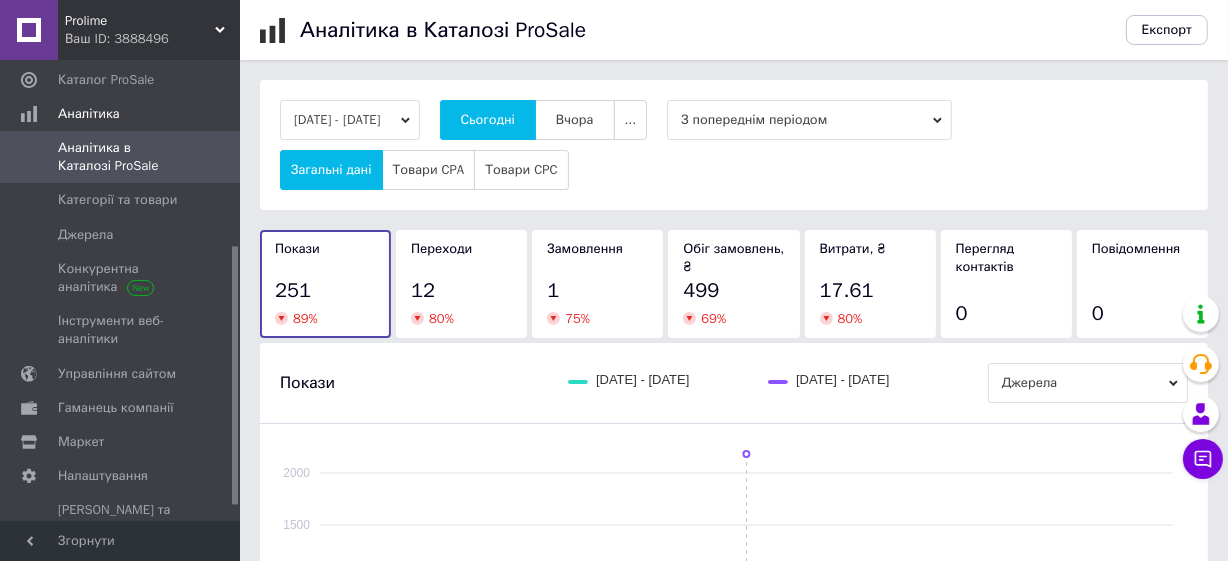 click on "Переходи 12 80 %" at bounding box center (461, 284) 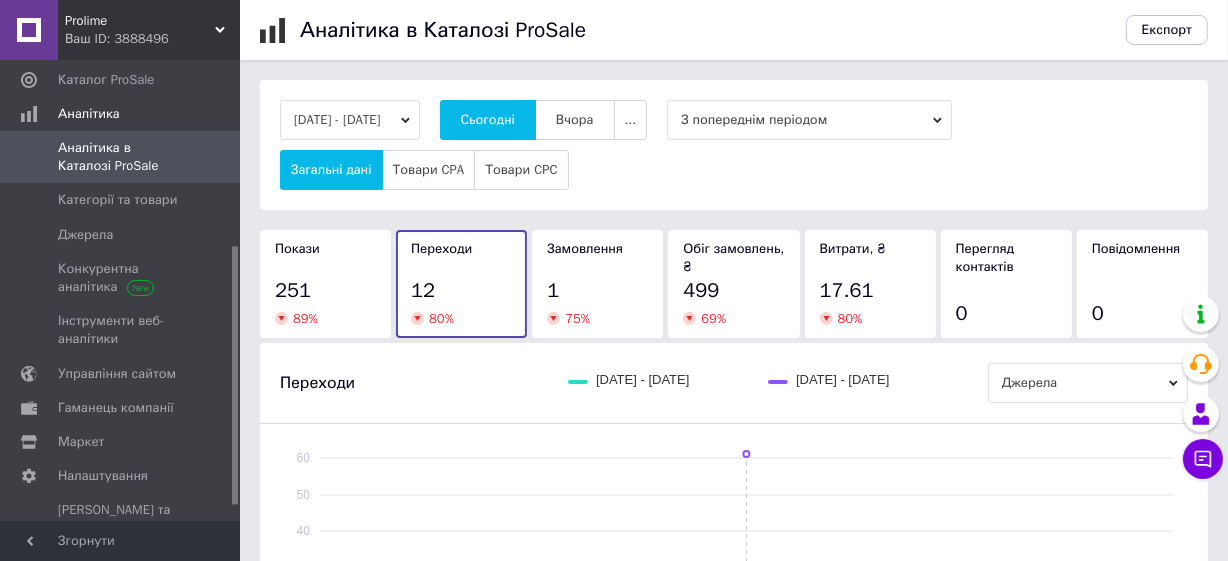 scroll, scrollTop: 458, scrollLeft: 0, axis: vertical 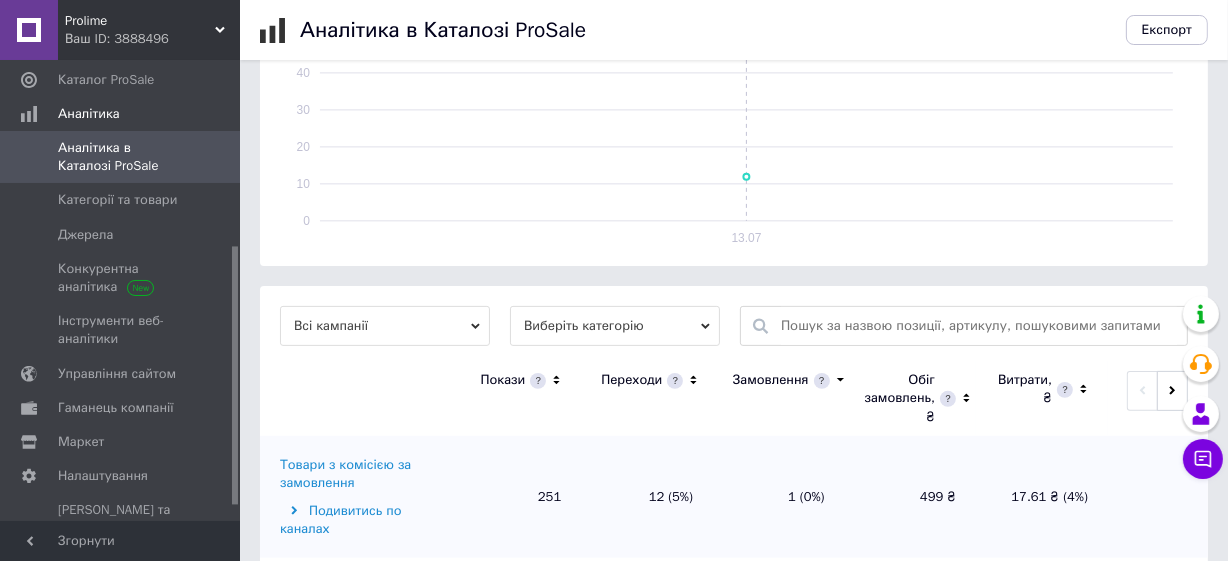 click on "Товари з комісією за замовлення" at bounding box center [362, 474] 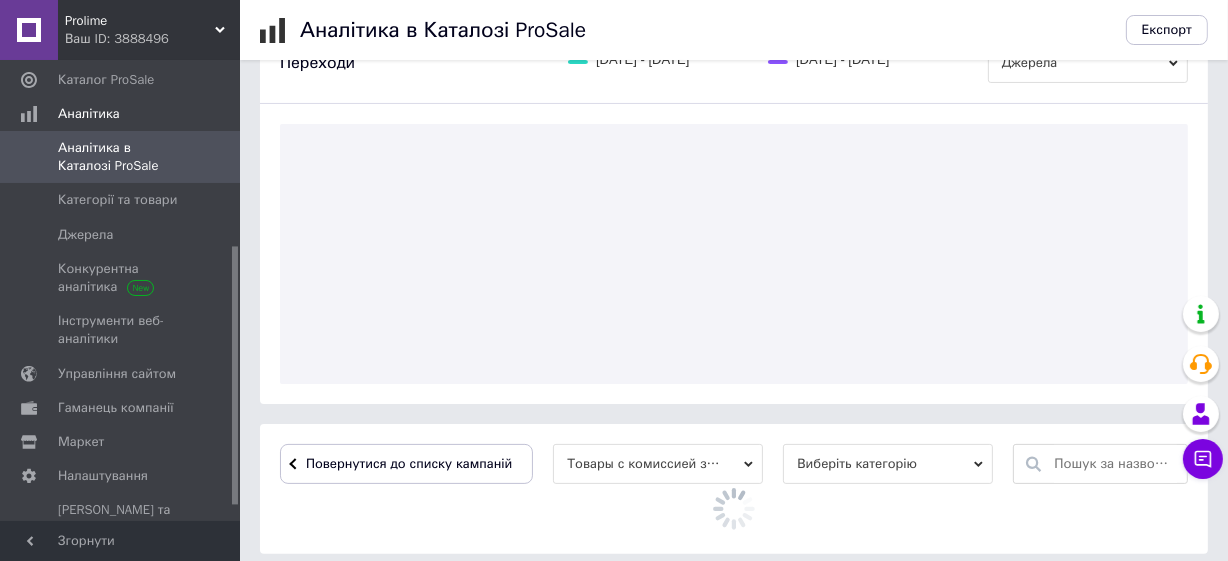 scroll, scrollTop: 458, scrollLeft: 0, axis: vertical 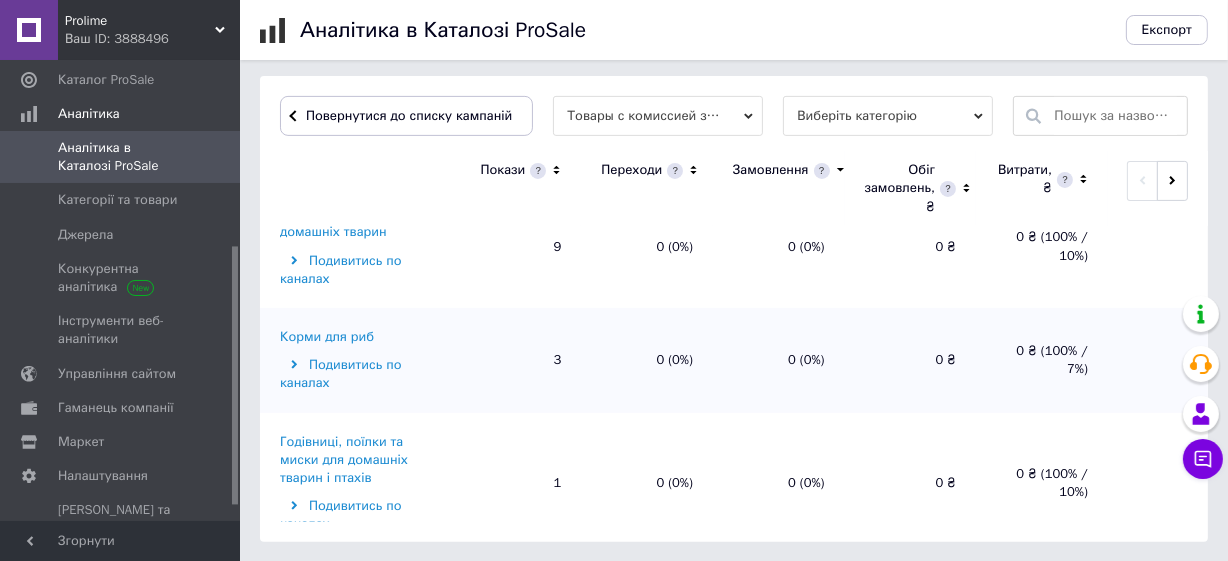 click on "Антисептичні ветеринарні препарати" at bounding box center (362, 592) 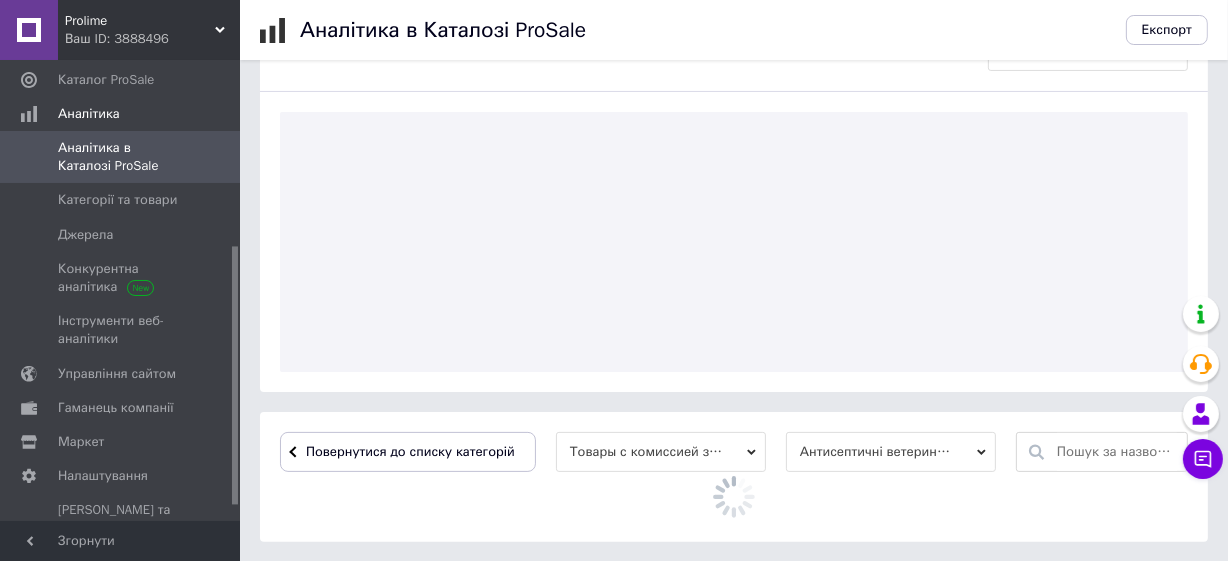 scroll, scrollTop: 650, scrollLeft: 0, axis: vertical 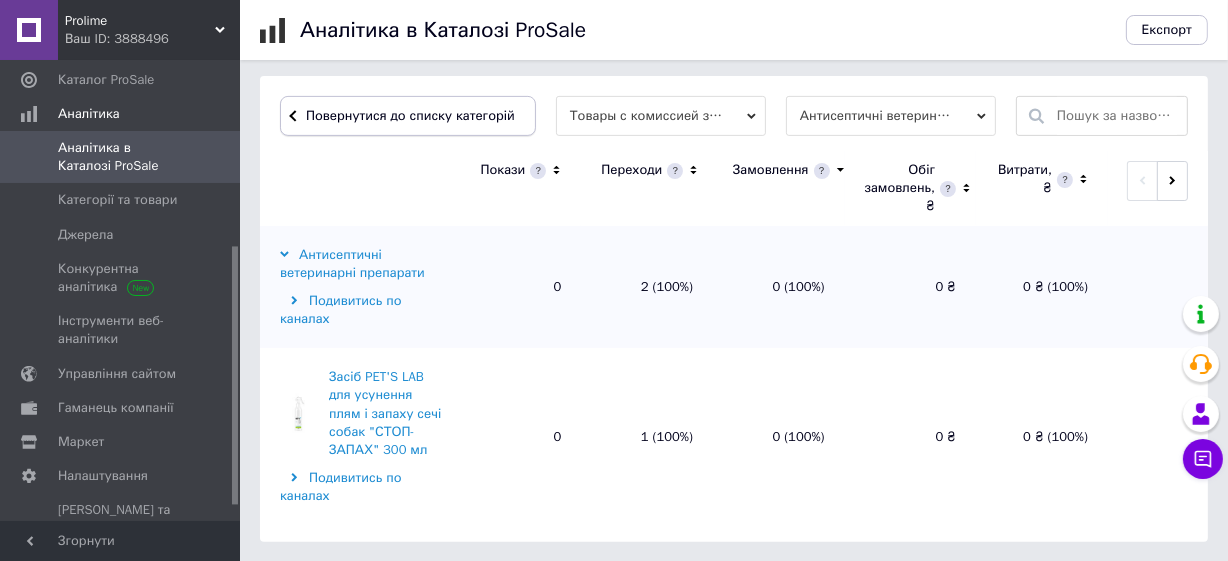click on "Повернутися до списку категорій" at bounding box center [408, 116] 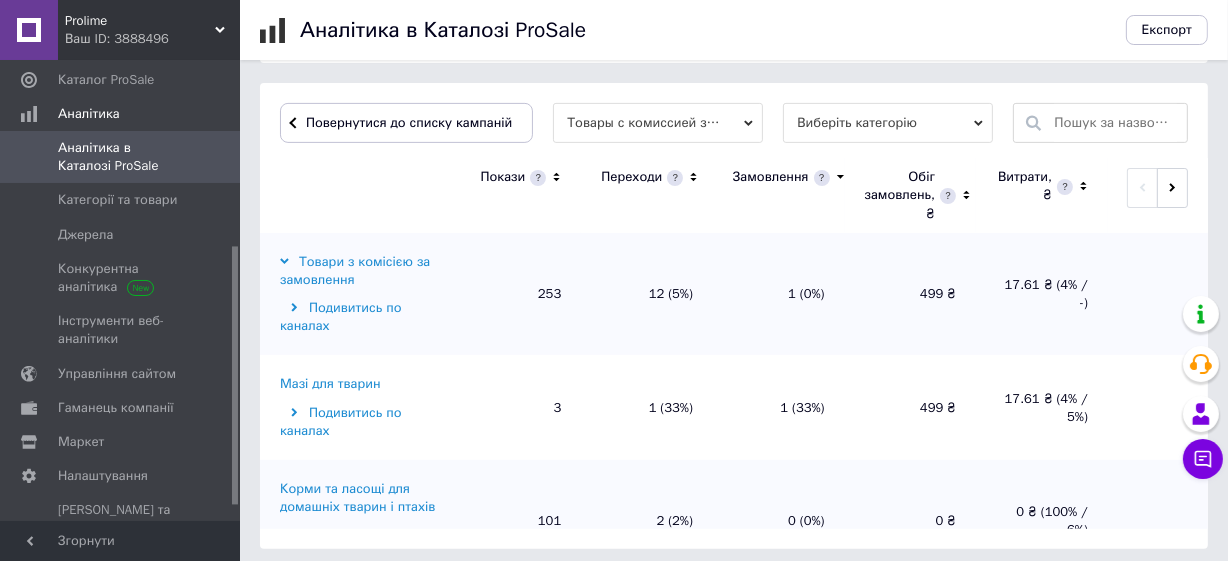 scroll, scrollTop: 668, scrollLeft: 0, axis: vertical 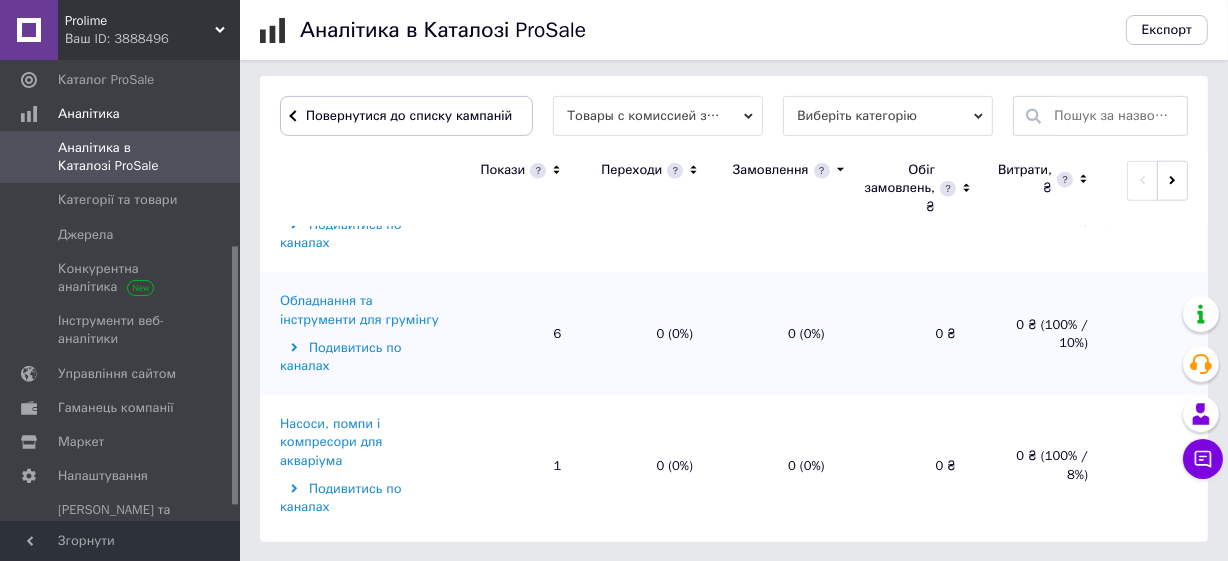click on "Повідки, нашийники, намордники, шлейки" at bounding box center (362, 1083) 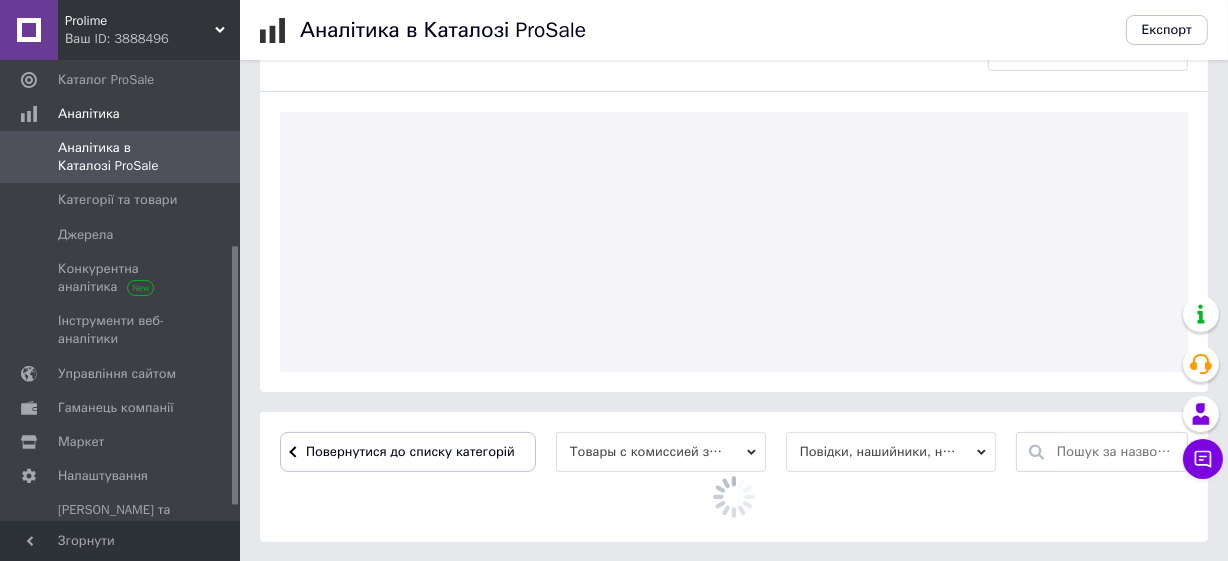 scroll, scrollTop: 650, scrollLeft: 0, axis: vertical 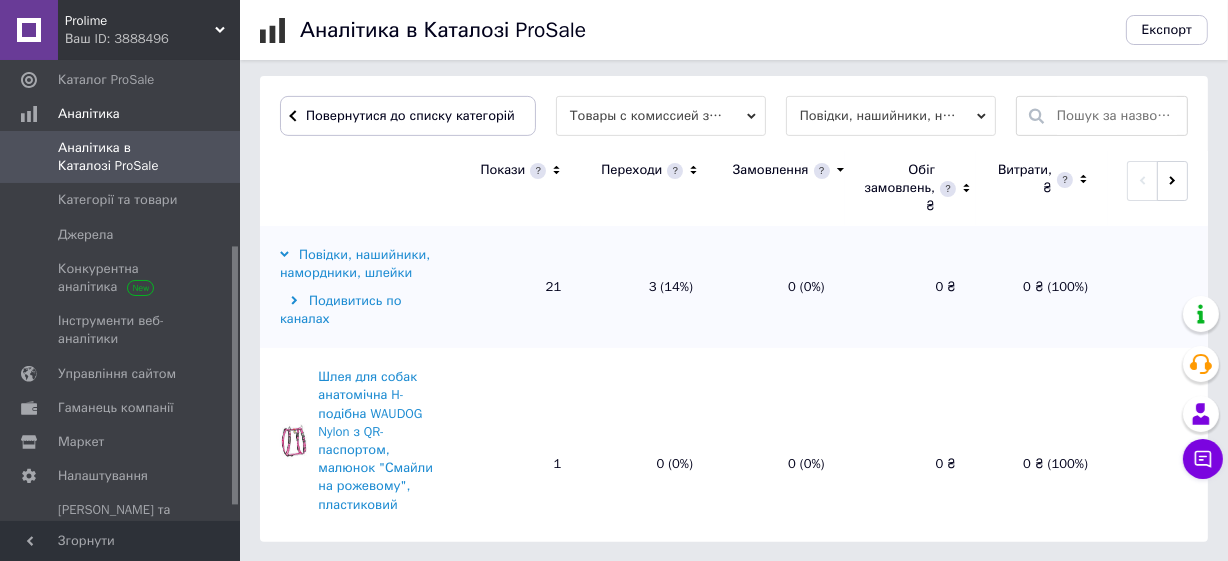 click 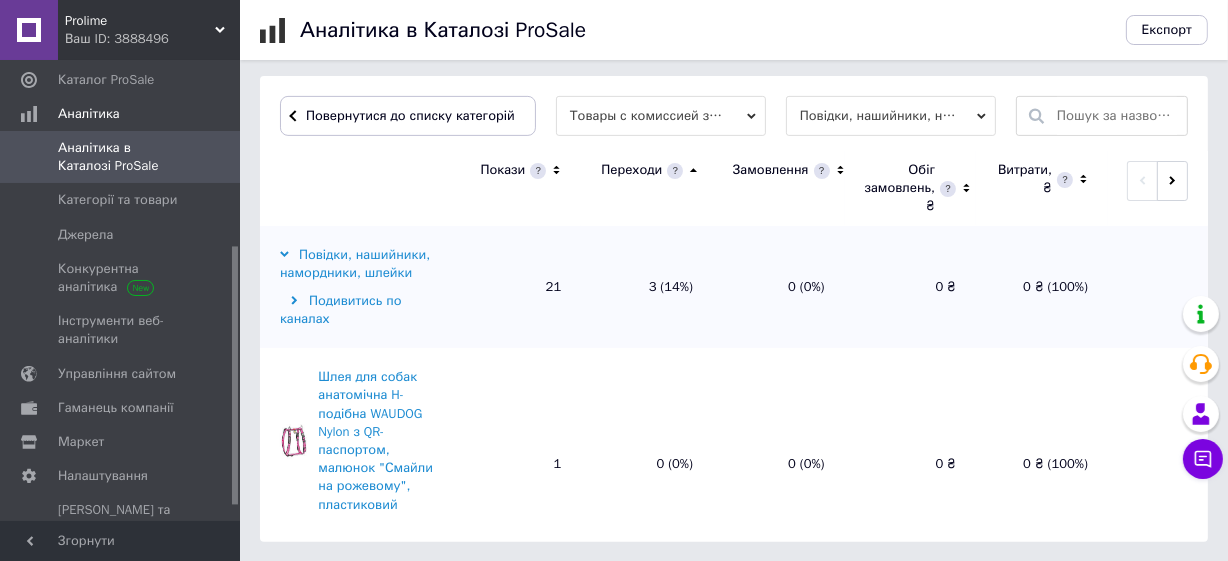click 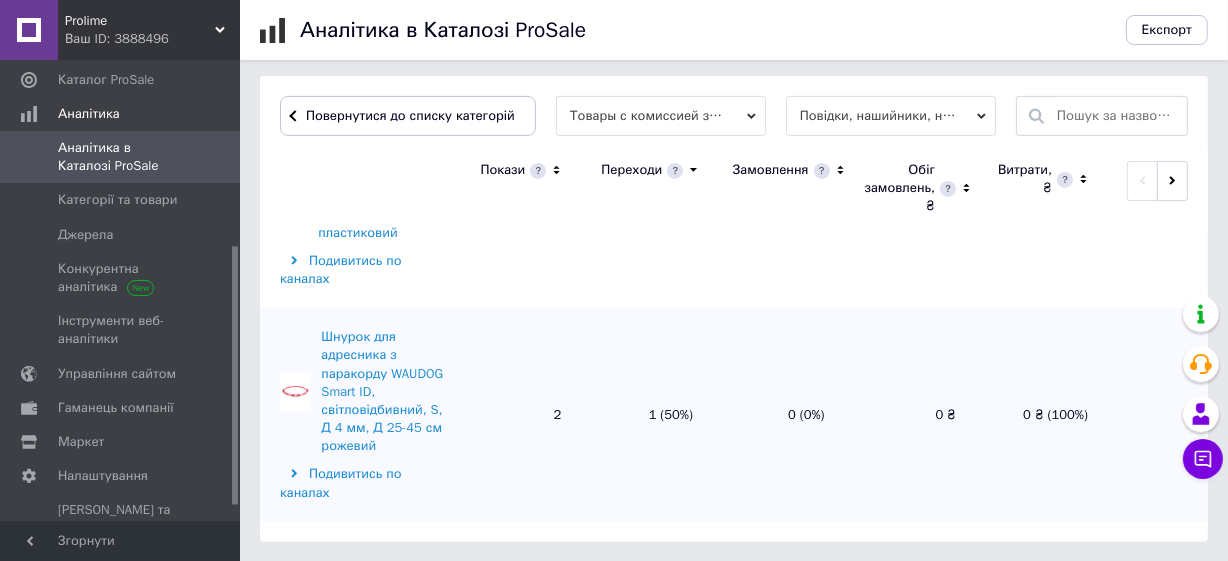 scroll, scrollTop: 90, scrollLeft: 0, axis: vertical 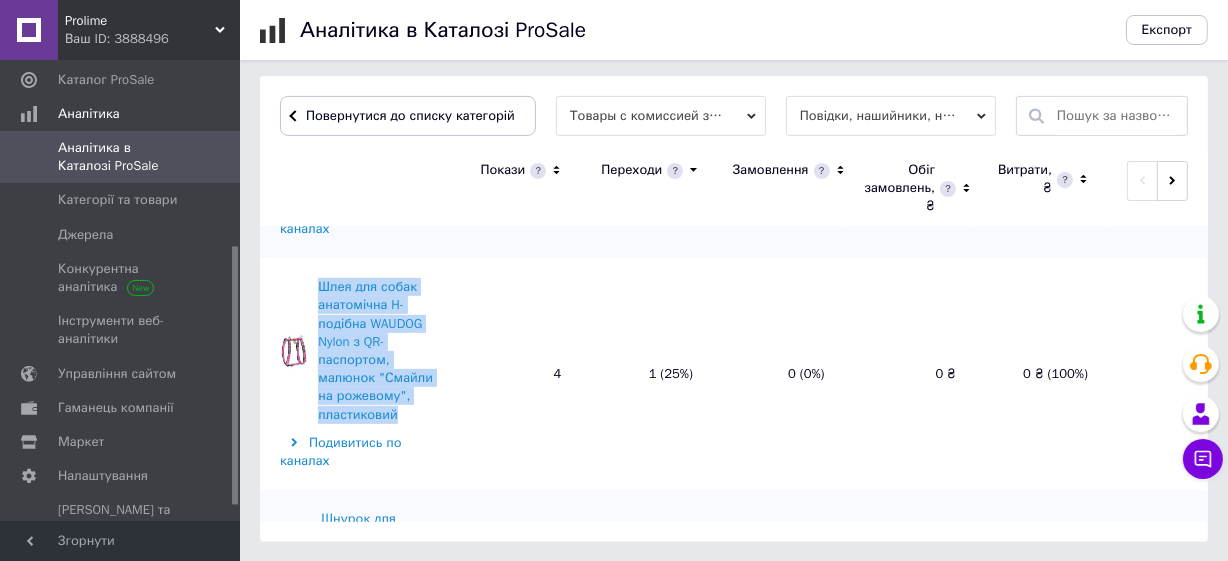 drag, startPoint x: 328, startPoint y: 260, endPoint x: 509, endPoint y: 323, distance: 191.65073 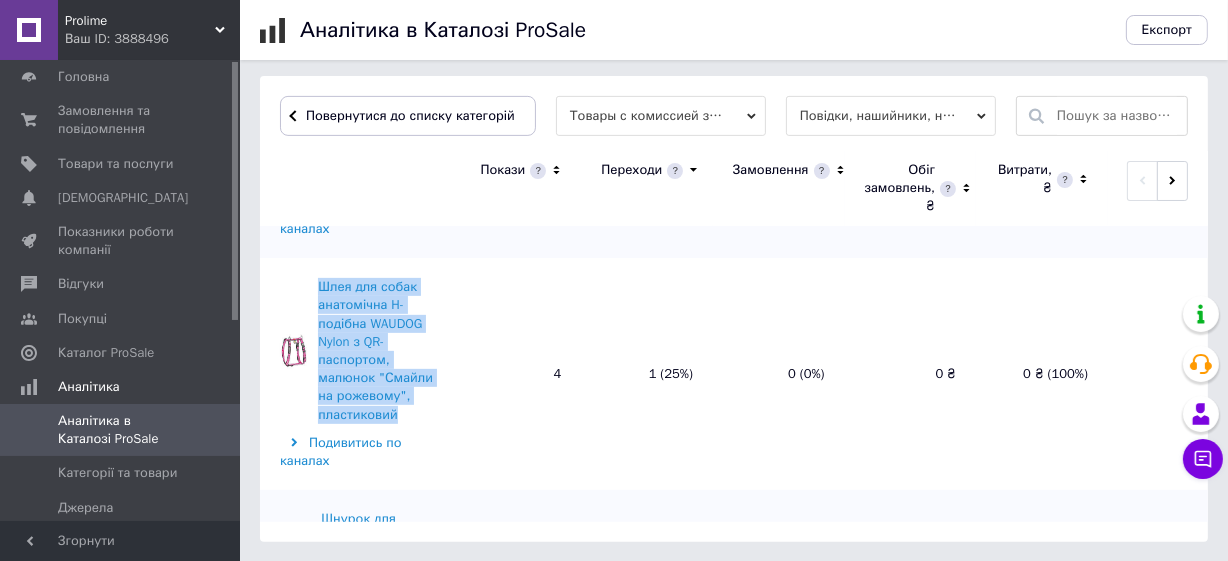 scroll, scrollTop: 0, scrollLeft: 0, axis: both 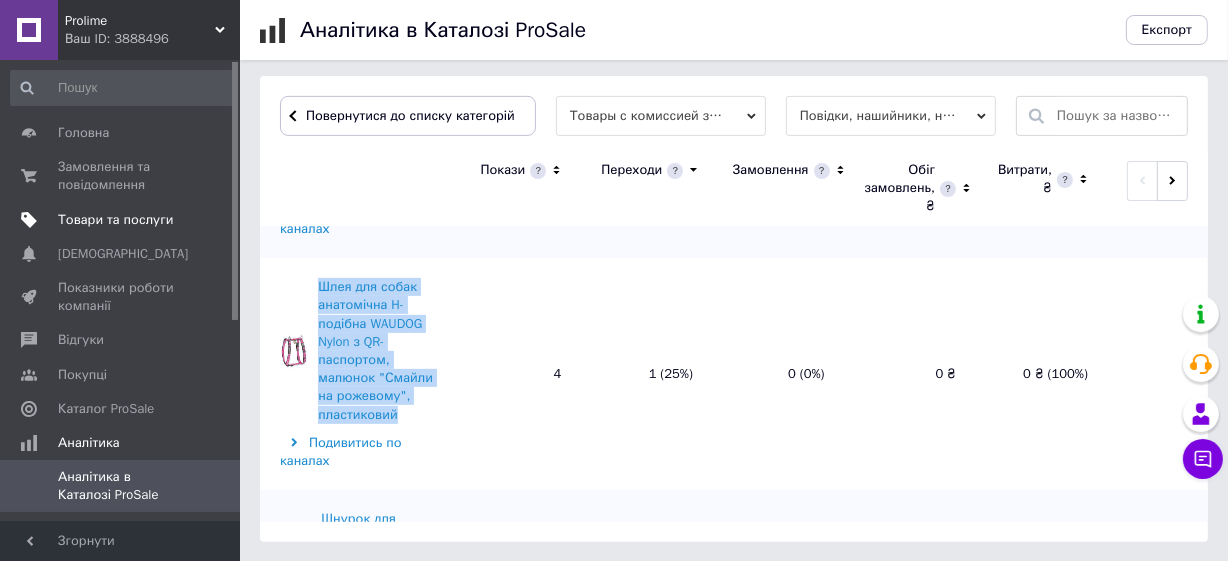 click on "Товари та послуги" at bounding box center [115, 220] 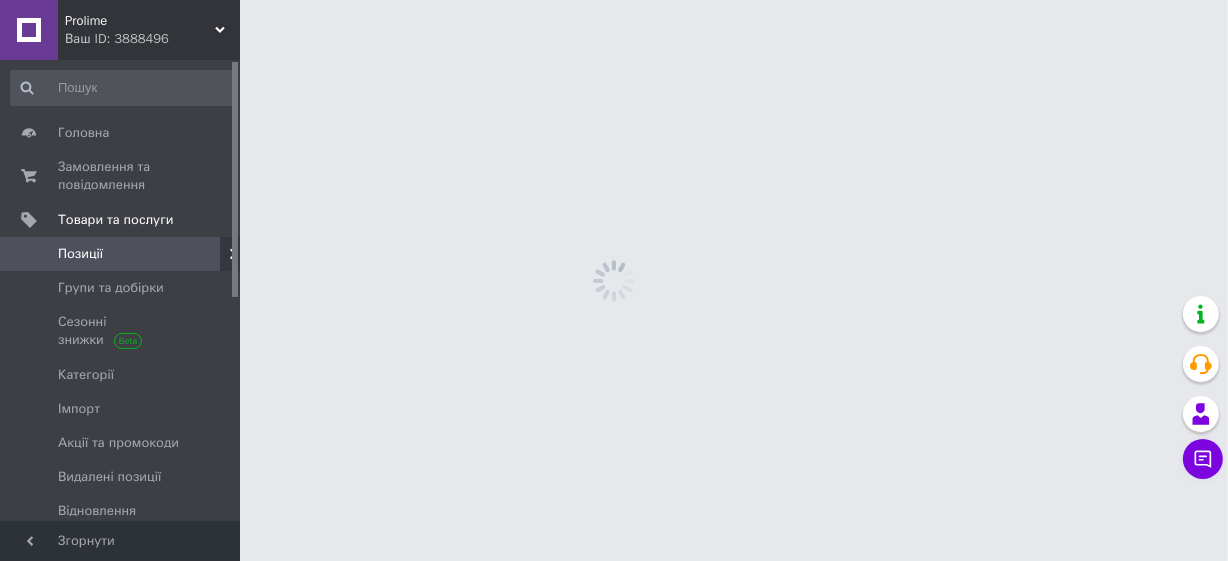 scroll, scrollTop: 0, scrollLeft: 0, axis: both 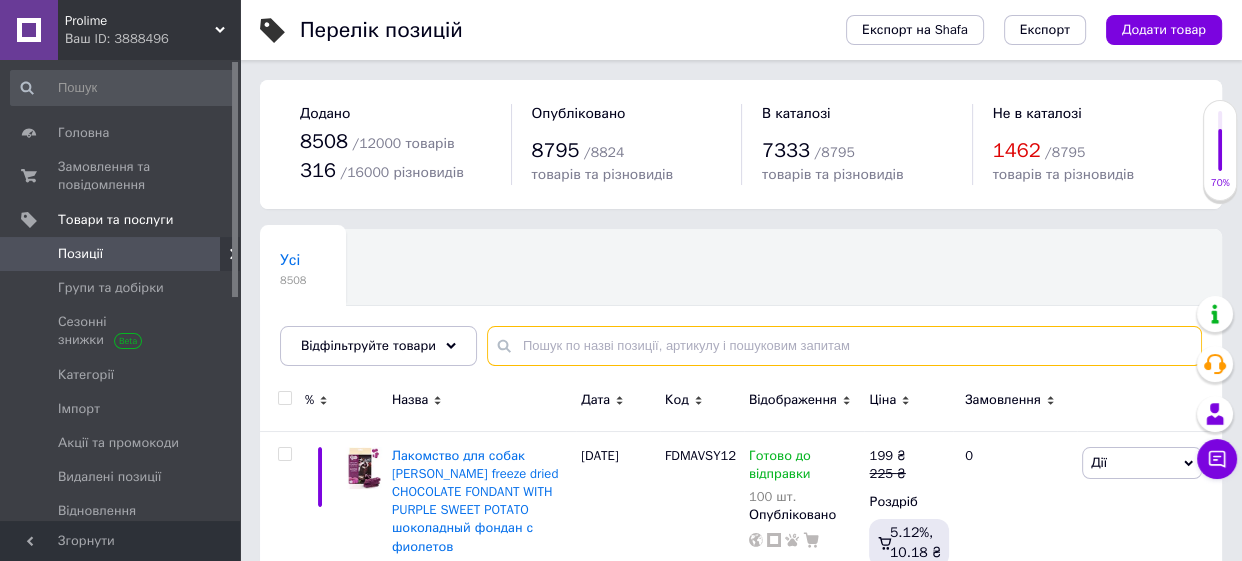 click at bounding box center [844, 346] 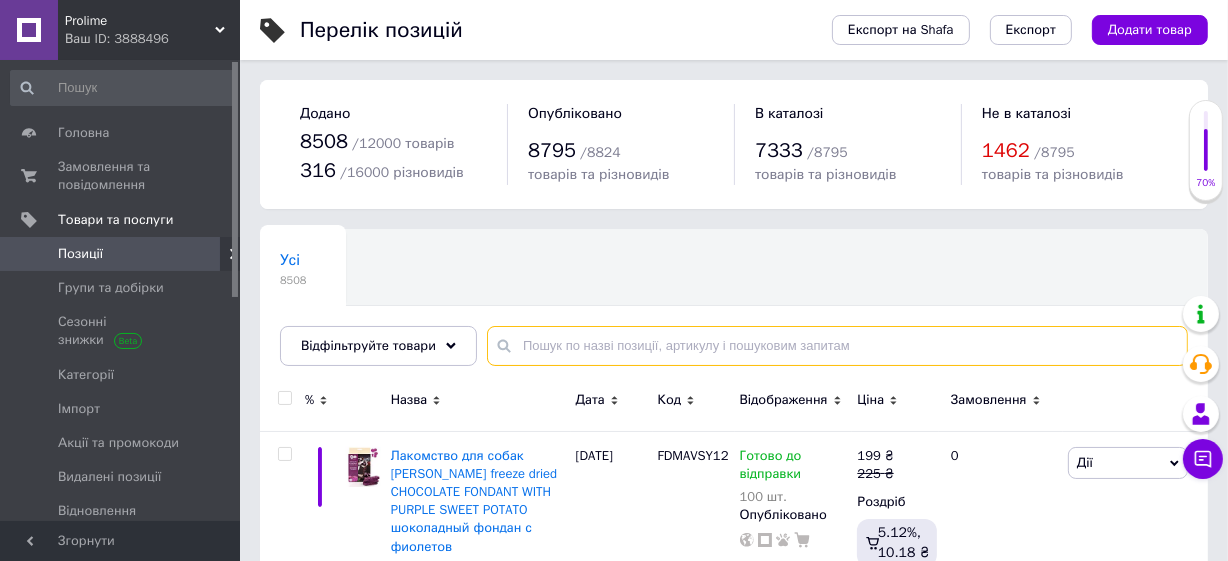 paste on "Шлея для собак анатомічна H-подібна WAUDOG Nylon з QR-паспортом, малюнок "Смайли на рожевому", пластиковий" 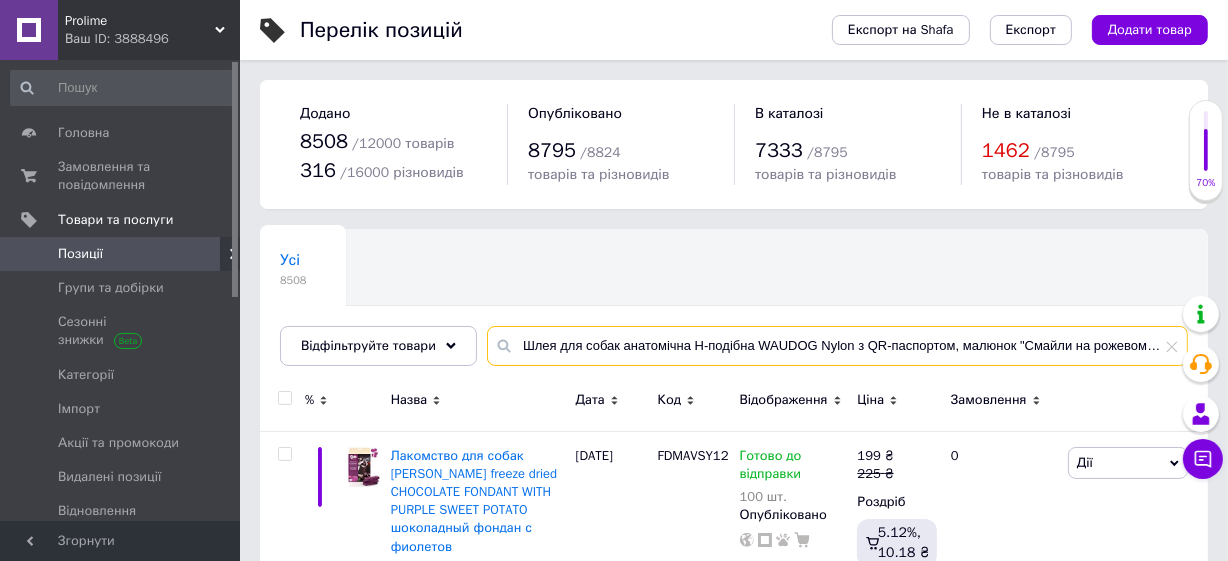 scroll, scrollTop: 0, scrollLeft: 71, axis: horizontal 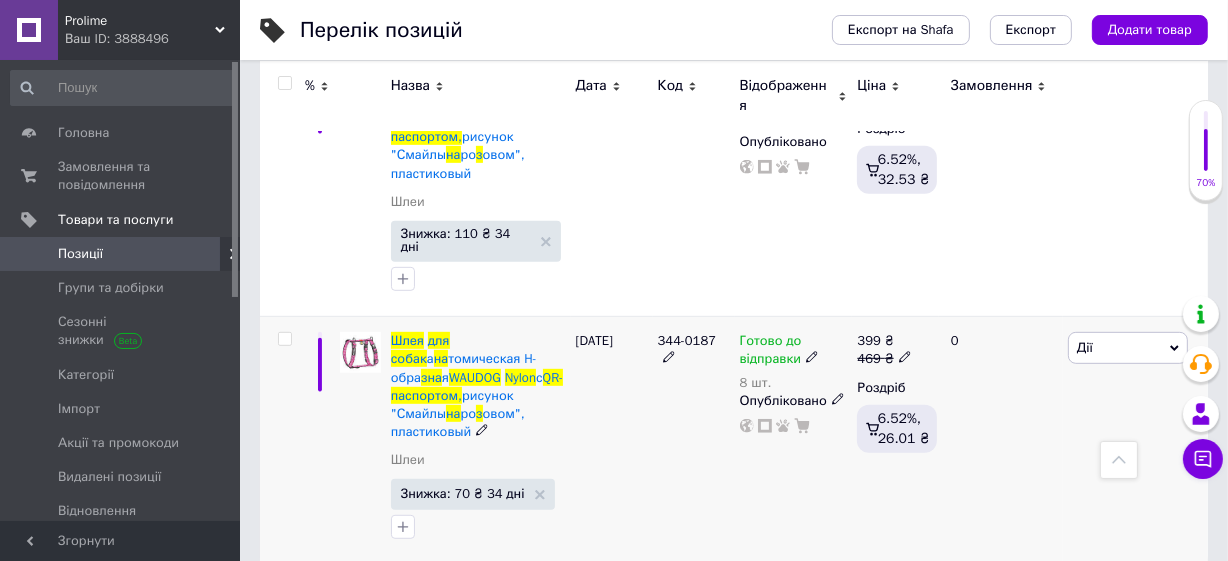 type on "Шлея для собак анатомічна H-подібна WAUDOG Nylon з QR-паспортом, малюнок "Смайли на рожевому", пластиковий" 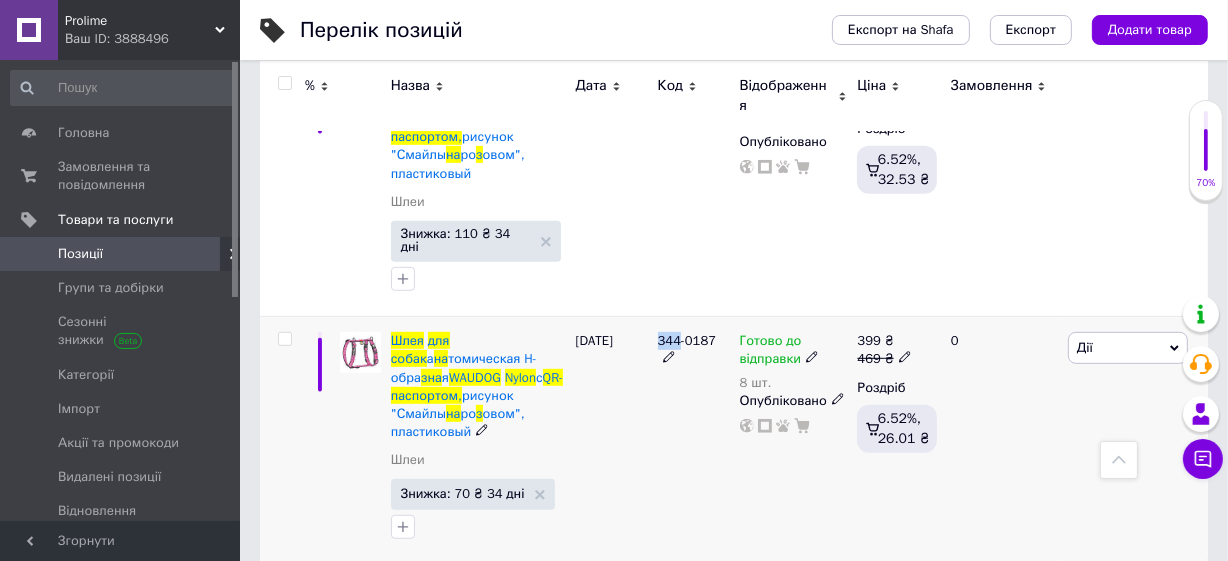 click on "344-0187" at bounding box center (687, 340) 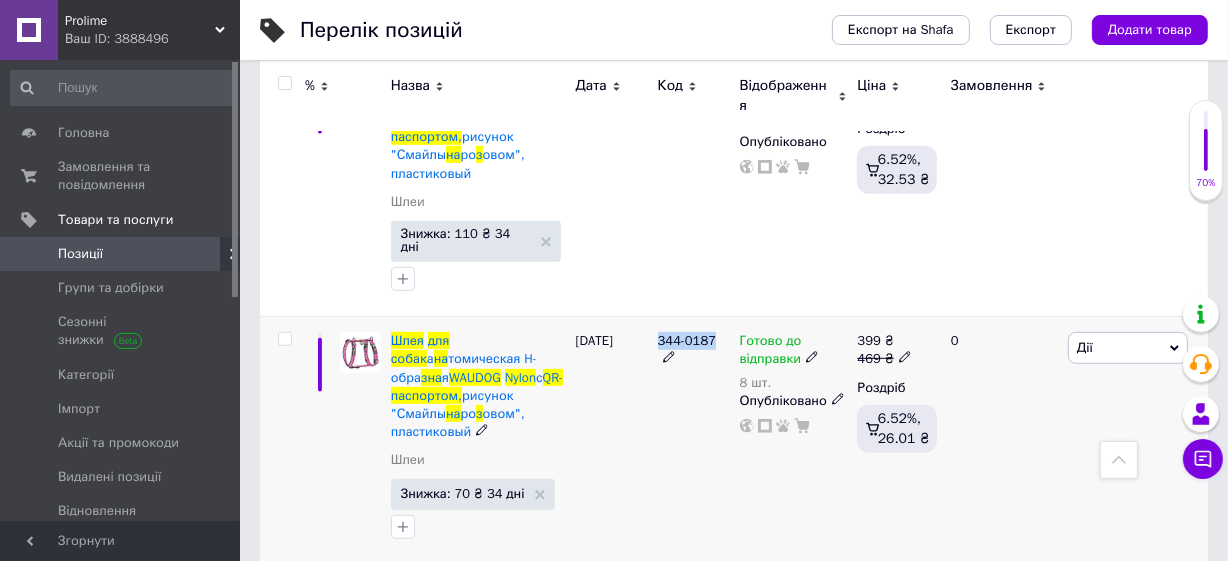 click on "344-0187" at bounding box center (687, 340) 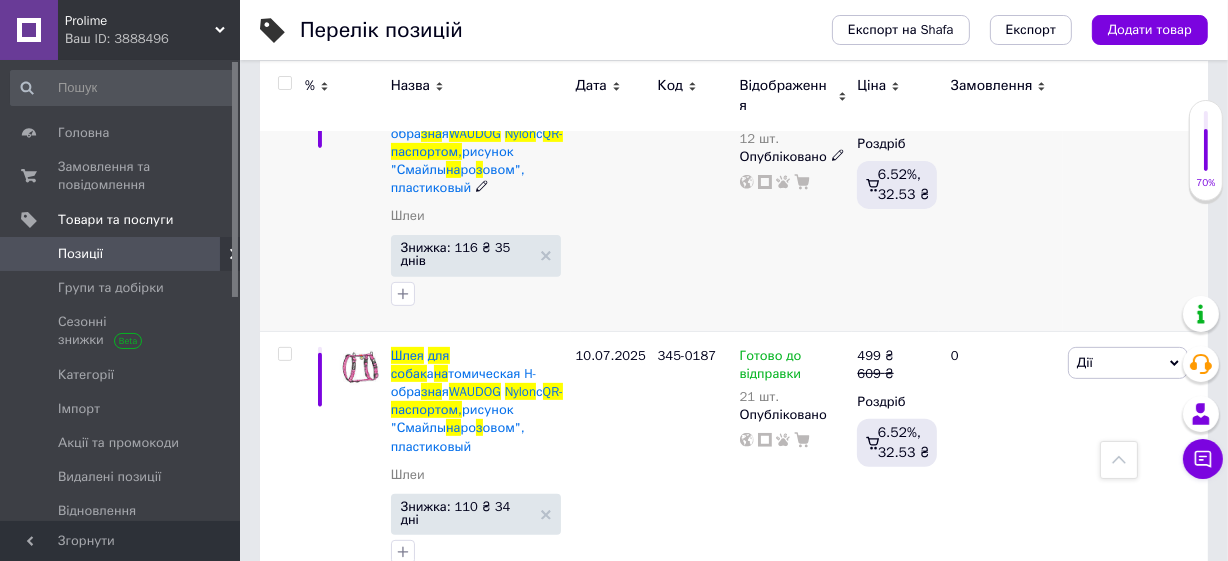 scroll, scrollTop: 879, scrollLeft: 0, axis: vertical 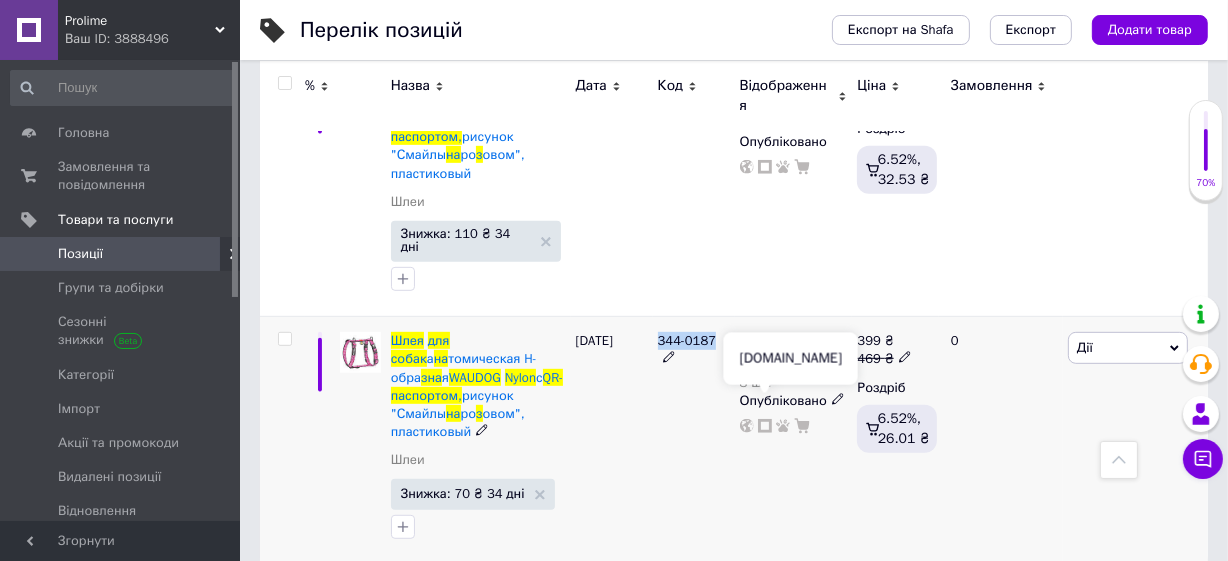 click 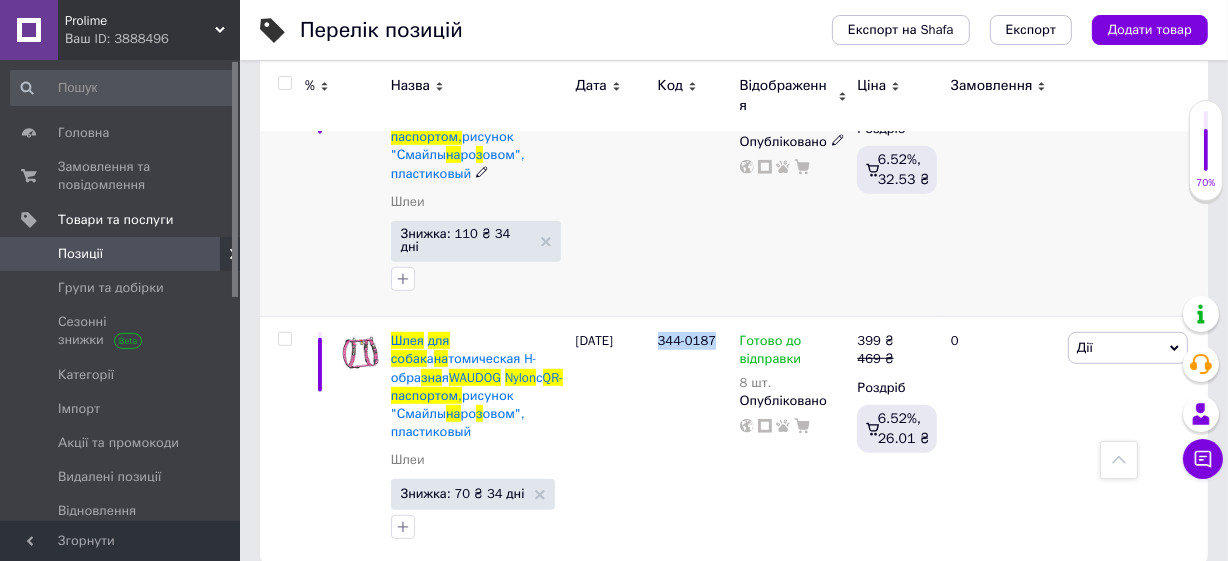 copy on "344-0187" 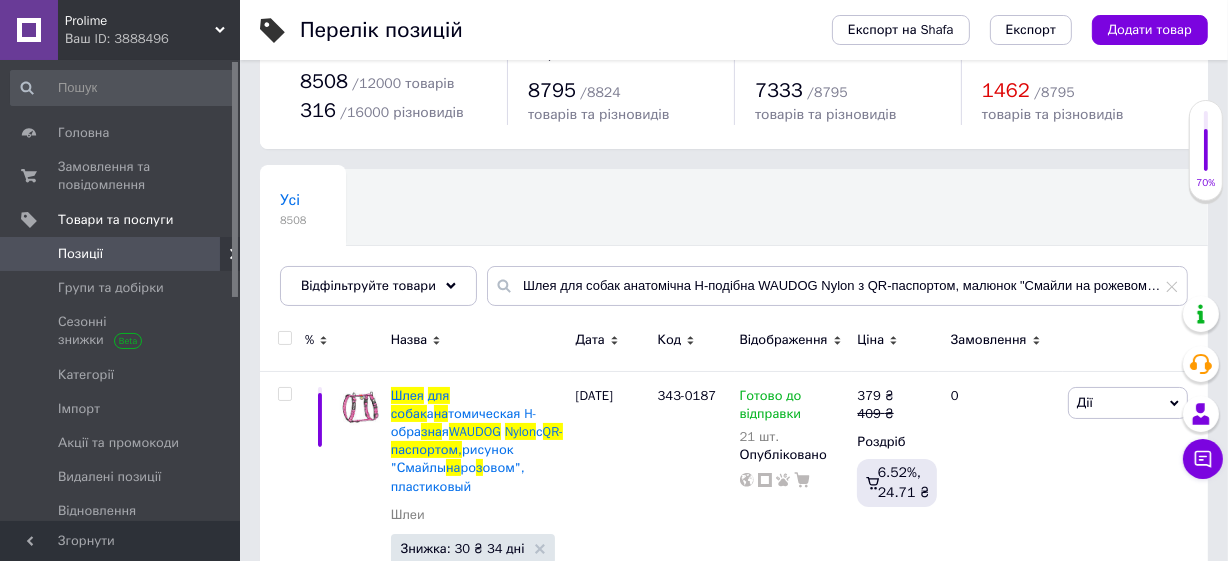 scroll, scrollTop: 151, scrollLeft: 0, axis: vertical 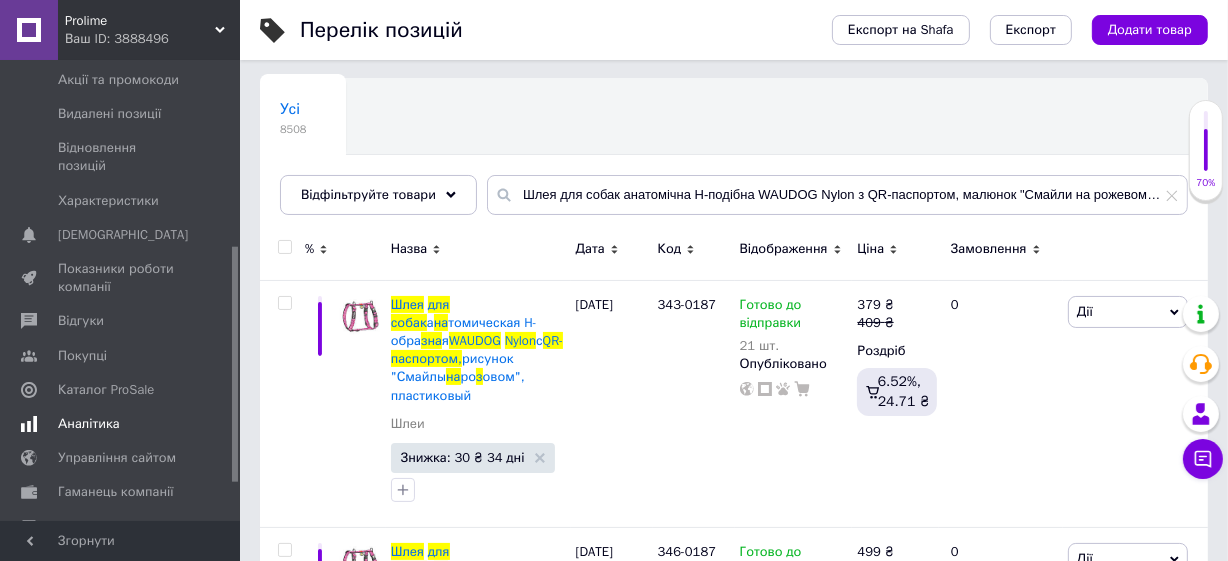 click on "Аналітика" at bounding box center [89, 424] 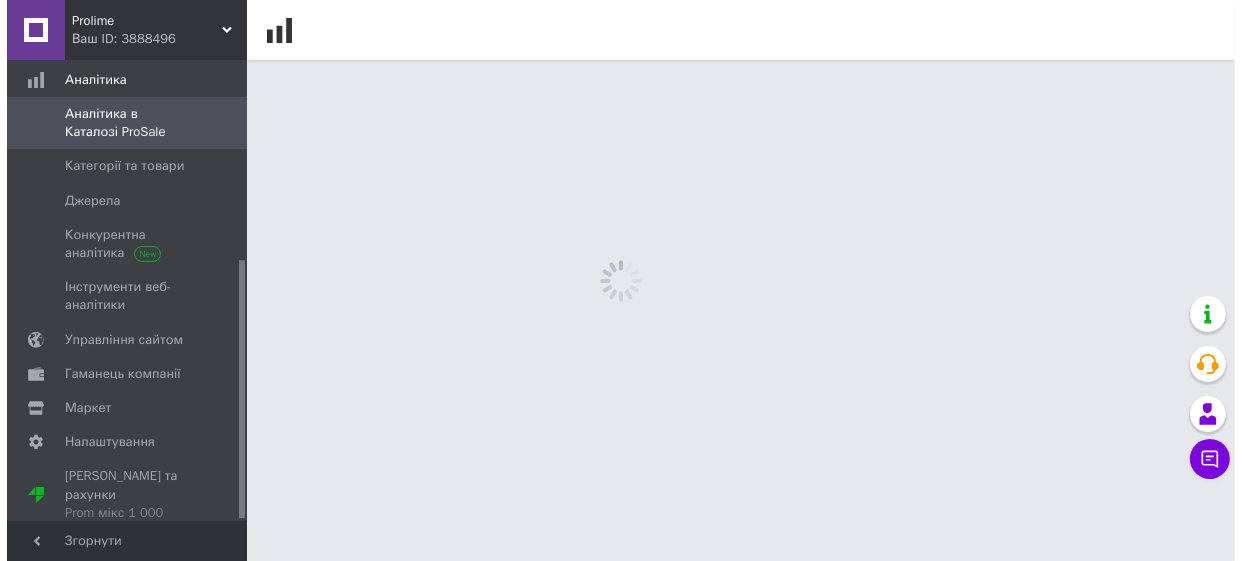 scroll, scrollTop: 0, scrollLeft: 0, axis: both 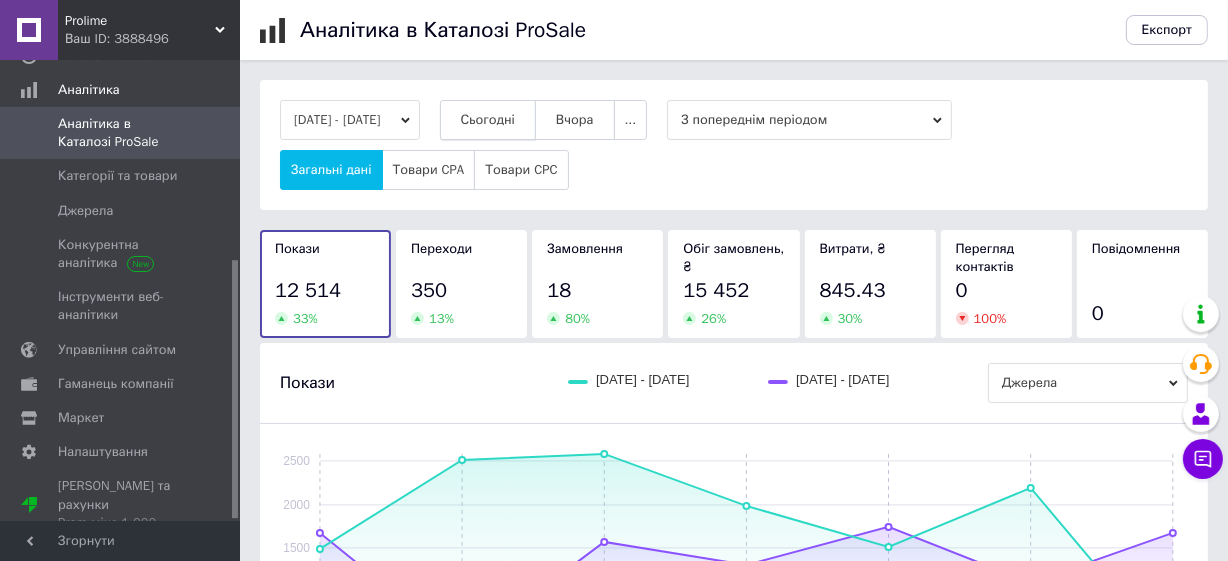 click on "Сьогодні" at bounding box center (488, 120) 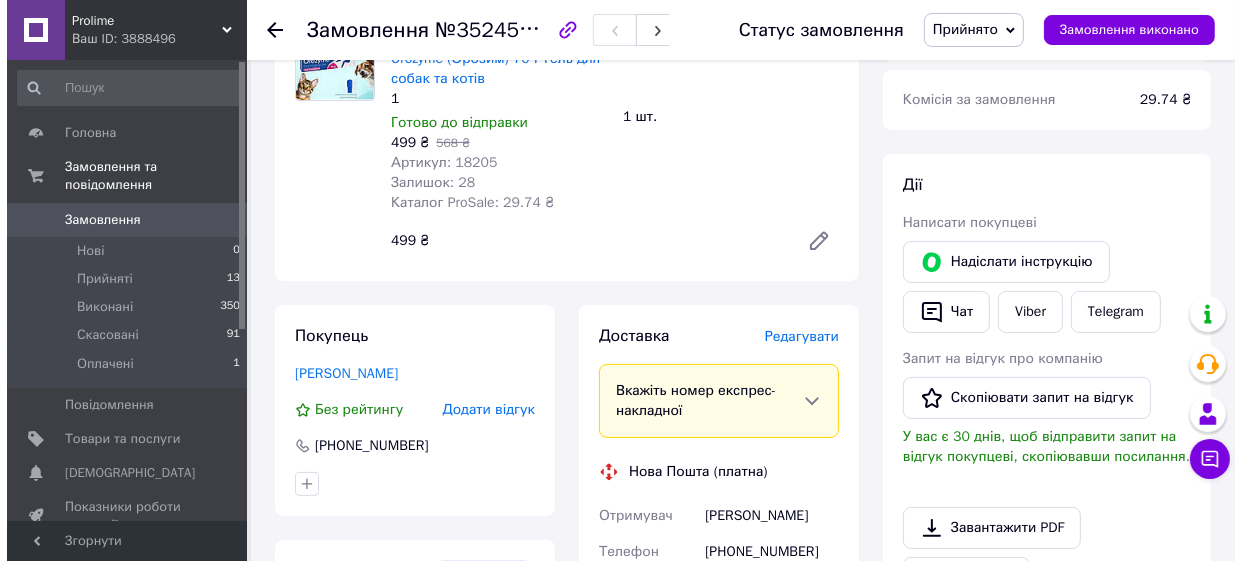 scroll, scrollTop: 363, scrollLeft: 0, axis: vertical 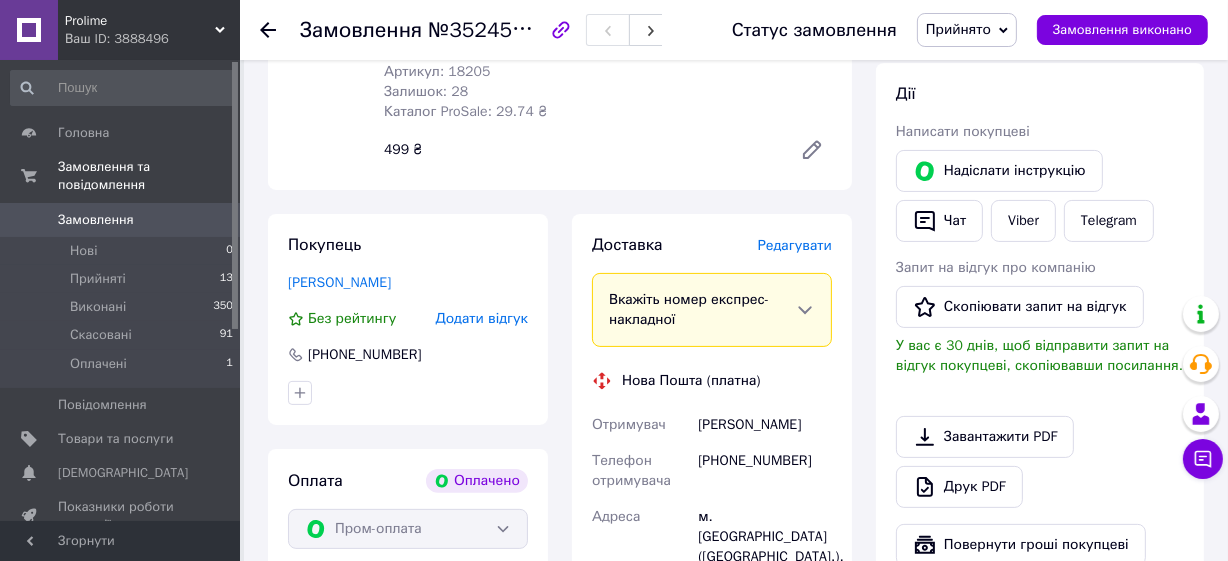 click on "Редагувати" at bounding box center (795, 245) 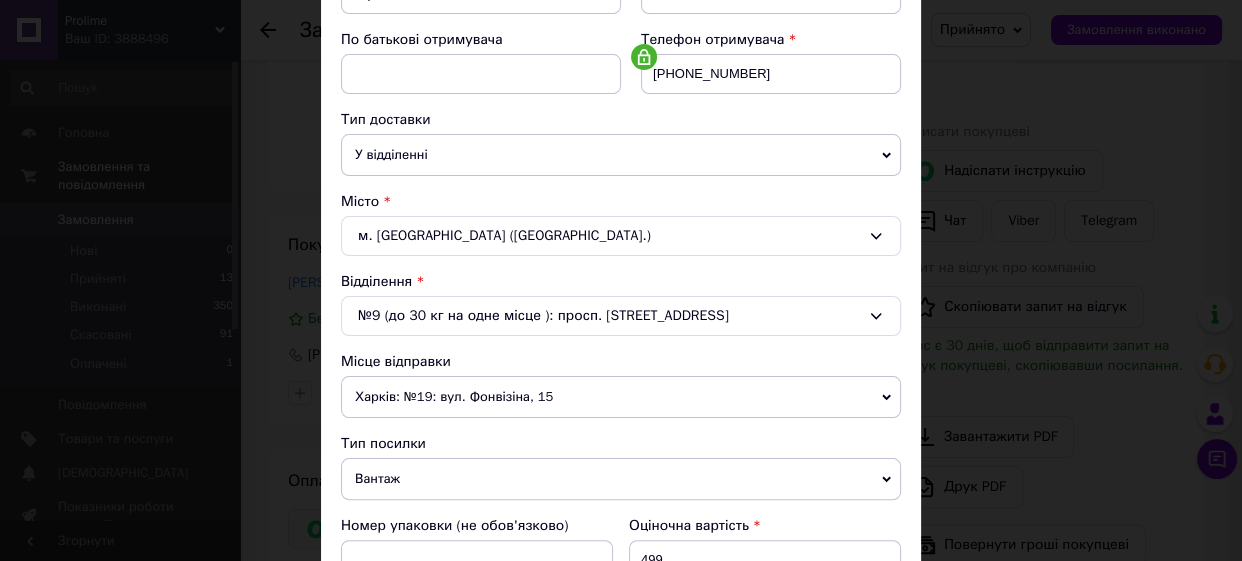 scroll, scrollTop: 454, scrollLeft: 0, axis: vertical 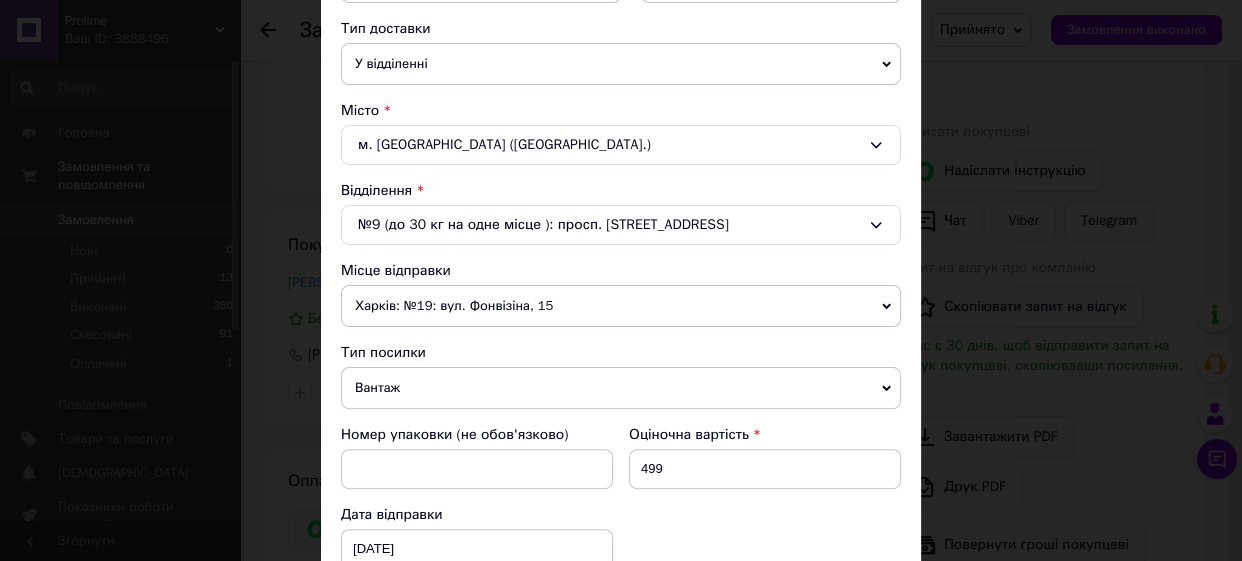 click 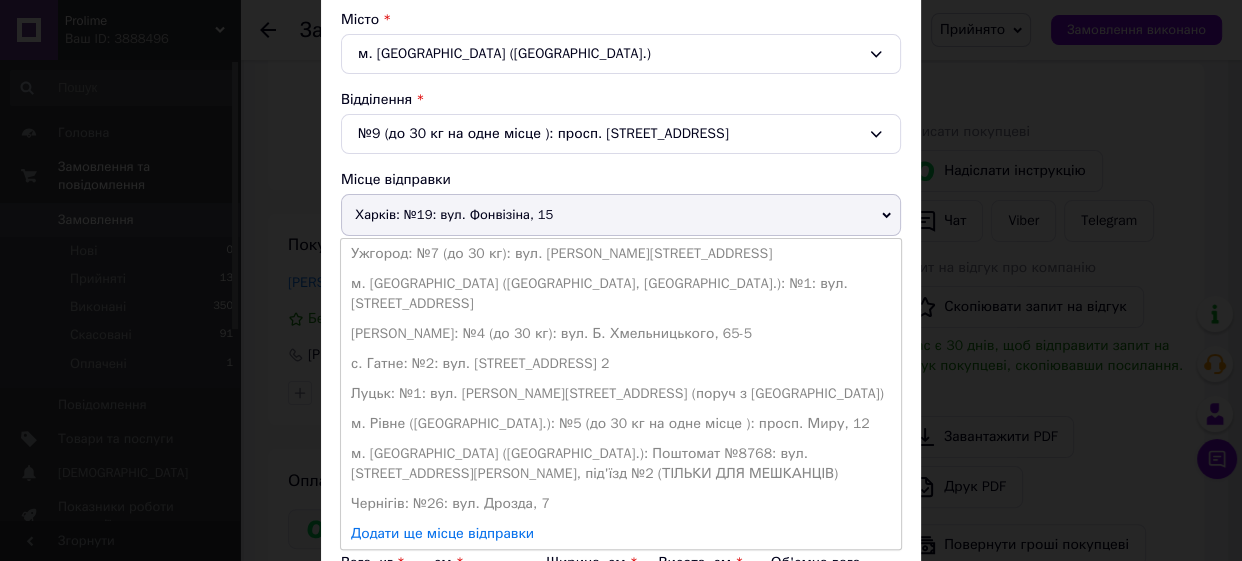 scroll, scrollTop: 636, scrollLeft: 0, axis: vertical 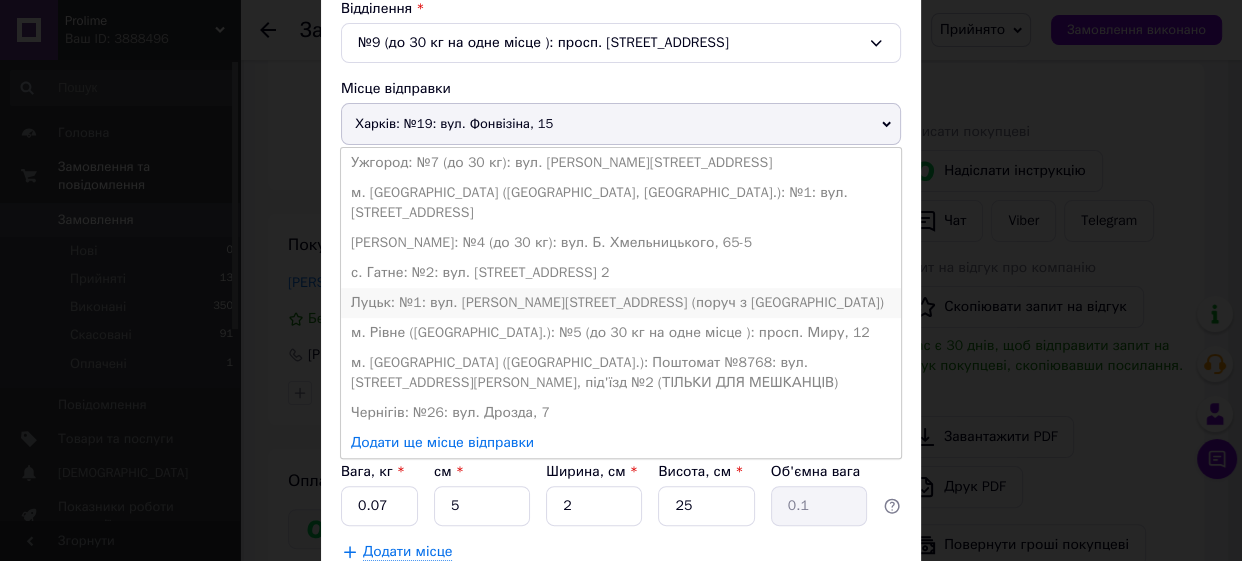 click on "Луцьк: №1: вул. [PERSON_NAME][STREET_ADDRESS] (поруч з [GEOGRAPHIC_DATA])" at bounding box center [621, 303] 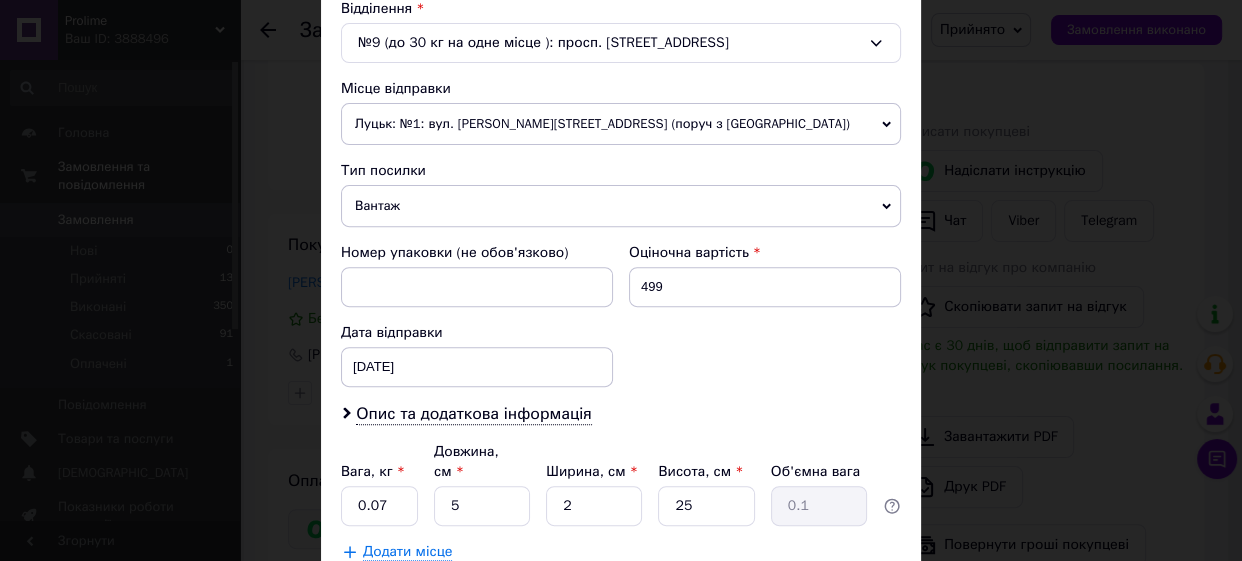 scroll, scrollTop: 764, scrollLeft: 0, axis: vertical 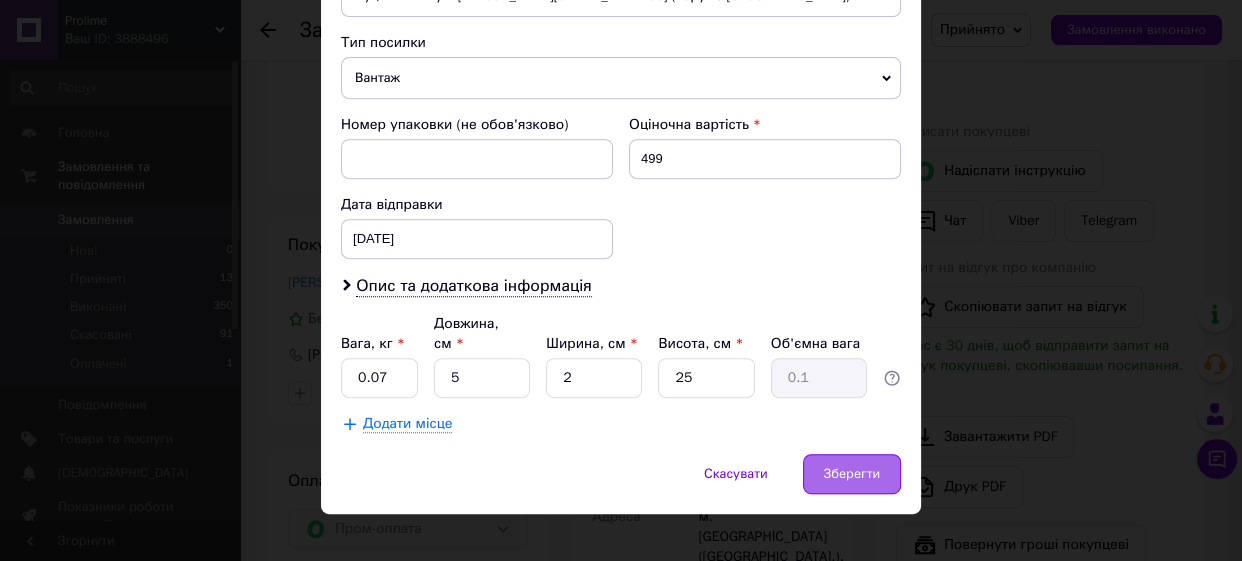 click on "Зберегти" at bounding box center [852, 474] 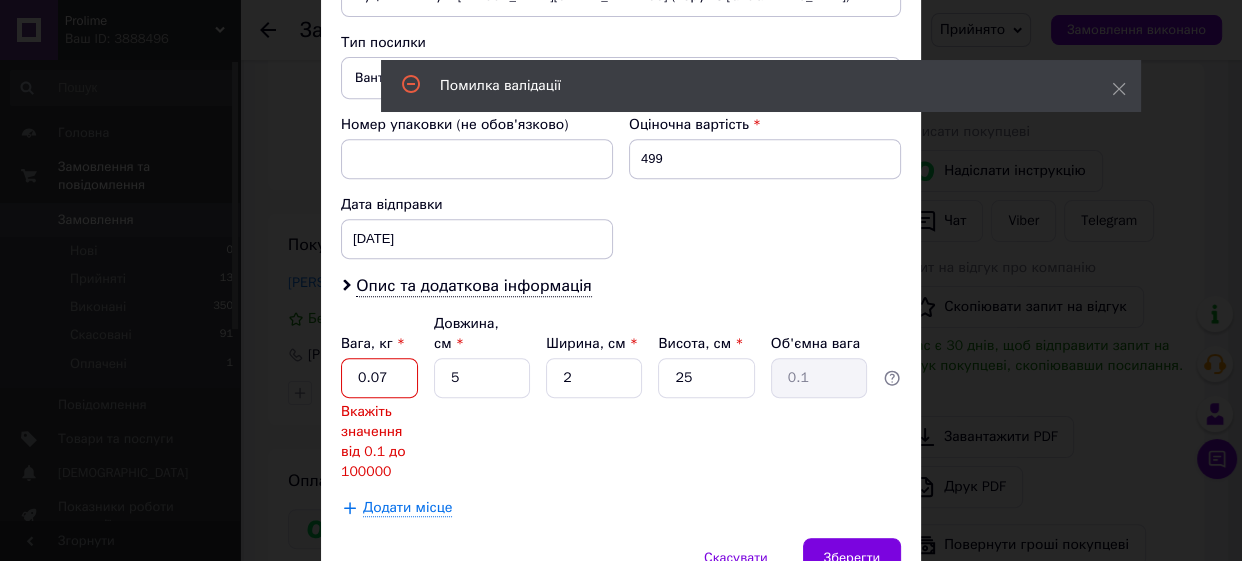 click on "0.07" at bounding box center (379, 378) 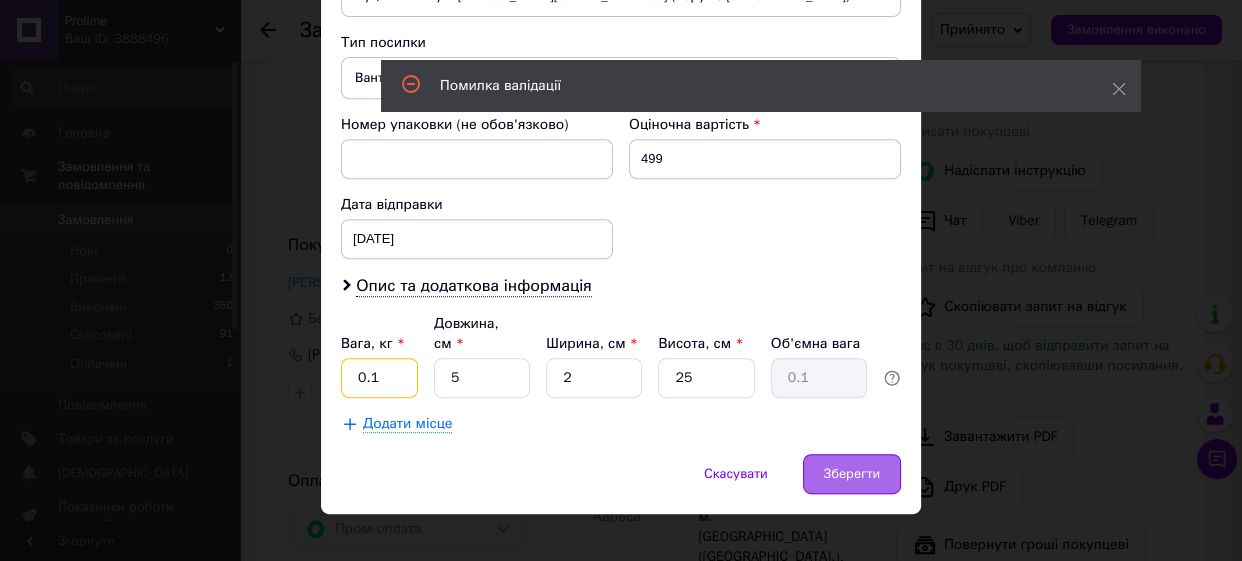 type on "0.1" 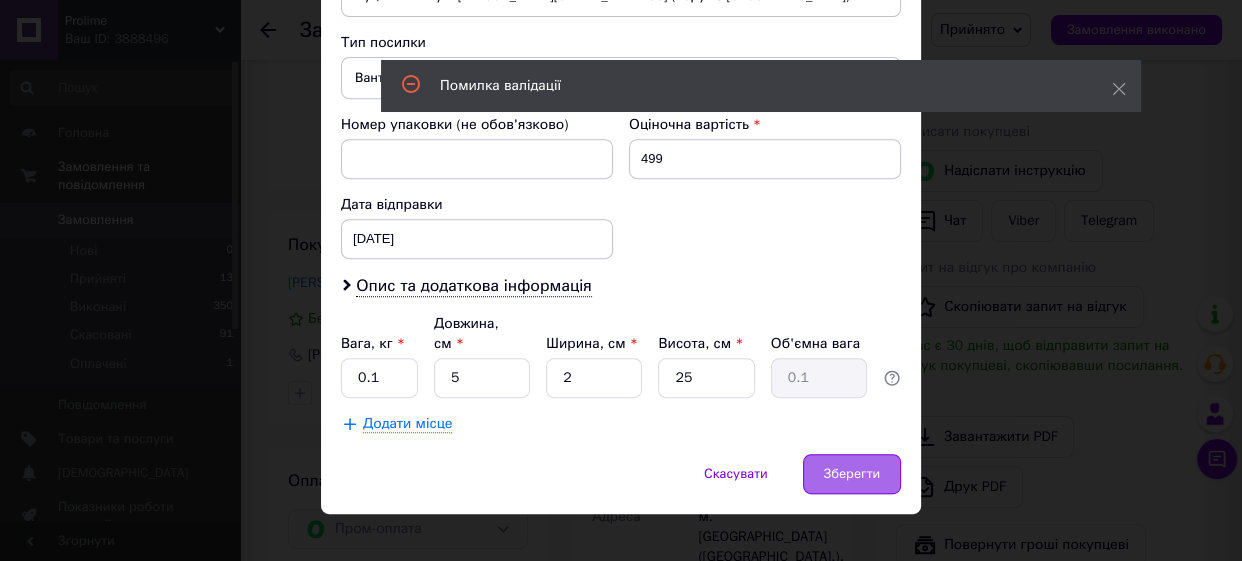 click on "Зберегти" at bounding box center (852, 474) 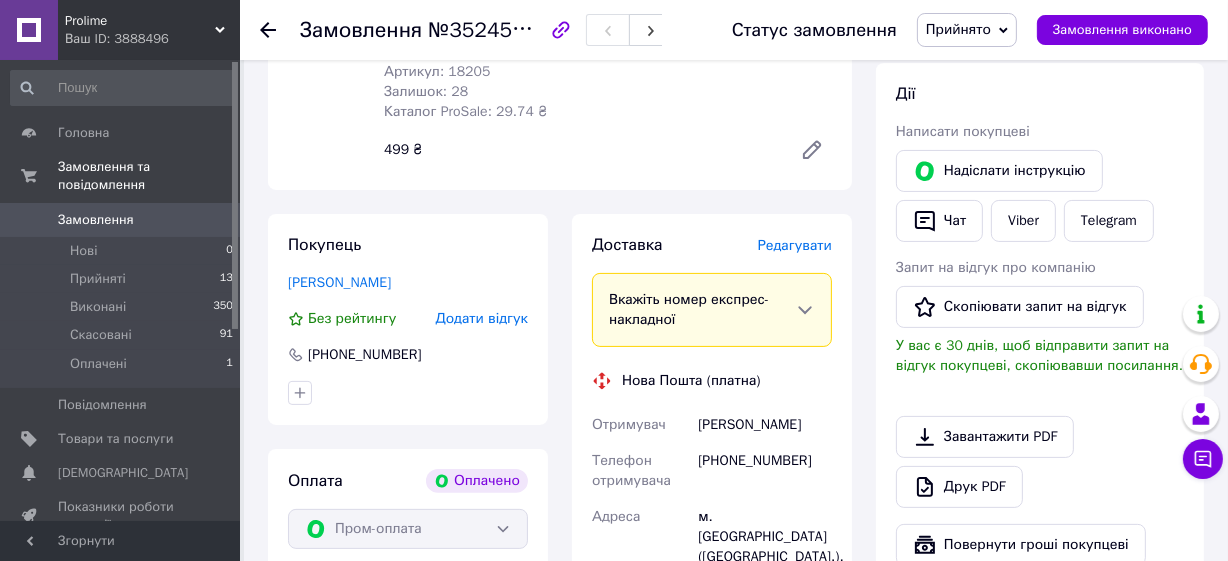 click on "Редагувати" at bounding box center (795, 245) 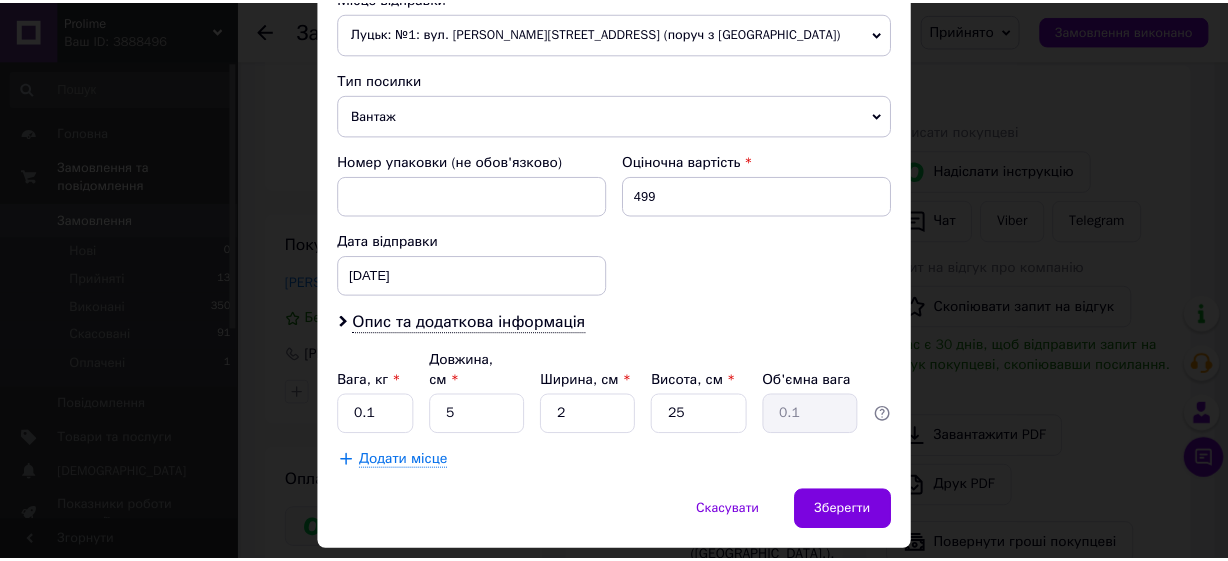 scroll, scrollTop: 764, scrollLeft: 0, axis: vertical 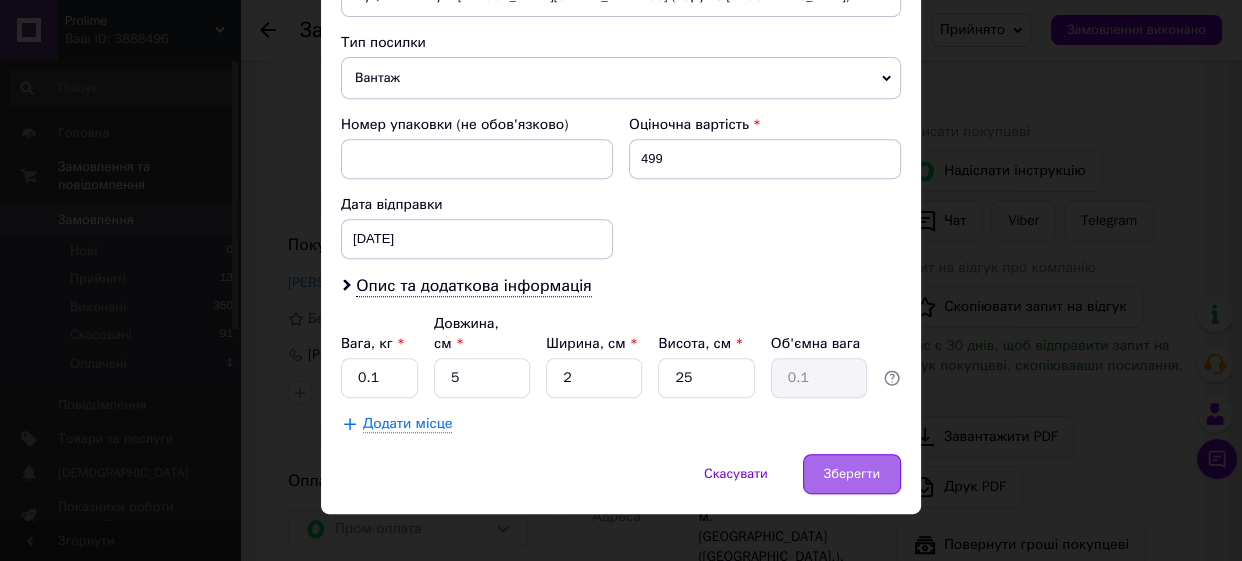 click on "Зберегти" at bounding box center (852, 474) 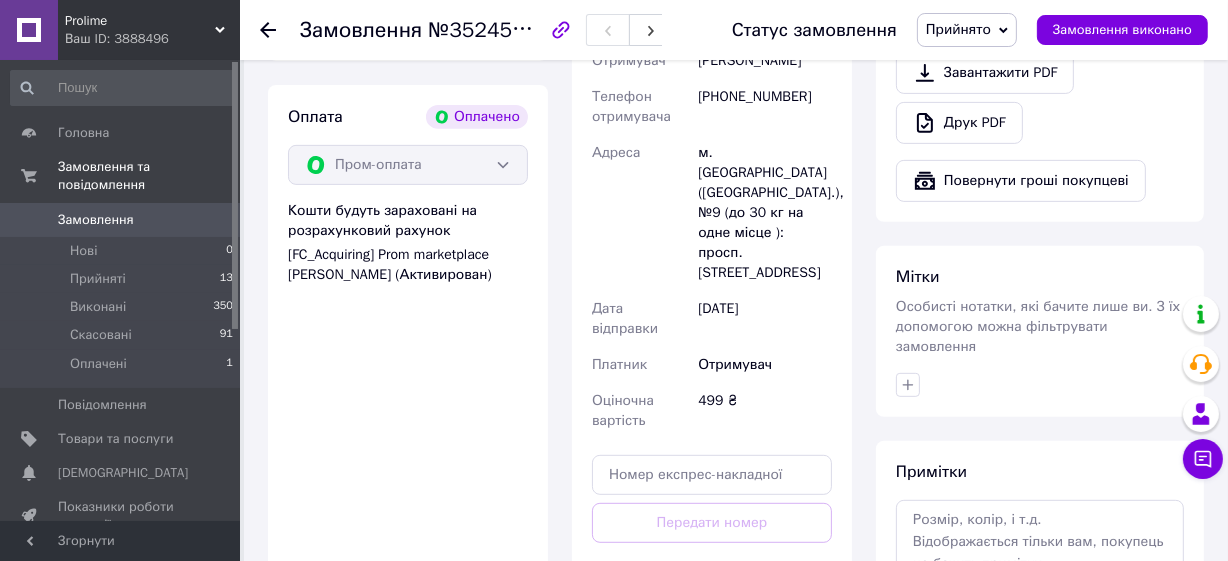 scroll, scrollTop: 909, scrollLeft: 0, axis: vertical 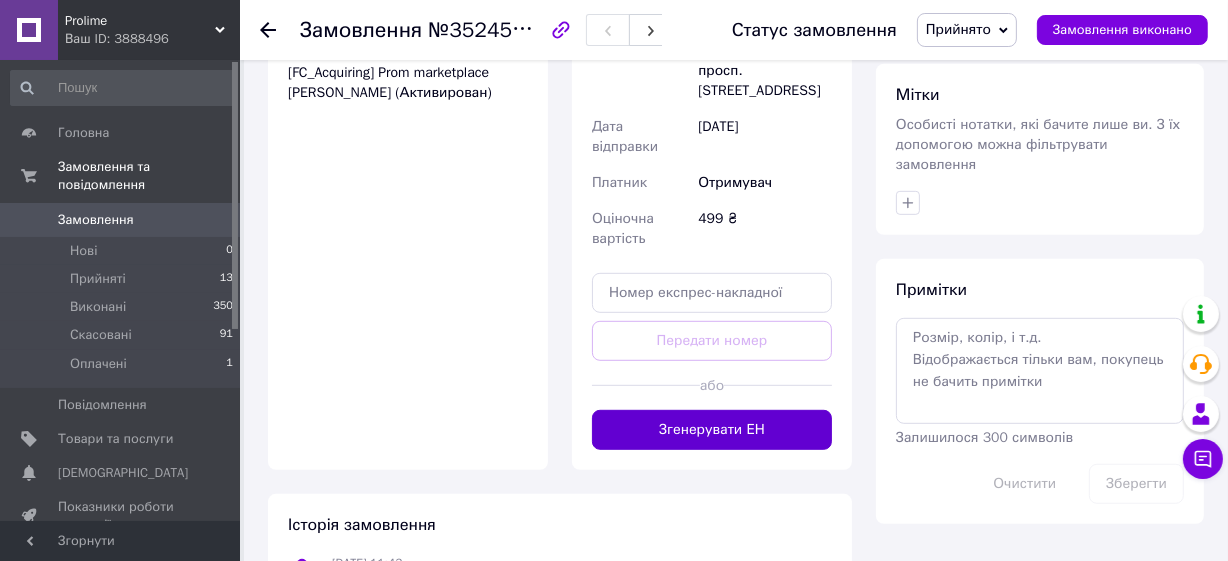 click on "Згенерувати ЕН" at bounding box center [712, 430] 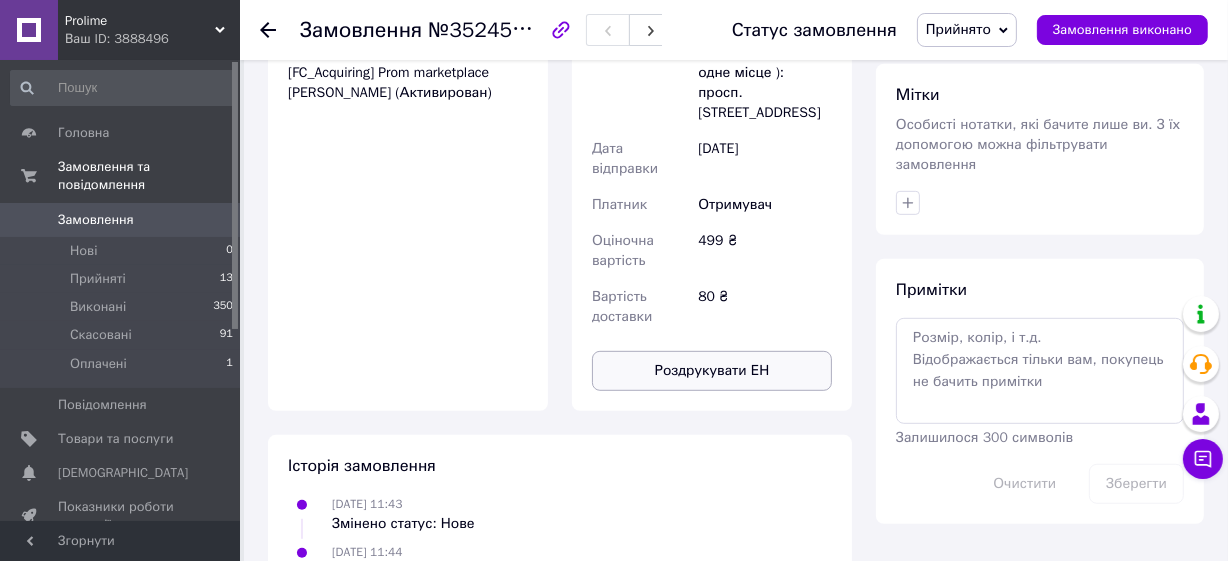click on "Роздрукувати ЕН" at bounding box center (712, 371) 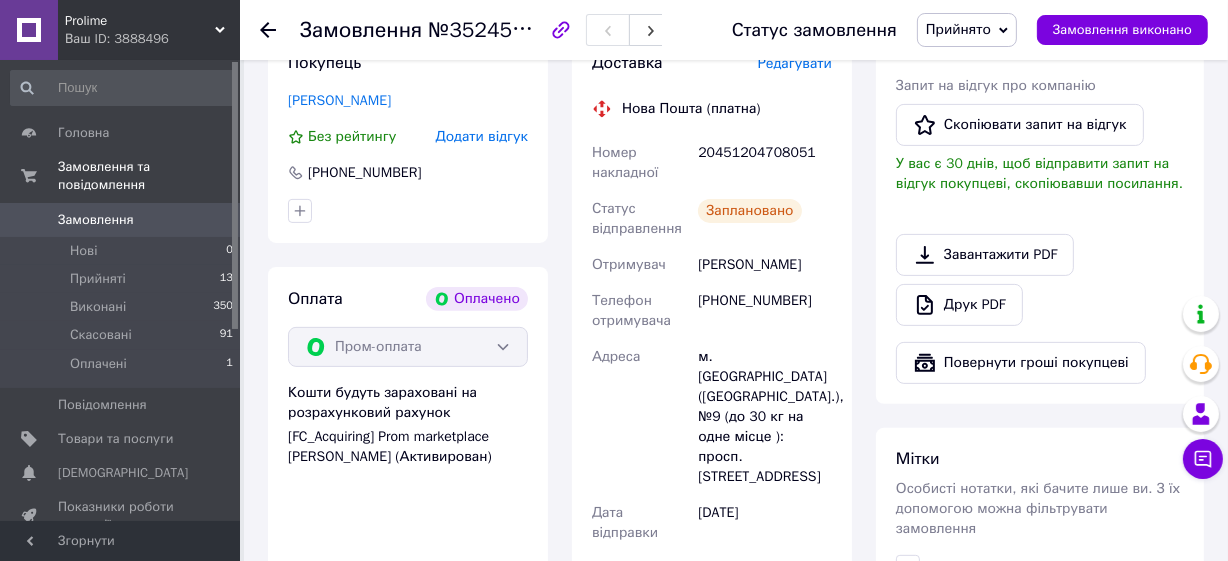 scroll, scrollTop: 454, scrollLeft: 0, axis: vertical 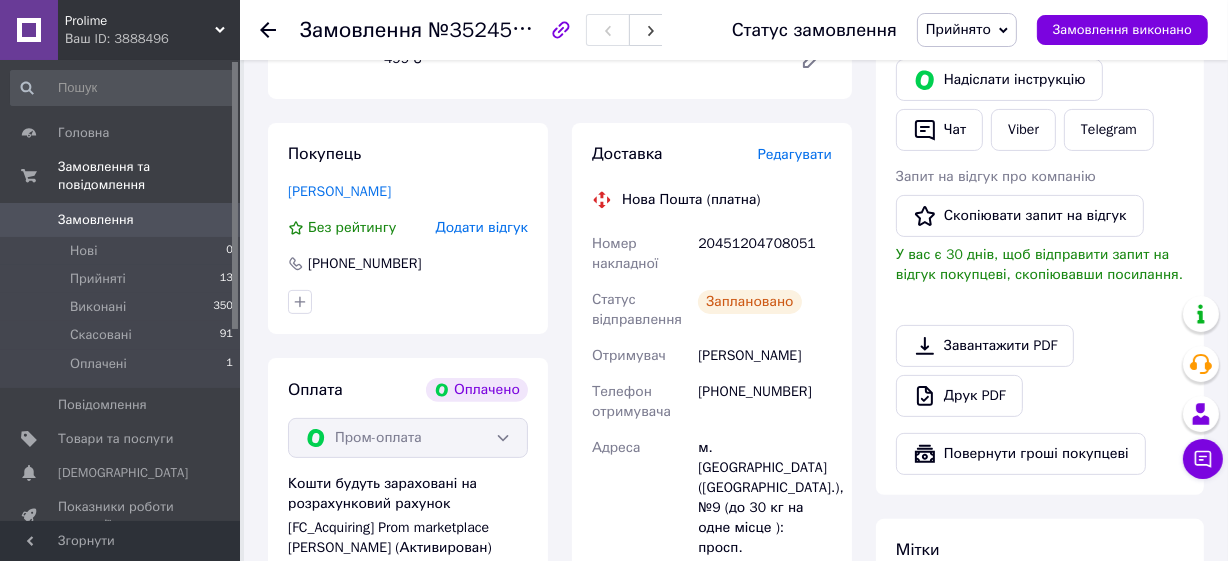 click on "Замовлення" at bounding box center [96, 220] 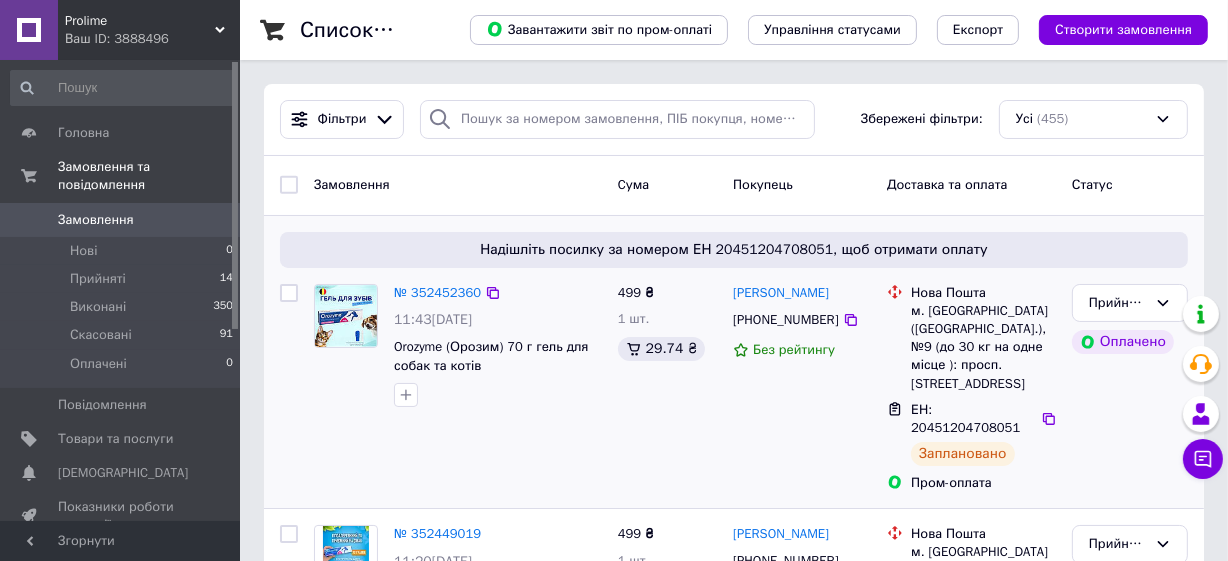 scroll, scrollTop: 90, scrollLeft: 0, axis: vertical 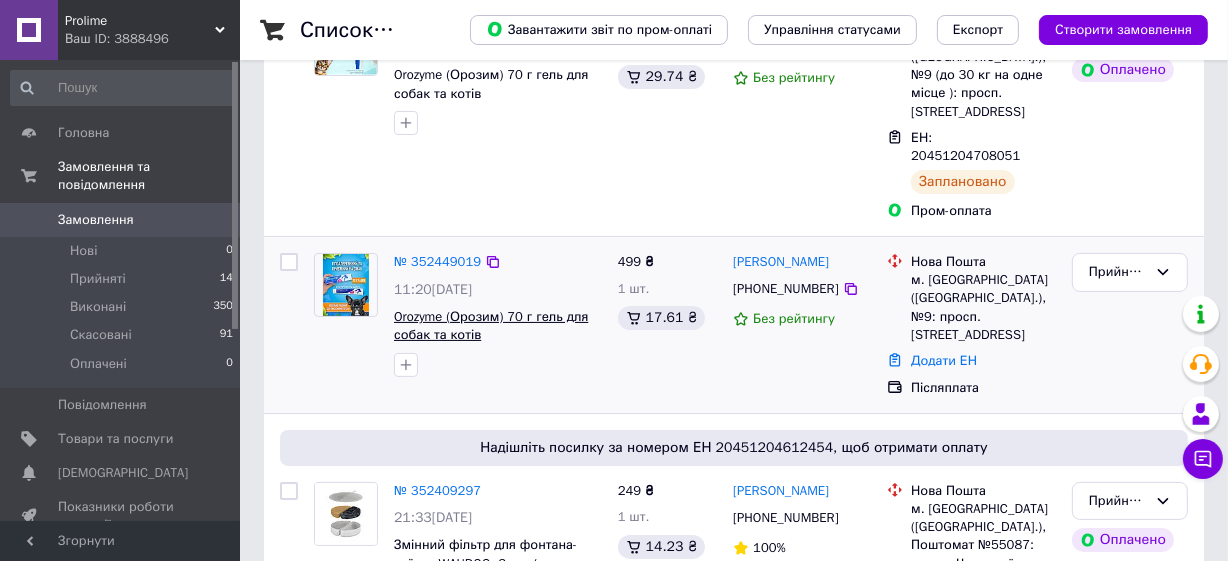 click on "Orozyme (Орозим) 70 г гель для собак та котів" at bounding box center [491, 326] 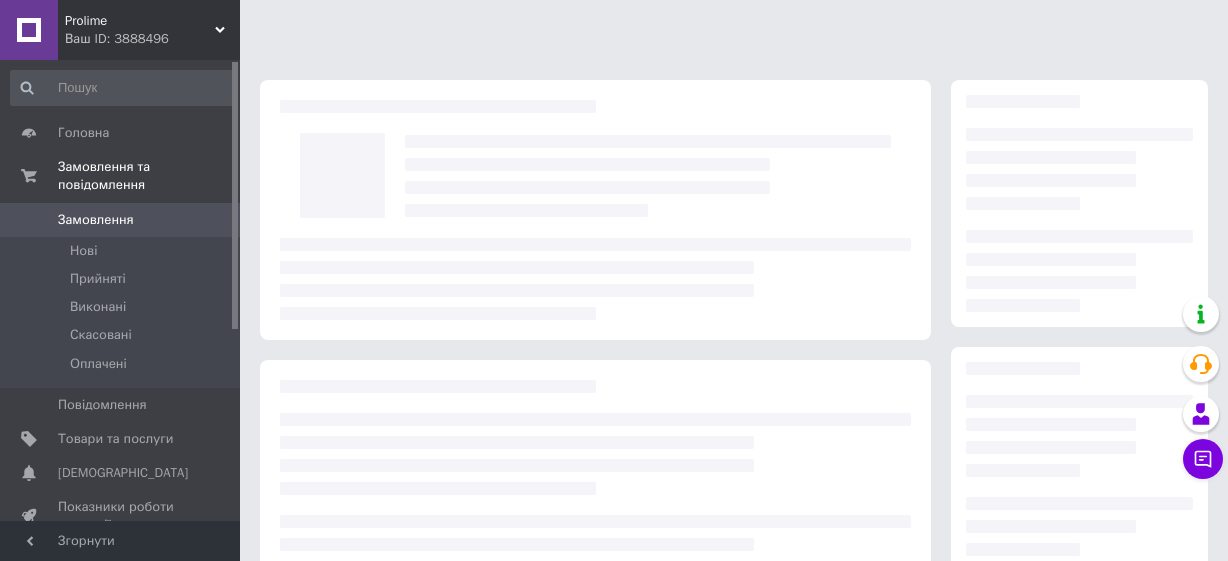 scroll, scrollTop: 0, scrollLeft: 0, axis: both 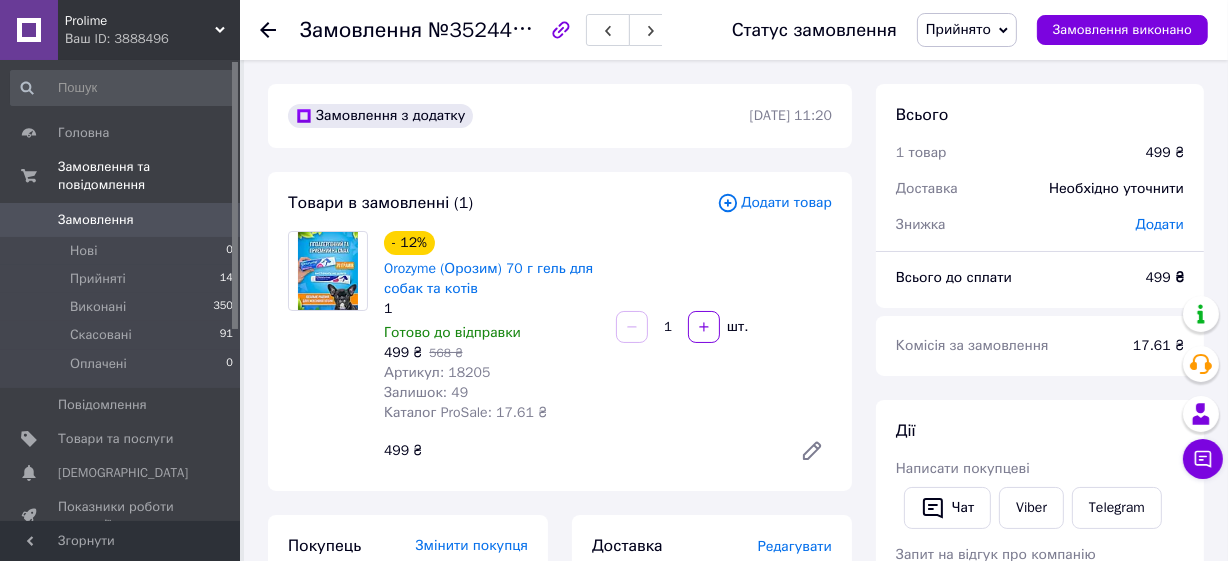 click 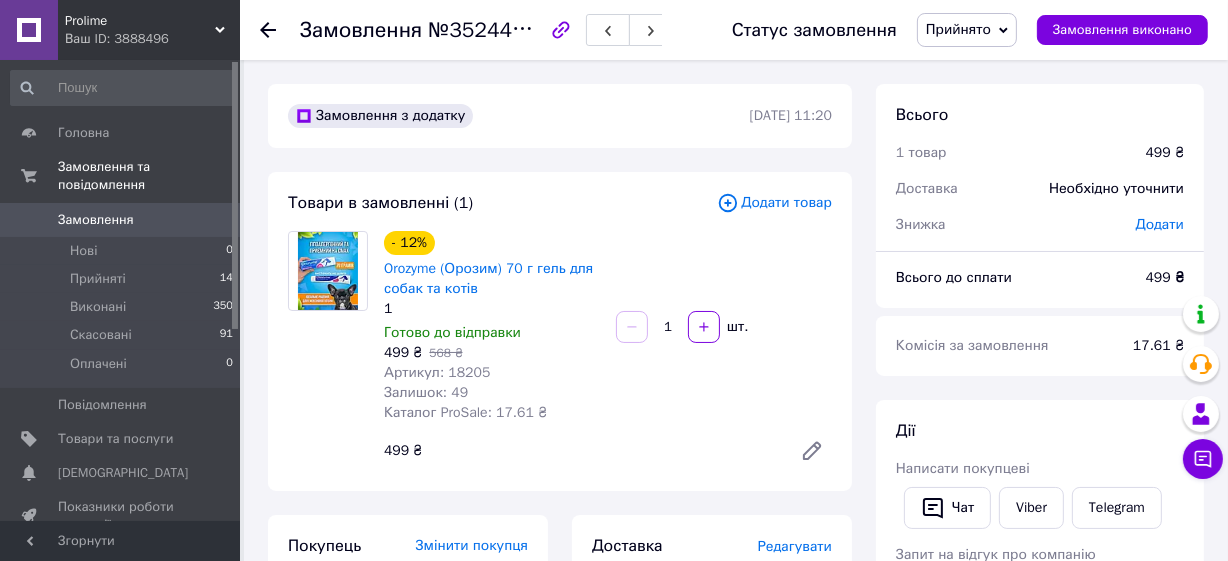 click on "Замовлення 0" at bounding box center [122, 220] 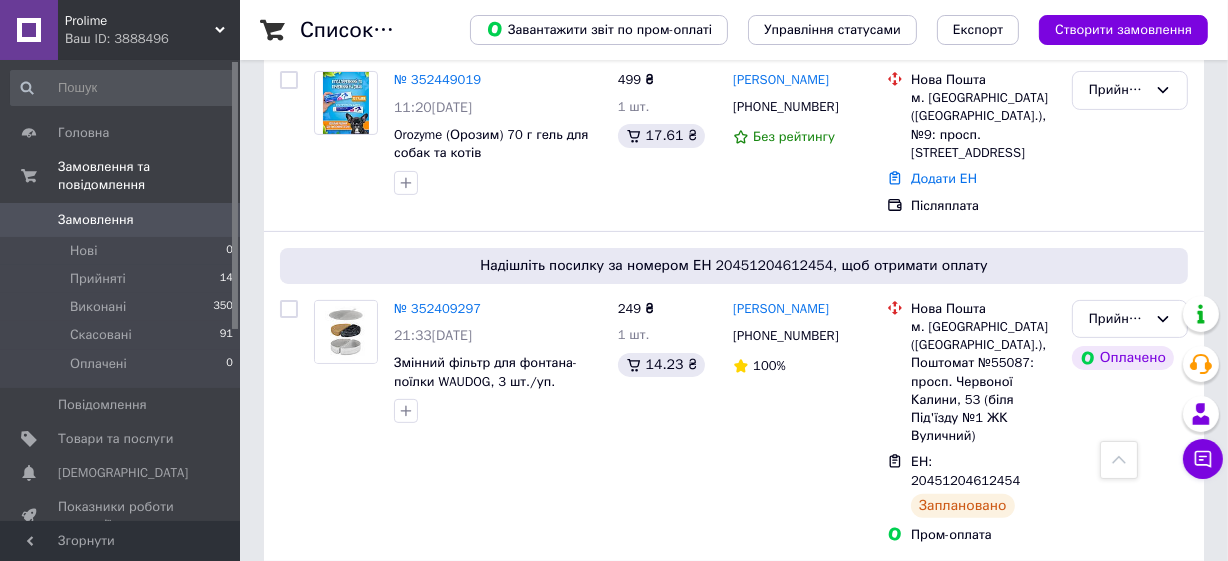 scroll, scrollTop: 545, scrollLeft: 0, axis: vertical 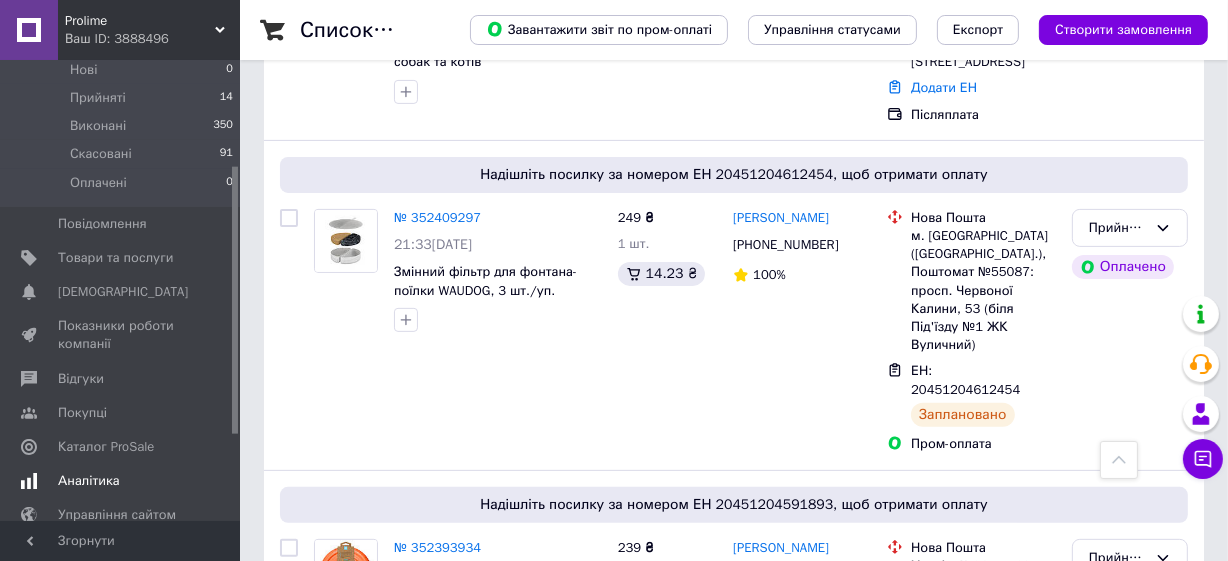 click on "Аналітика" at bounding box center (89, 481) 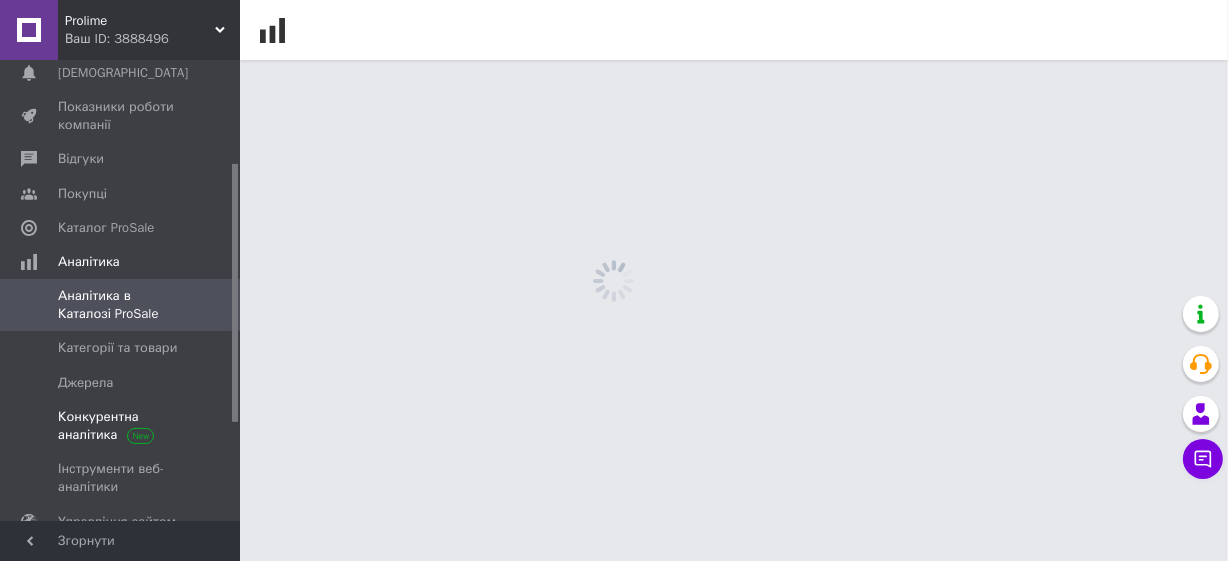 scroll, scrollTop: 0, scrollLeft: 0, axis: both 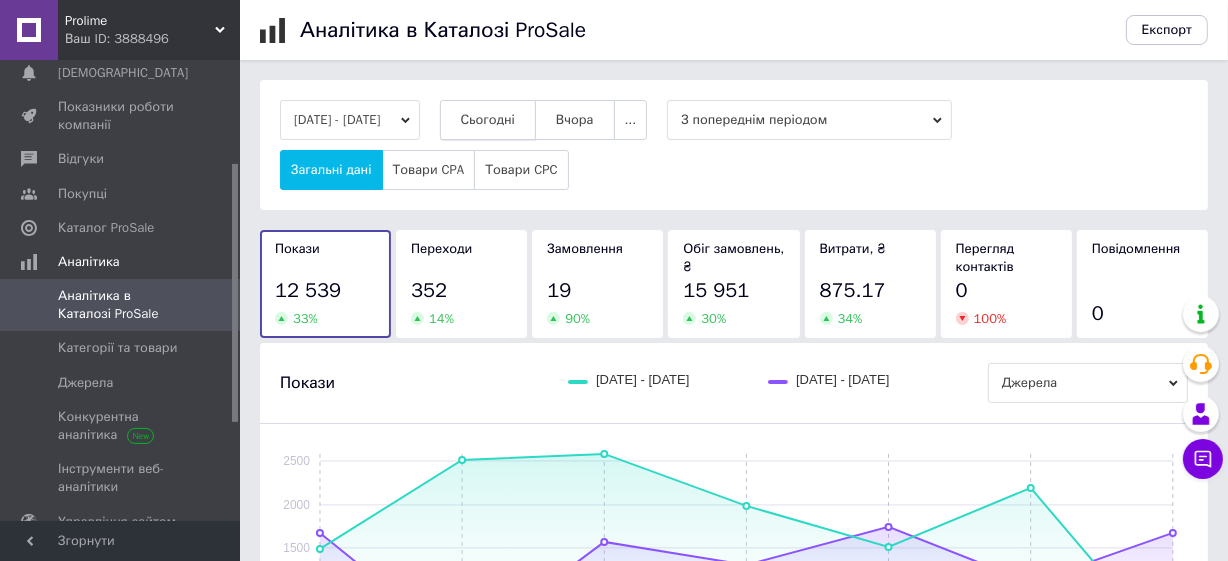 click on "Сьогодні" at bounding box center (488, 120) 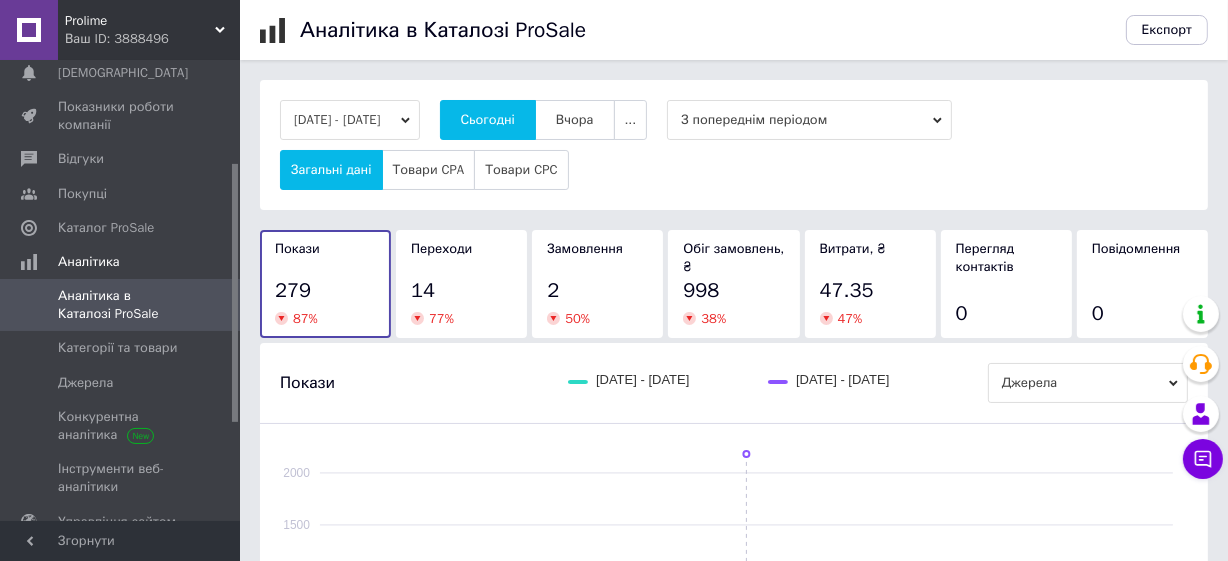 click on "Переходи 14 77 %" at bounding box center [461, 284] 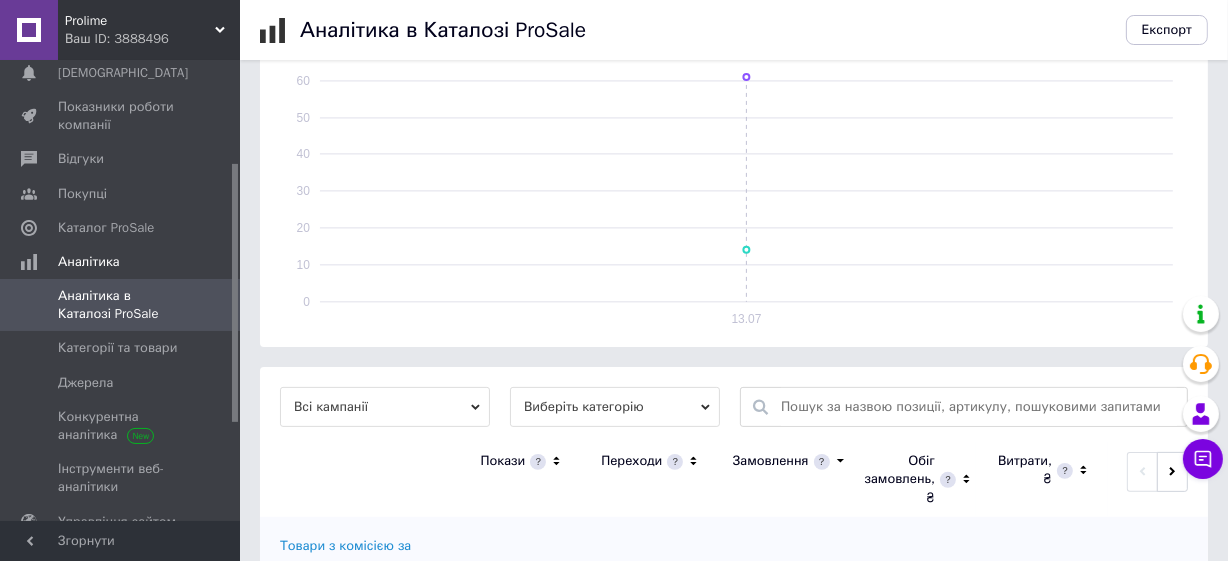 scroll, scrollTop: 458, scrollLeft: 0, axis: vertical 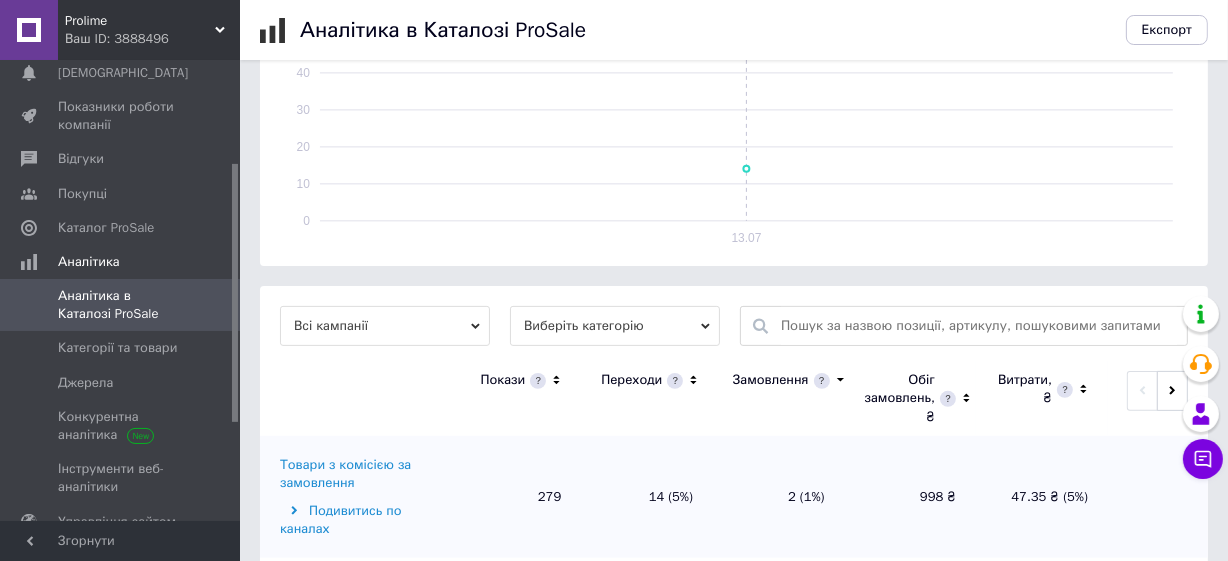 click on "Товари з комісією за замовлення" at bounding box center [362, 474] 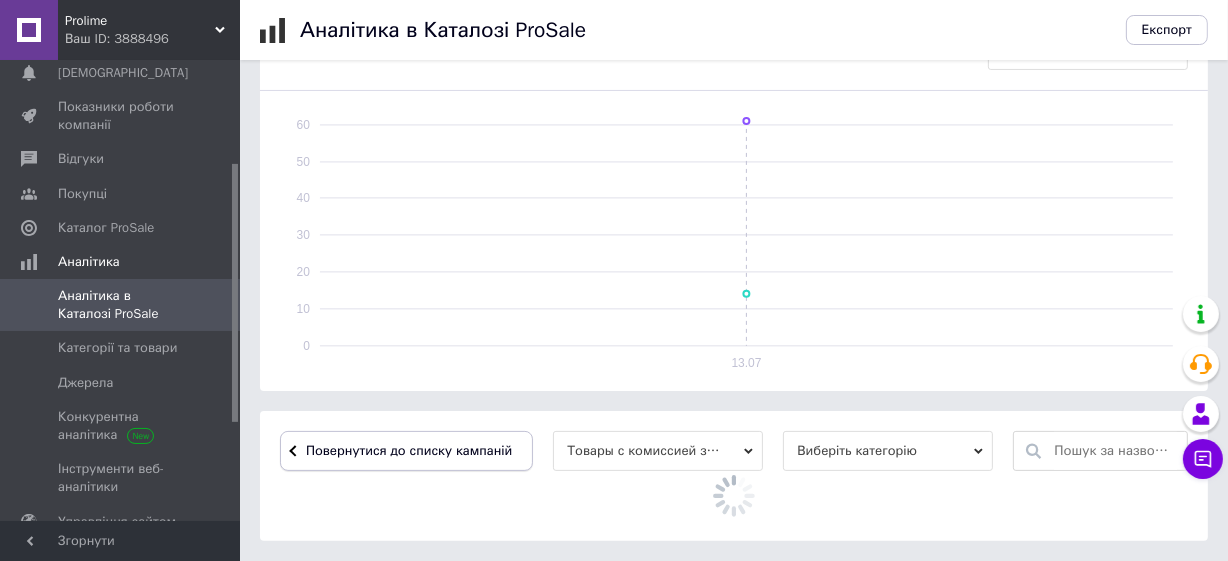 scroll, scrollTop: 458, scrollLeft: 0, axis: vertical 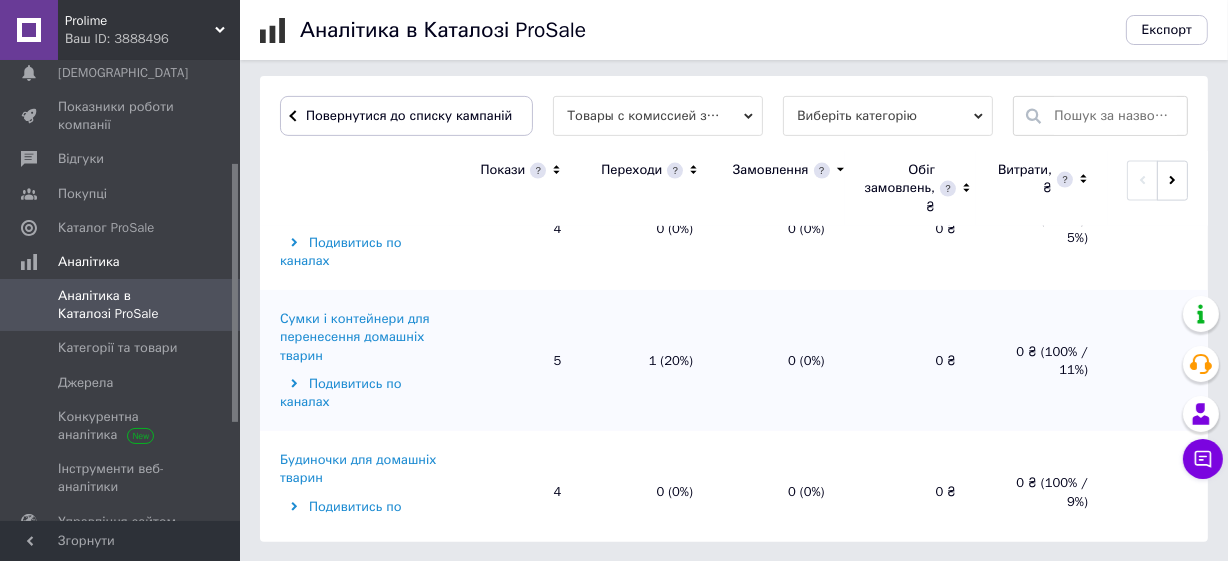 click on "Корми та ласощі для домашніх тварин і птахів" at bounding box center (362, 1188) 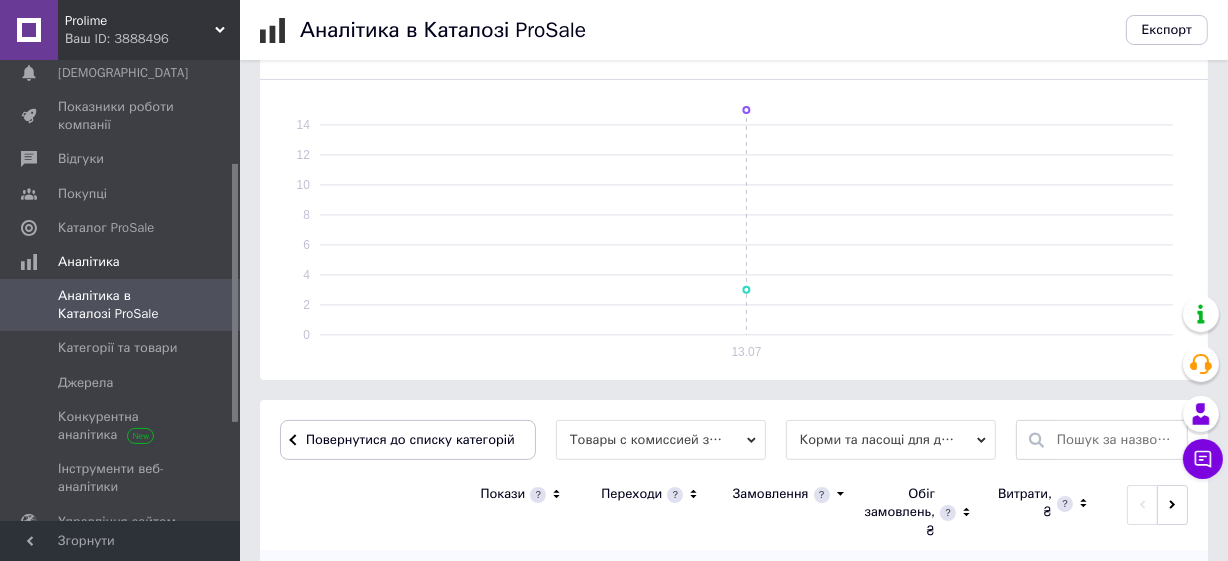 scroll, scrollTop: 668, scrollLeft: 0, axis: vertical 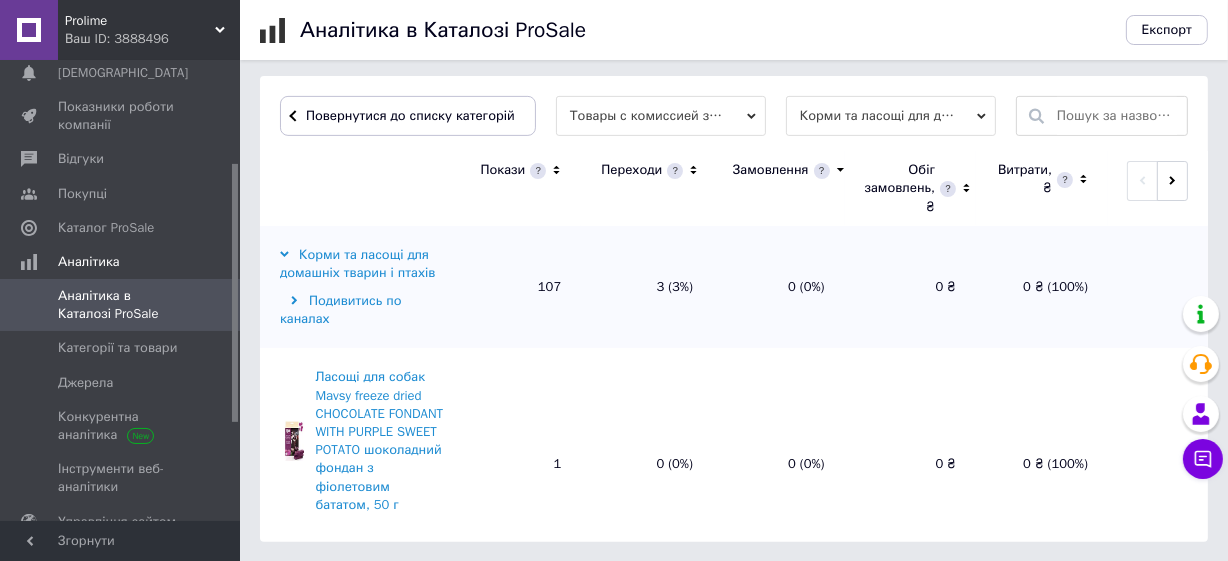 click 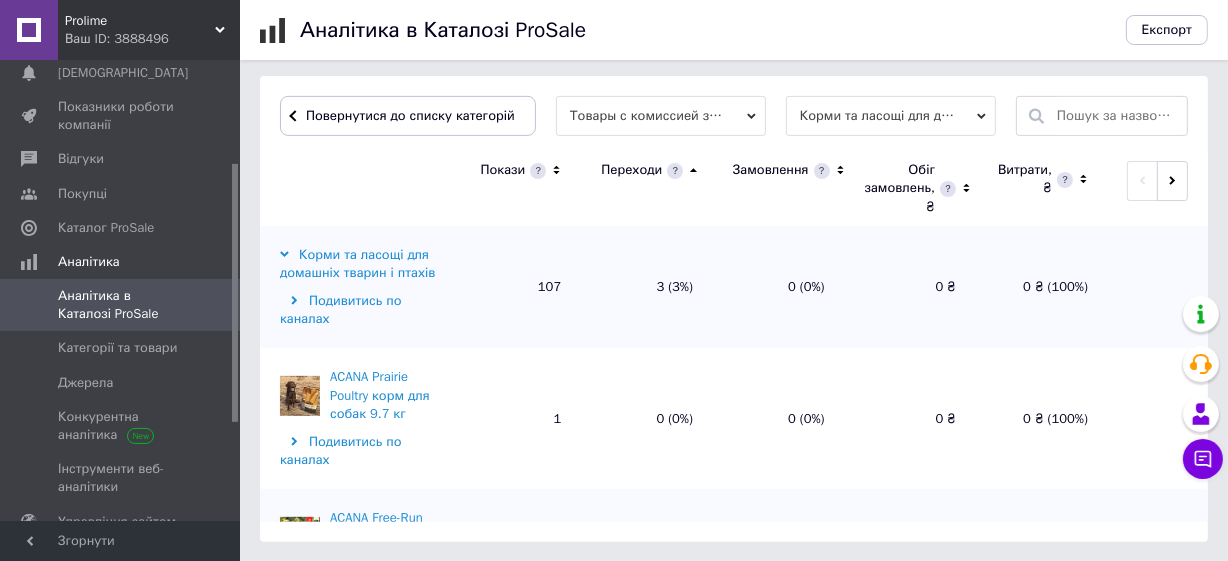 click 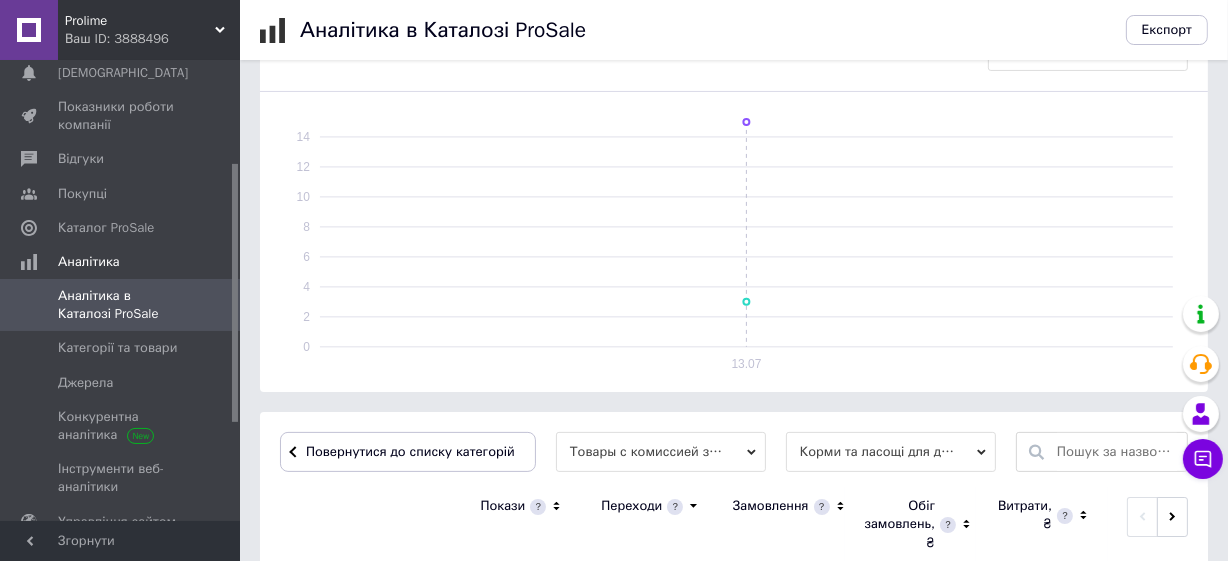 scroll, scrollTop: 668, scrollLeft: 0, axis: vertical 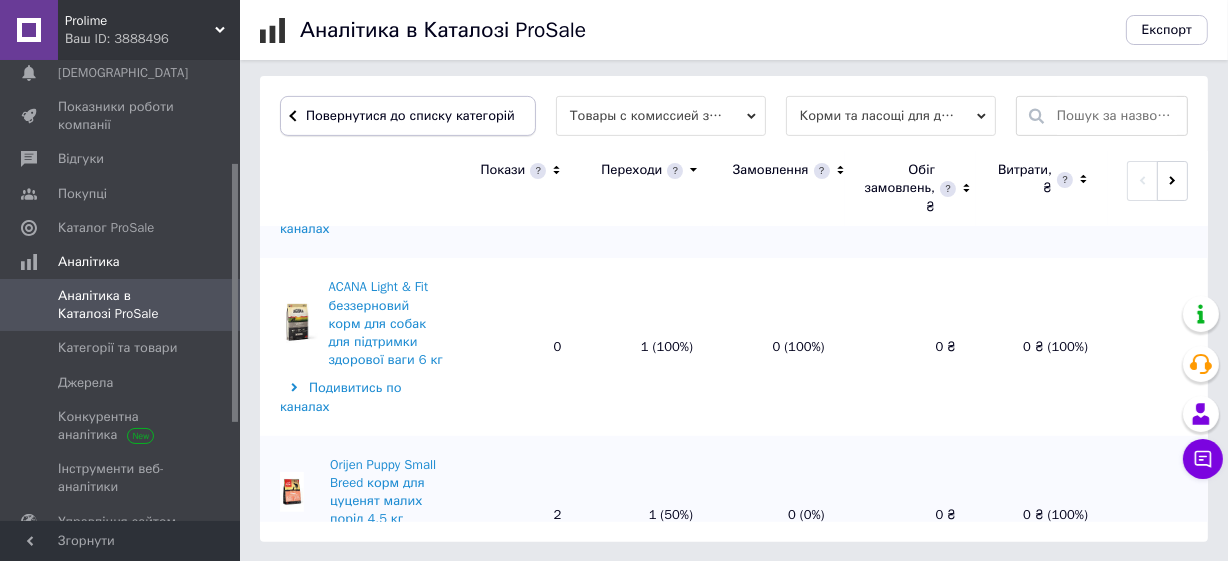 click on "Повернутися до списку категорій" at bounding box center (408, 116) 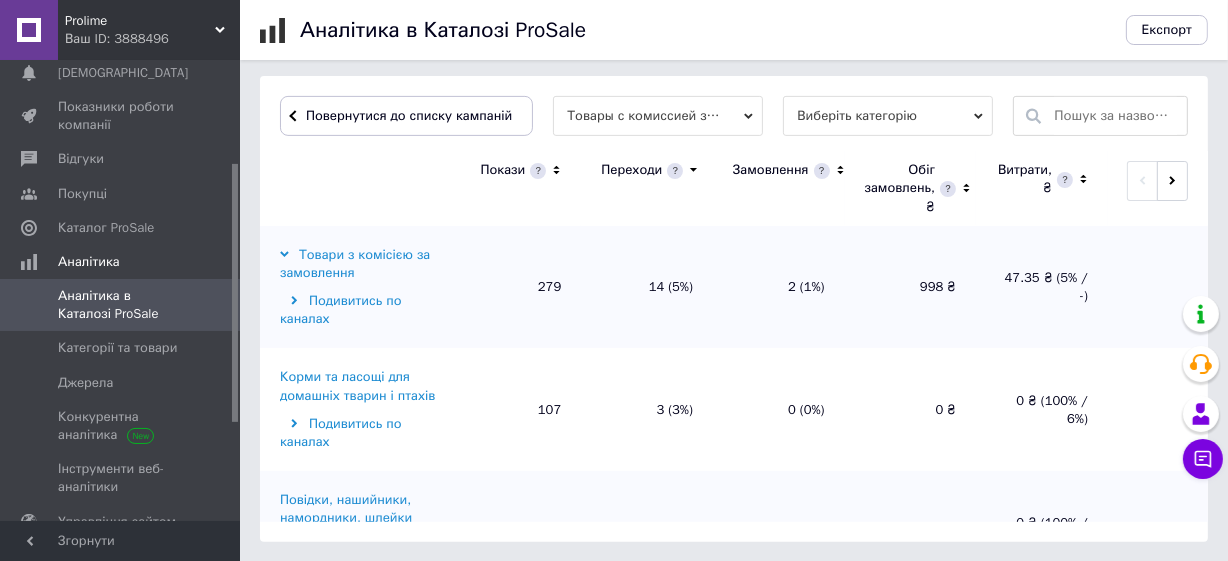 scroll, scrollTop: 668, scrollLeft: 0, axis: vertical 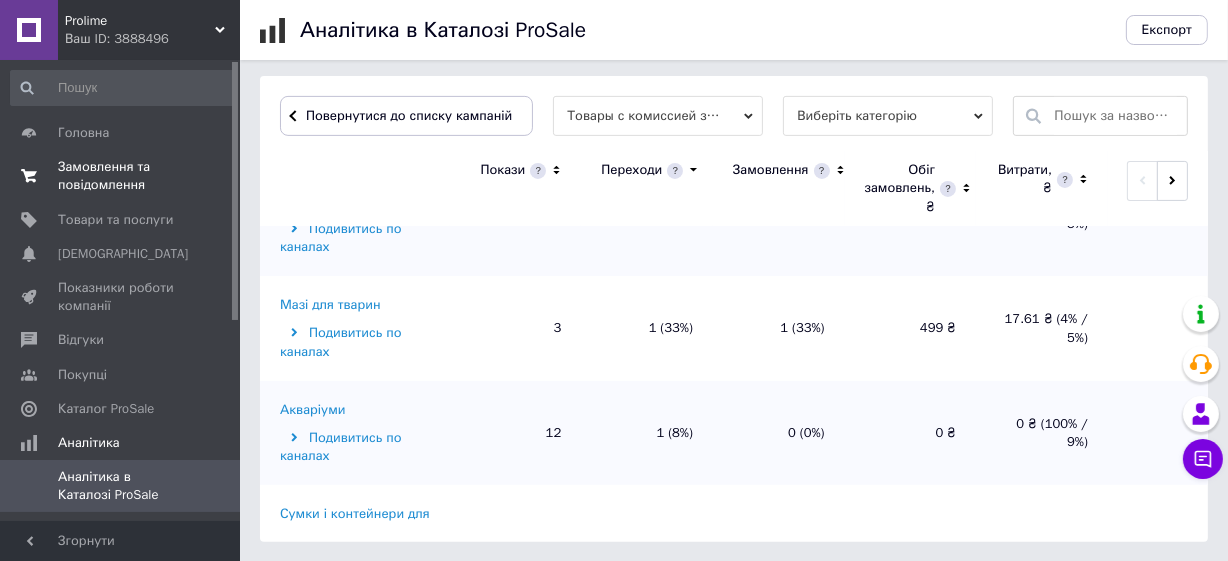 click on "Замовлення та повідомлення" at bounding box center (121, 176) 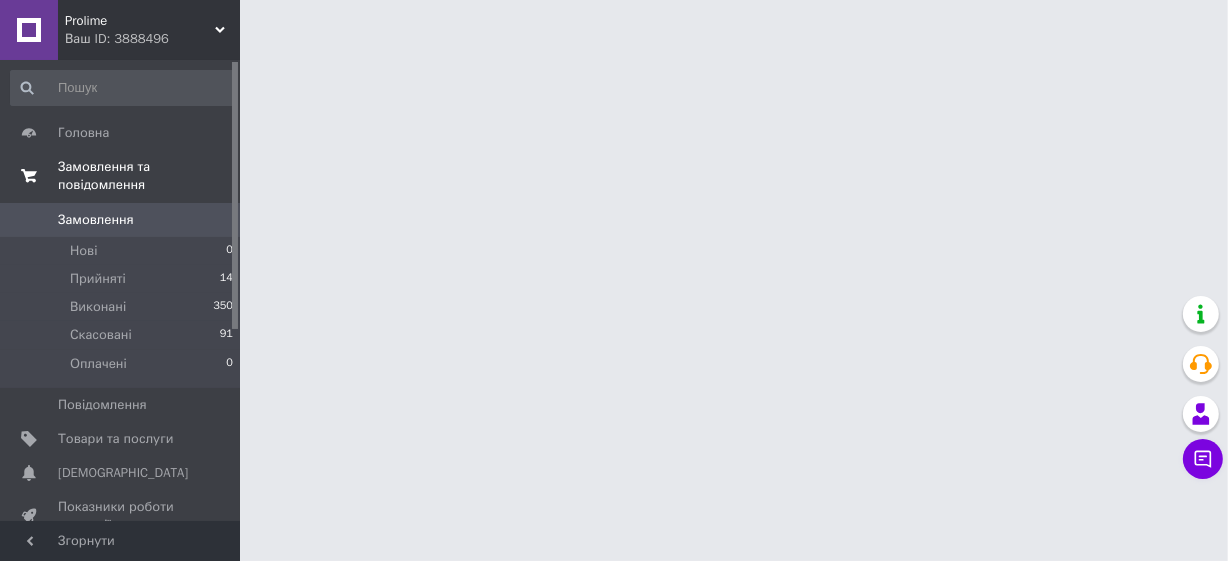 scroll, scrollTop: 0, scrollLeft: 0, axis: both 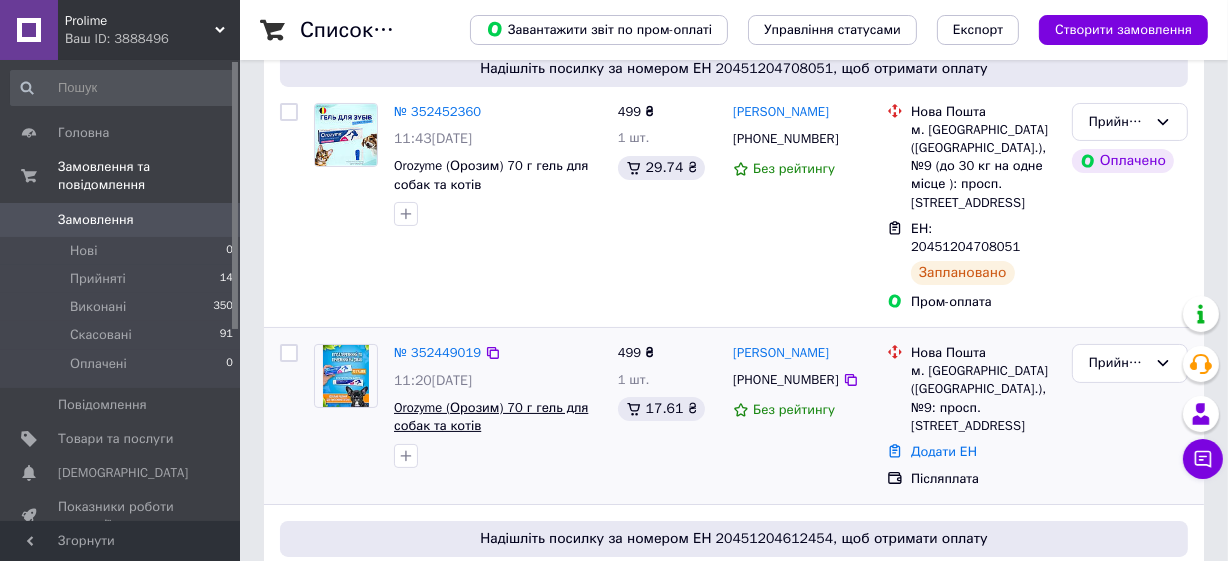 click on "Orozyme (Орозим) 70 г гель для собак та котів" at bounding box center [491, 417] 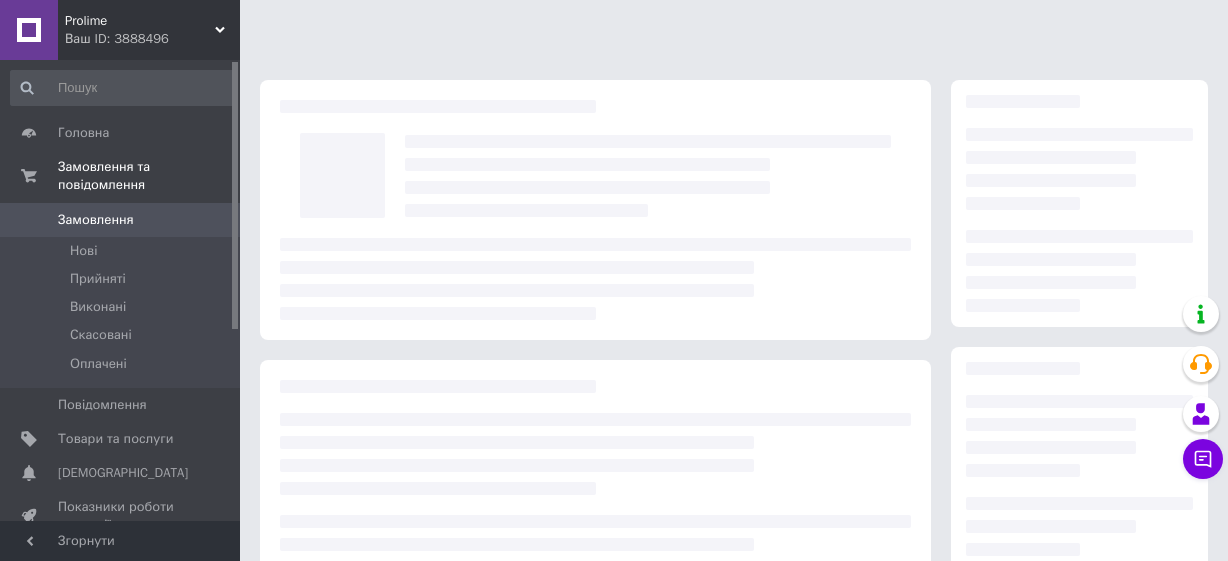 scroll, scrollTop: 0, scrollLeft: 0, axis: both 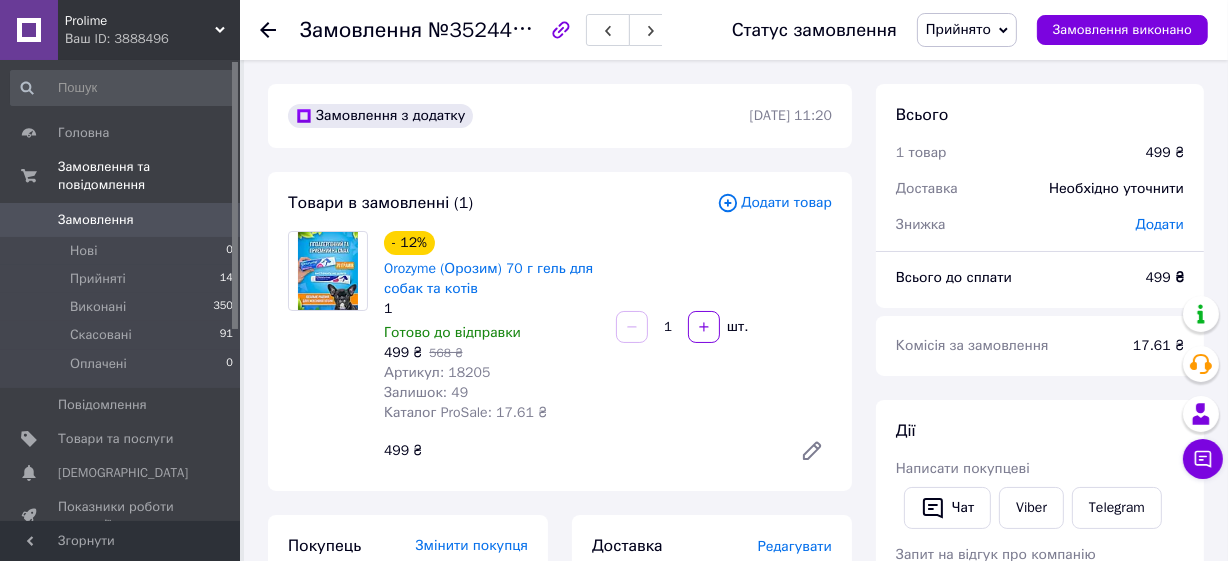 click on "Замовлення" at bounding box center [96, 220] 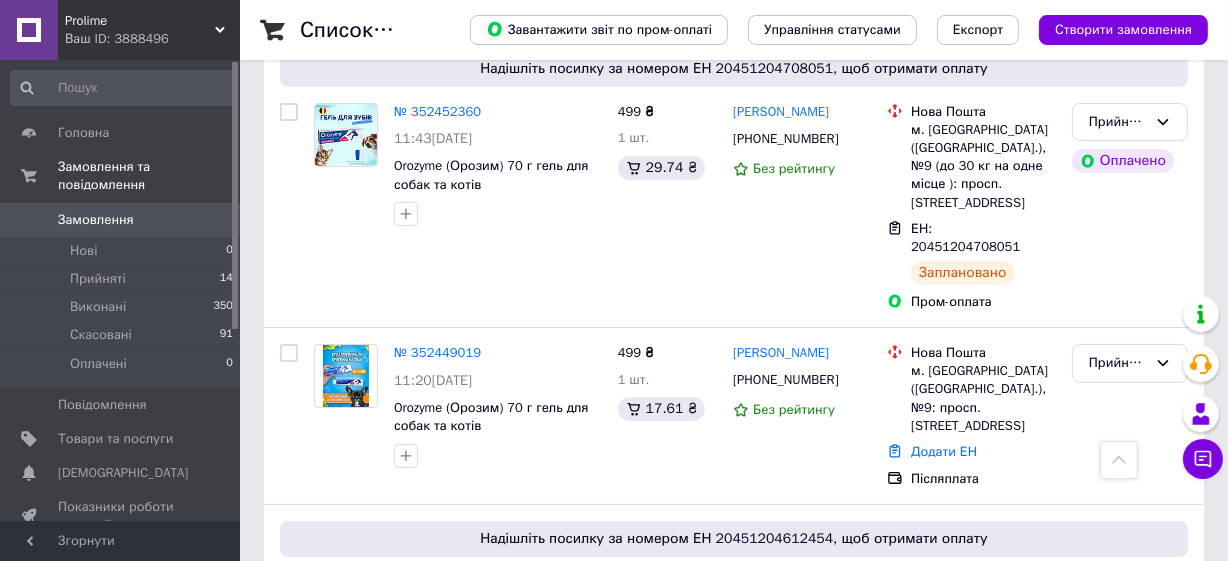 scroll, scrollTop: 0, scrollLeft: 0, axis: both 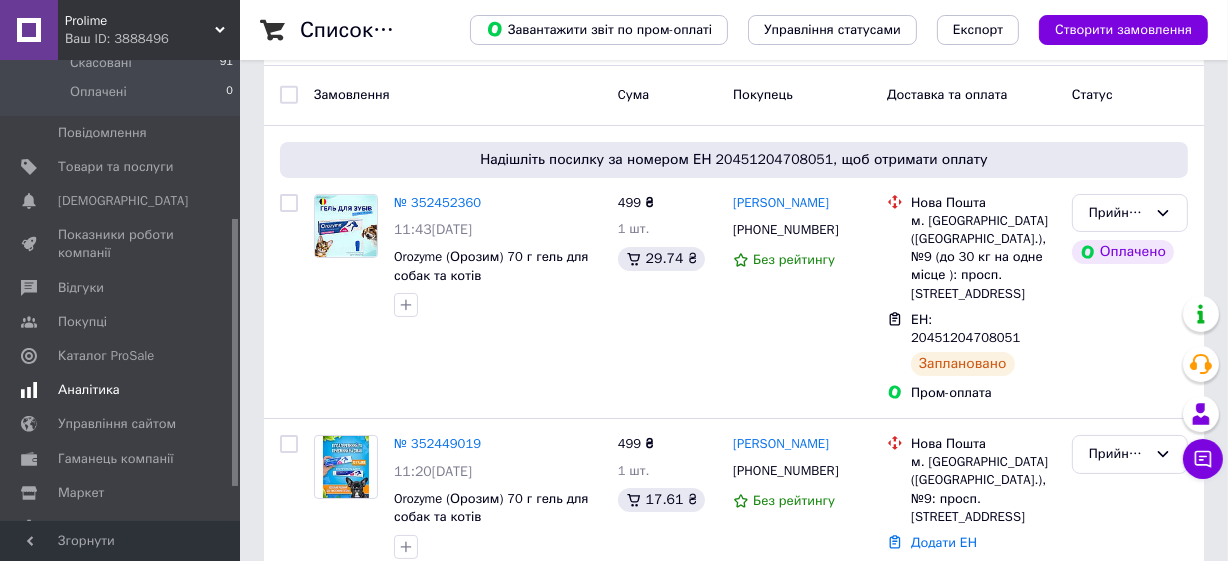 click on "Аналітика" at bounding box center (89, 390) 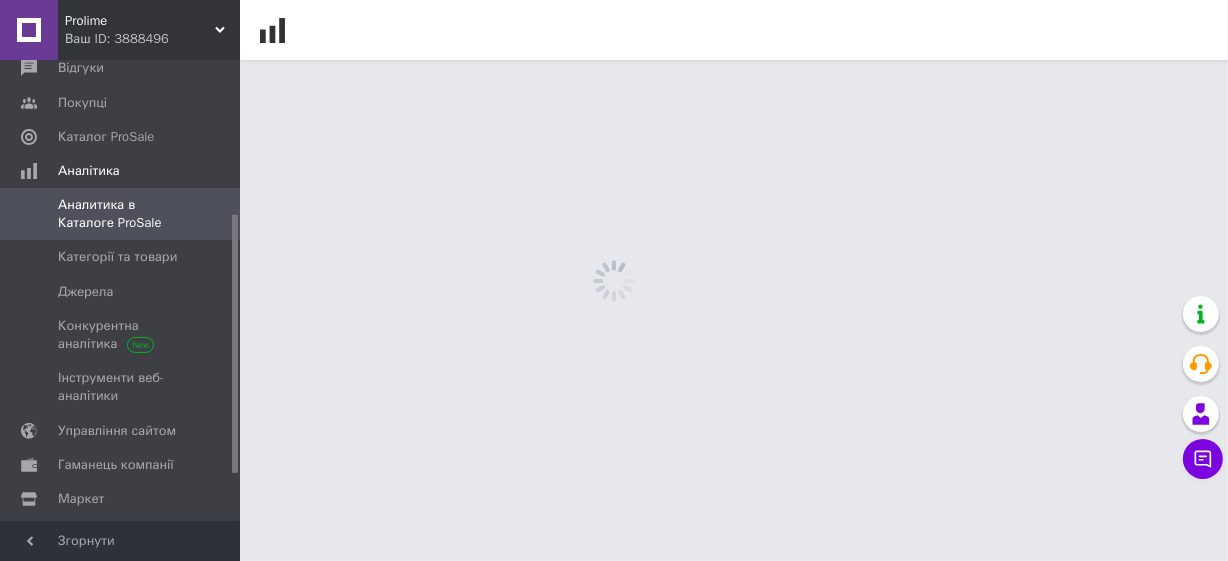 scroll, scrollTop: 0, scrollLeft: 0, axis: both 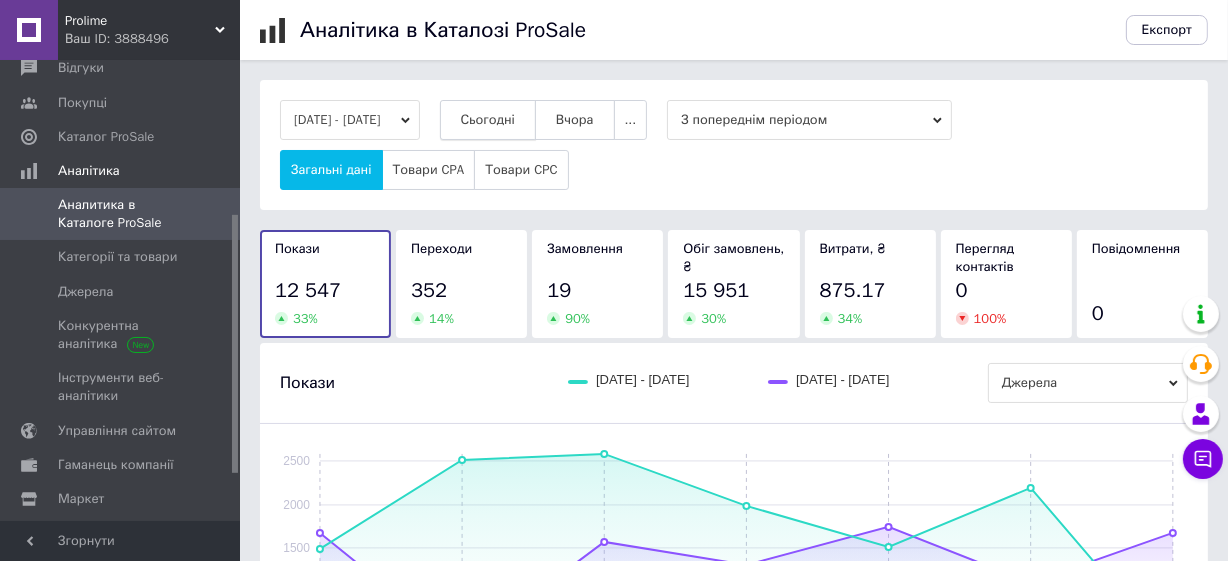 click on "Сьогодні" at bounding box center (488, 120) 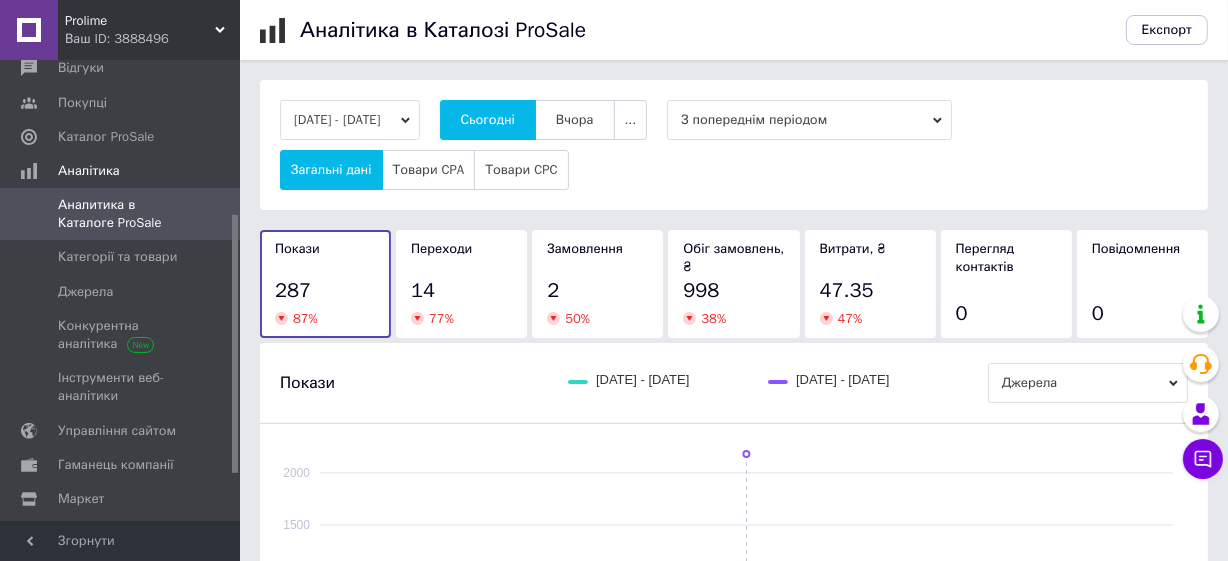 click on "Переходи 14 77 %" at bounding box center (461, 284) 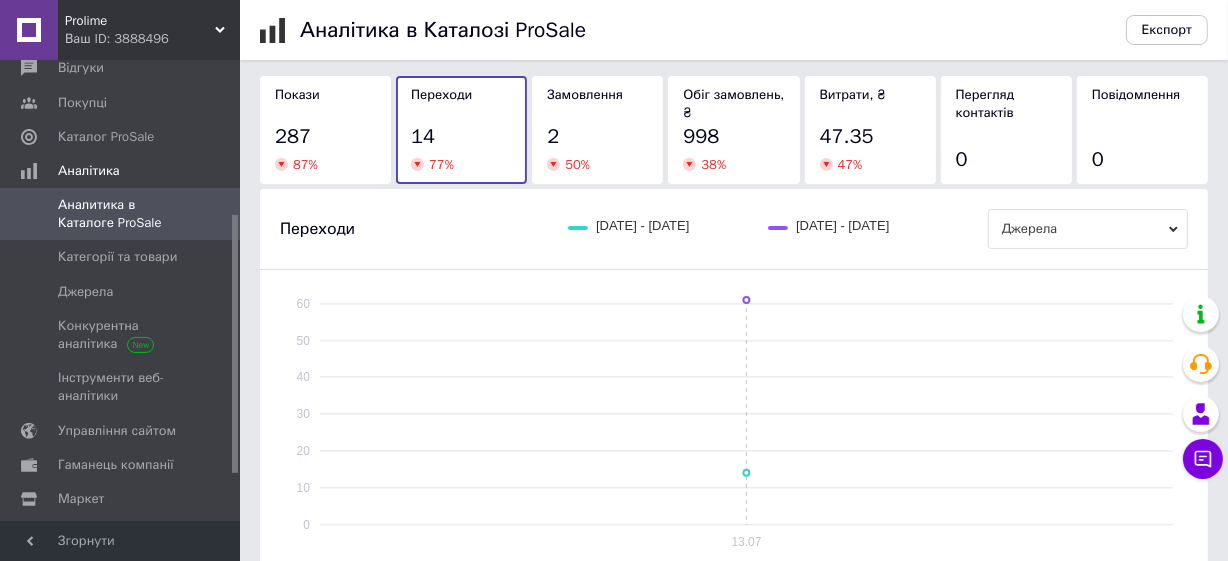 scroll, scrollTop: 265, scrollLeft: 0, axis: vertical 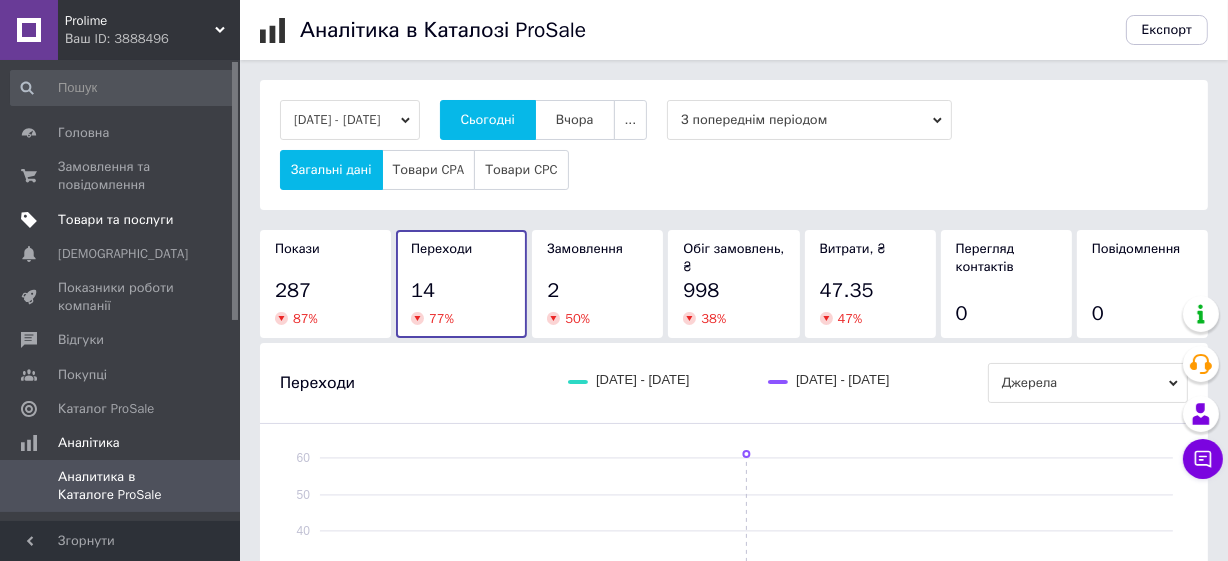 click on "Товари та послуги" at bounding box center (115, 220) 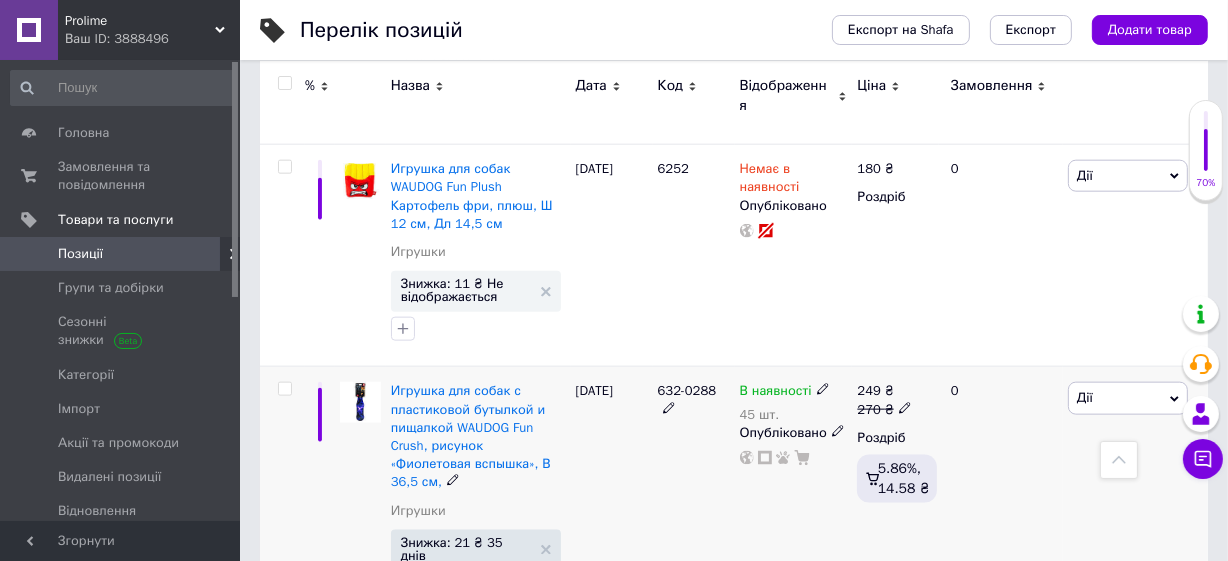 scroll, scrollTop: 2181, scrollLeft: 0, axis: vertical 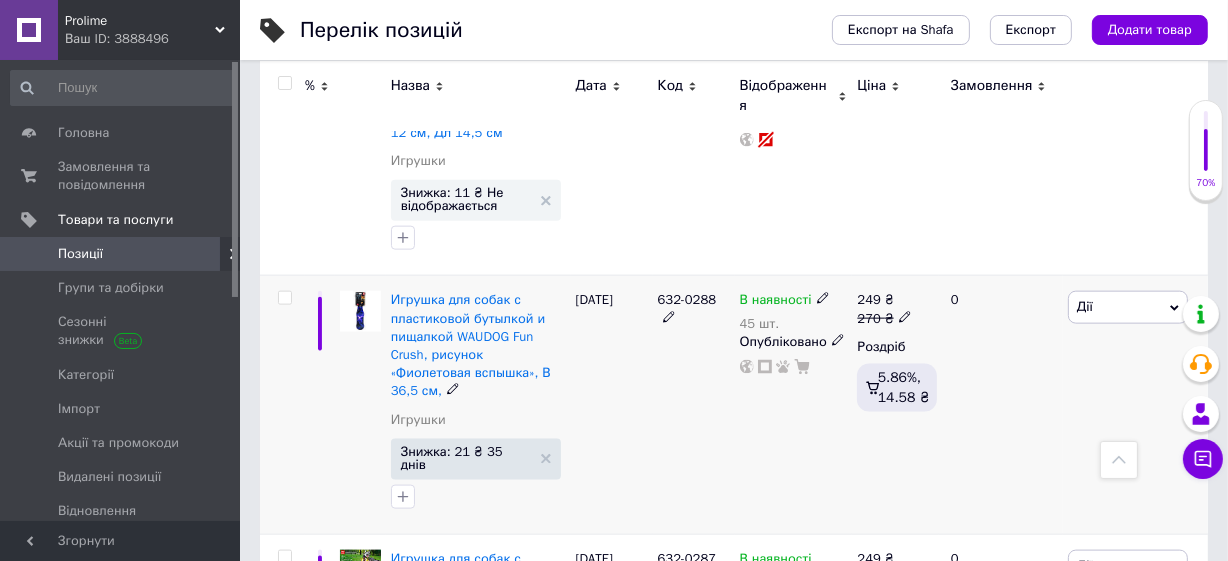click on "632-0288" at bounding box center (687, 299) 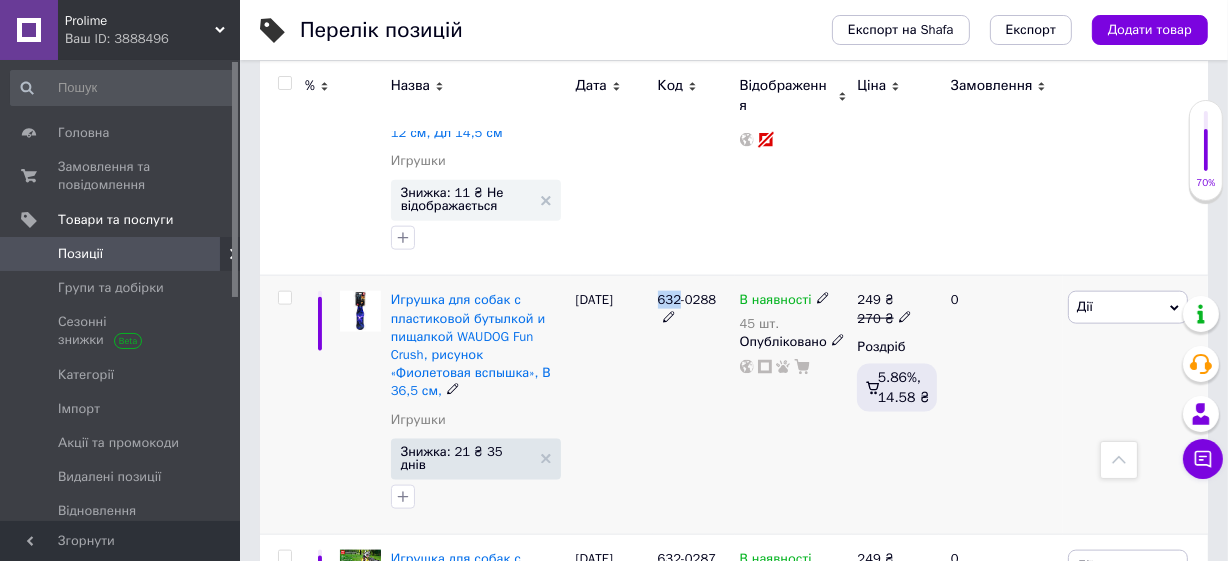click on "632-0288" at bounding box center (687, 299) 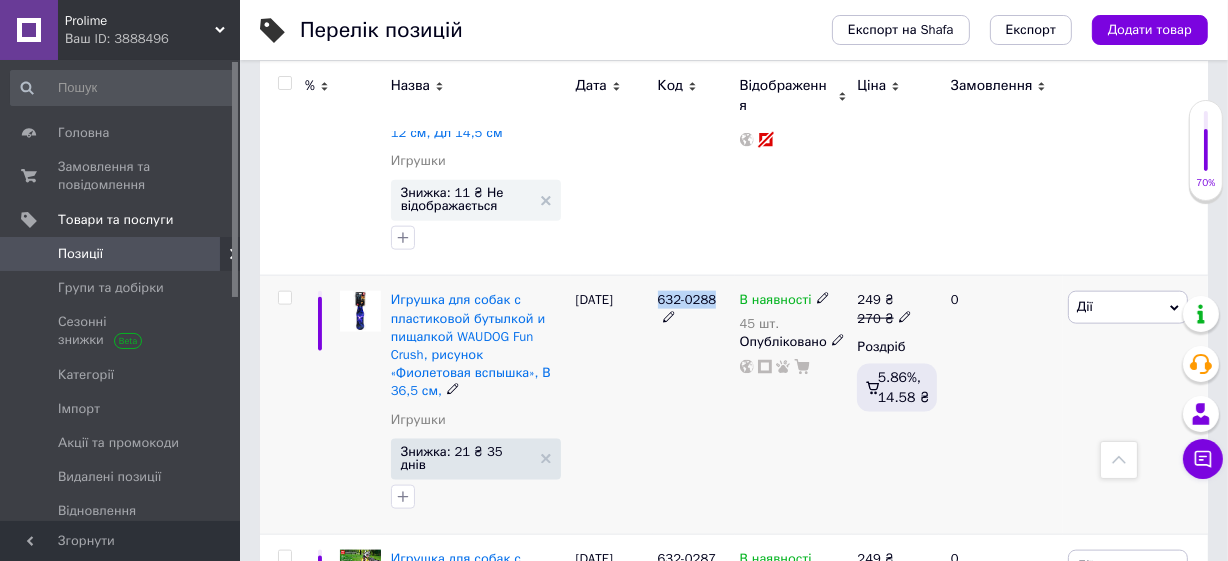 click on "632-0288" at bounding box center [687, 299] 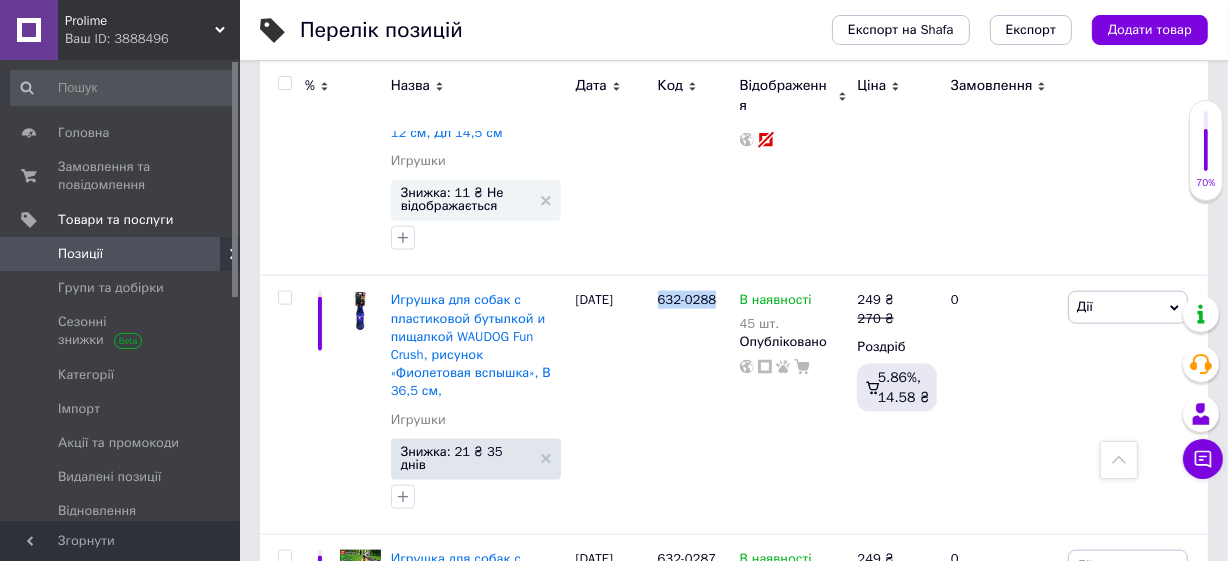 copy on "632-0288" 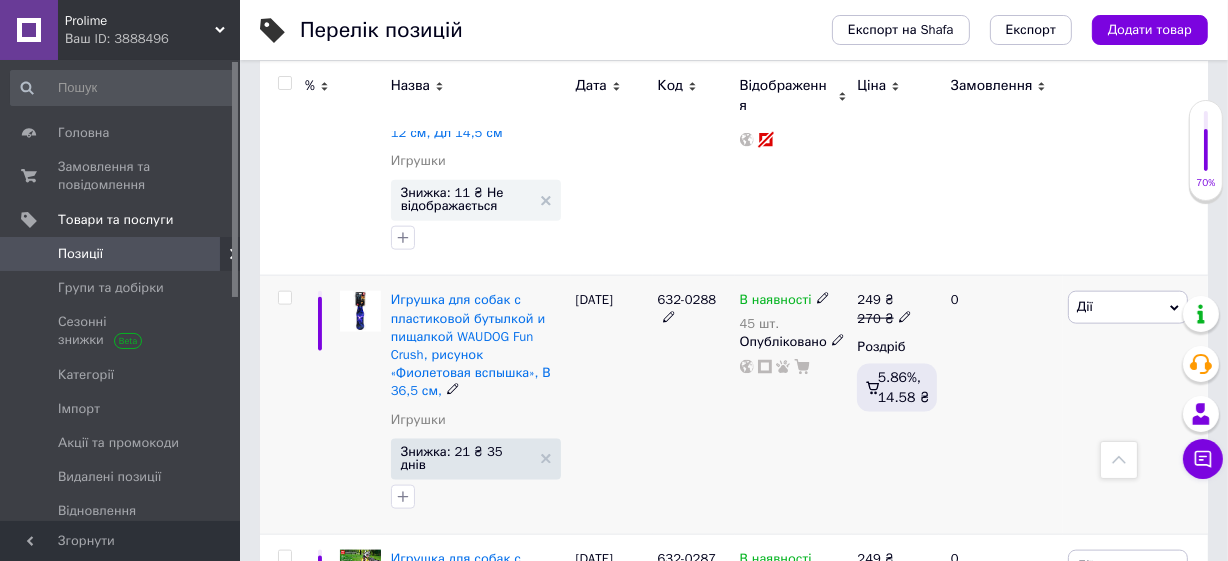 click on "В наявності" at bounding box center (776, 302) 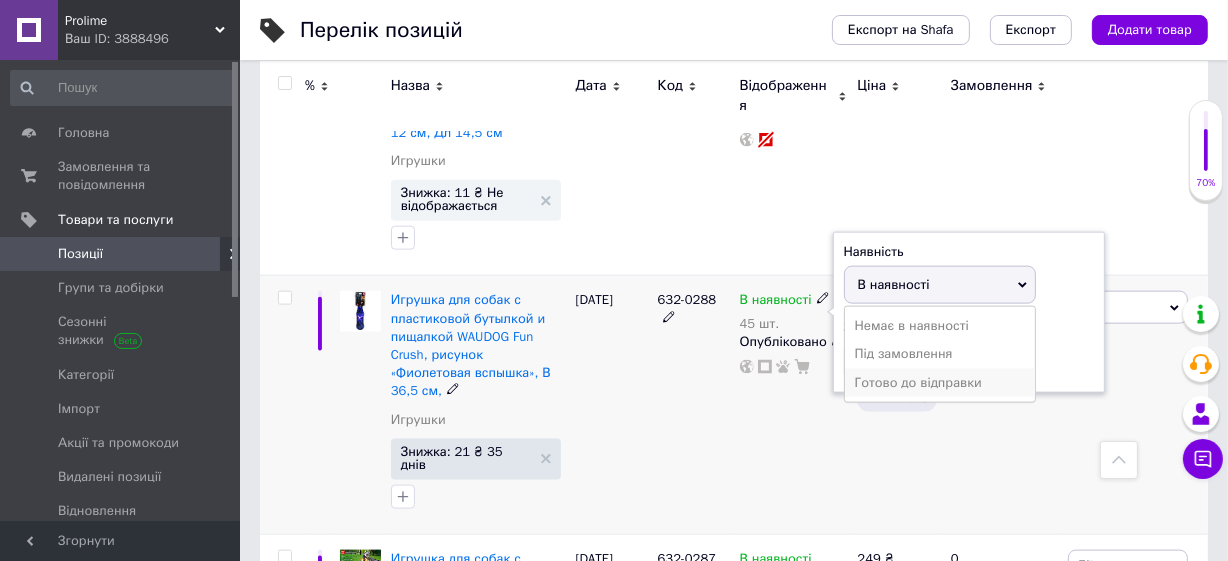 click on "Готово до відправки" at bounding box center [940, 383] 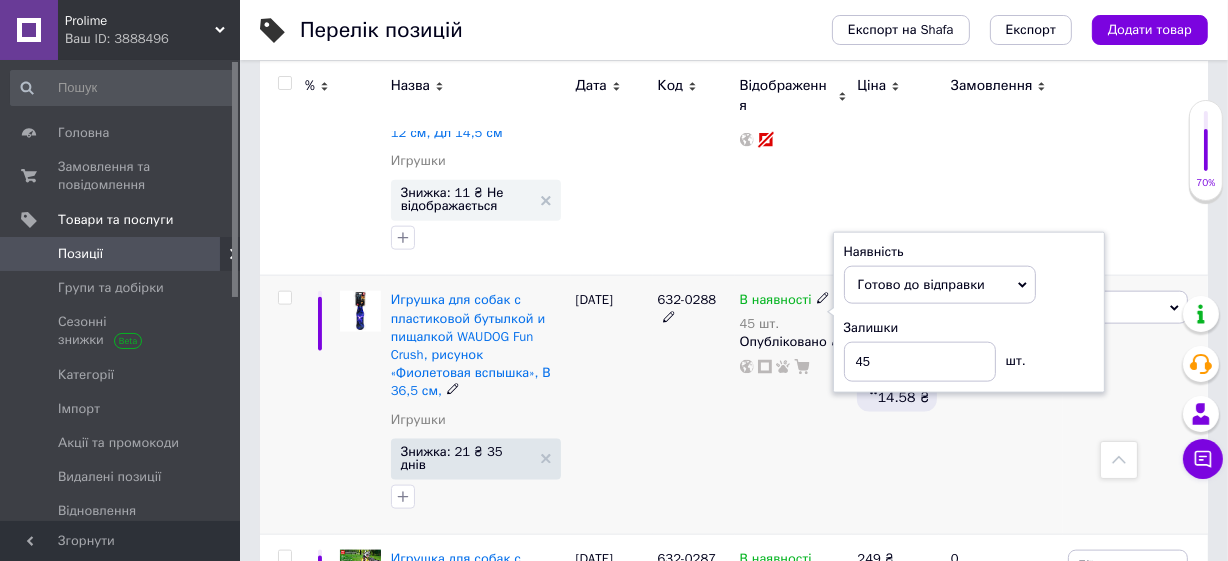 click on "632-0288" at bounding box center [694, 405] 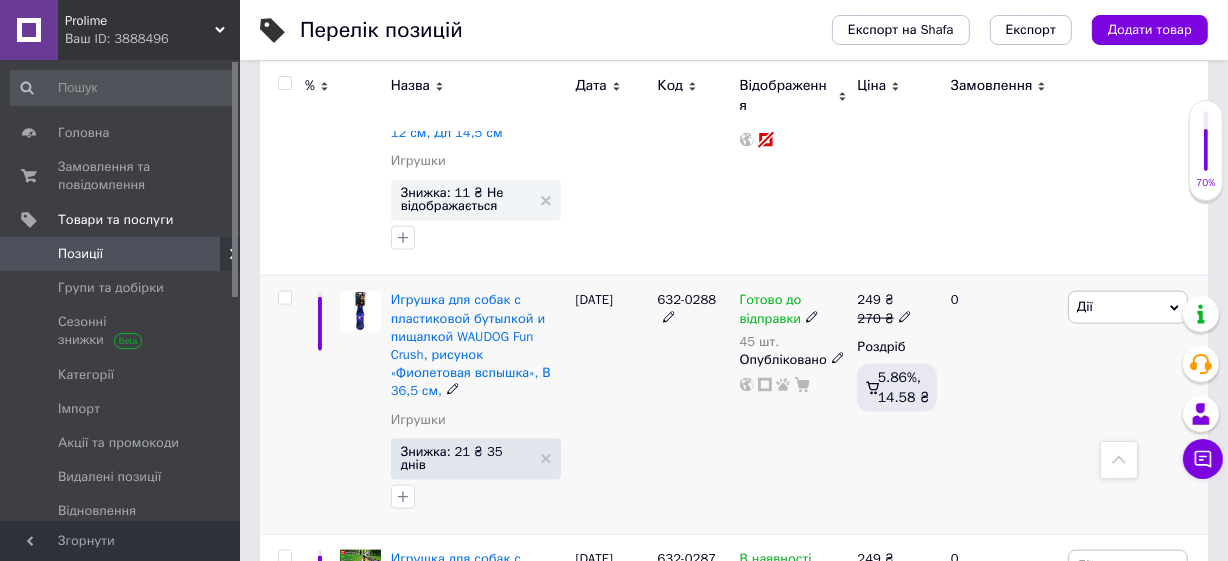 scroll, scrollTop: 2363, scrollLeft: 0, axis: vertical 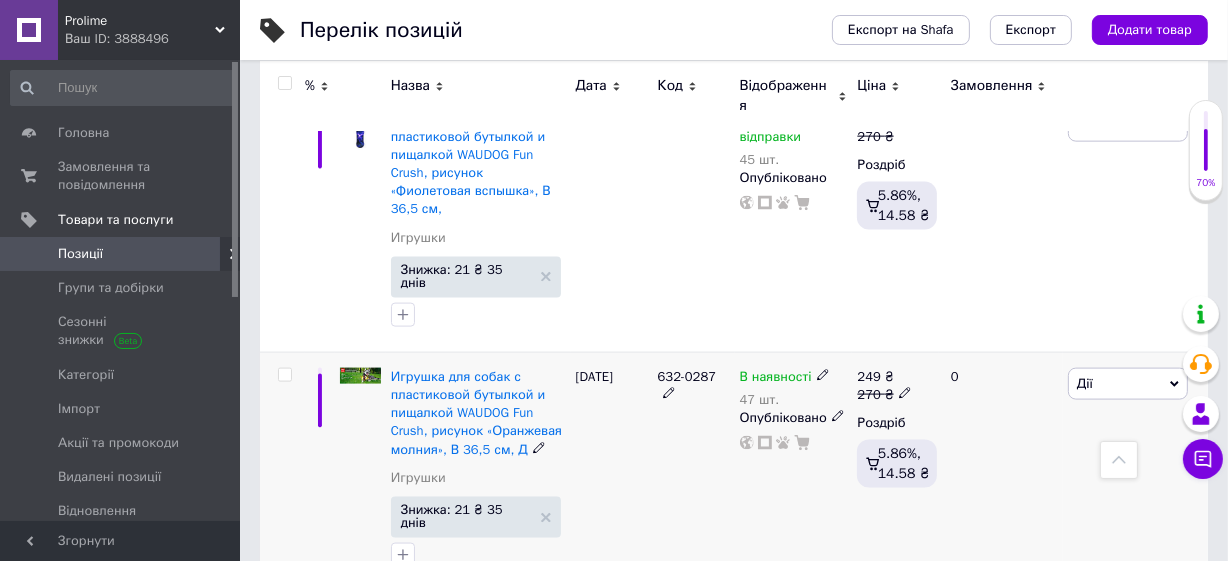 click on "632-0287" at bounding box center (687, 376) 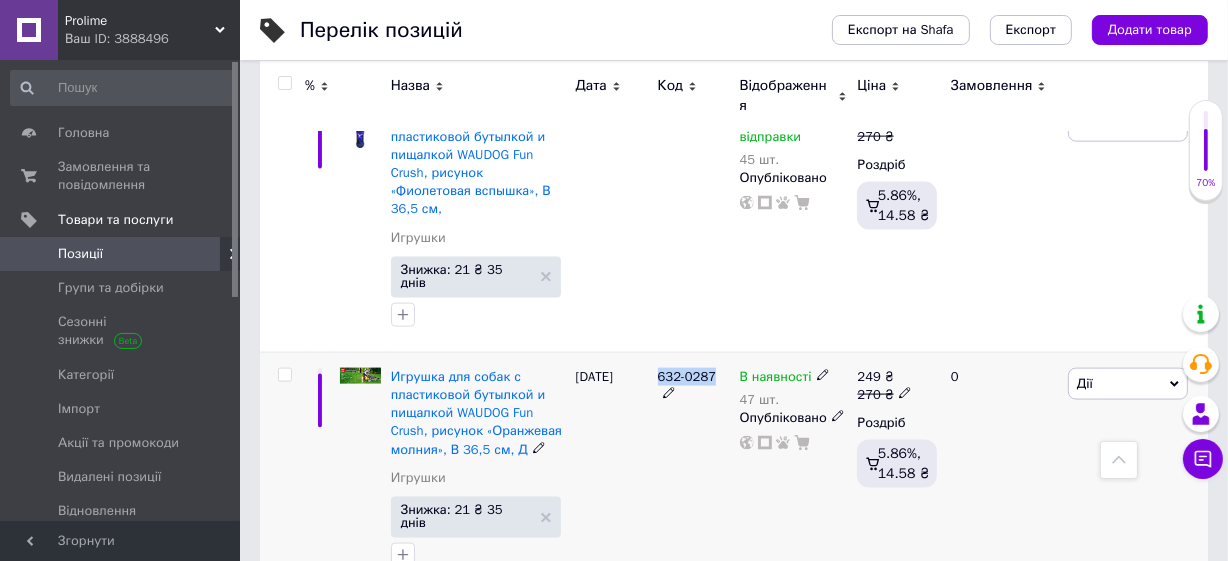 click on "632-0287" at bounding box center (687, 376) 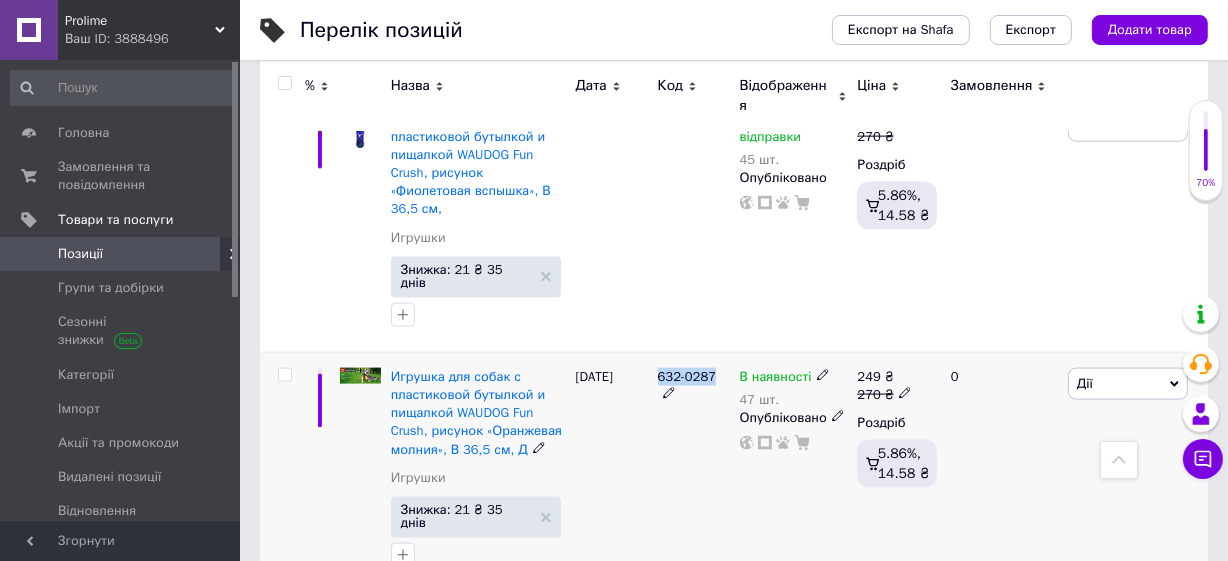copy on "632-0287" 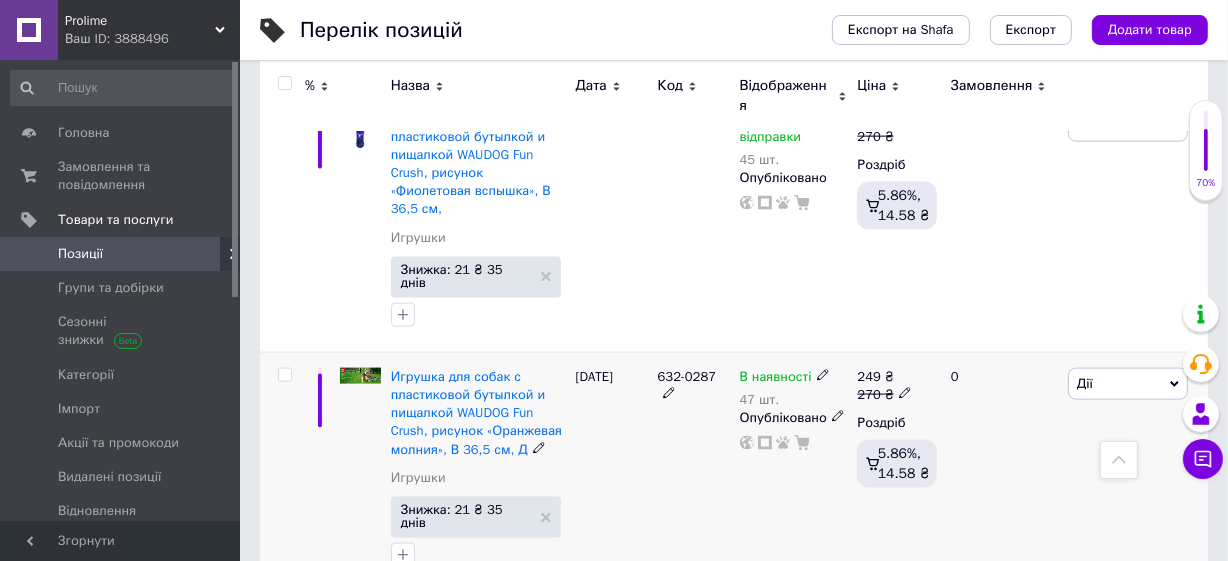 click on "В наявності" at bounding box center (776, 379) 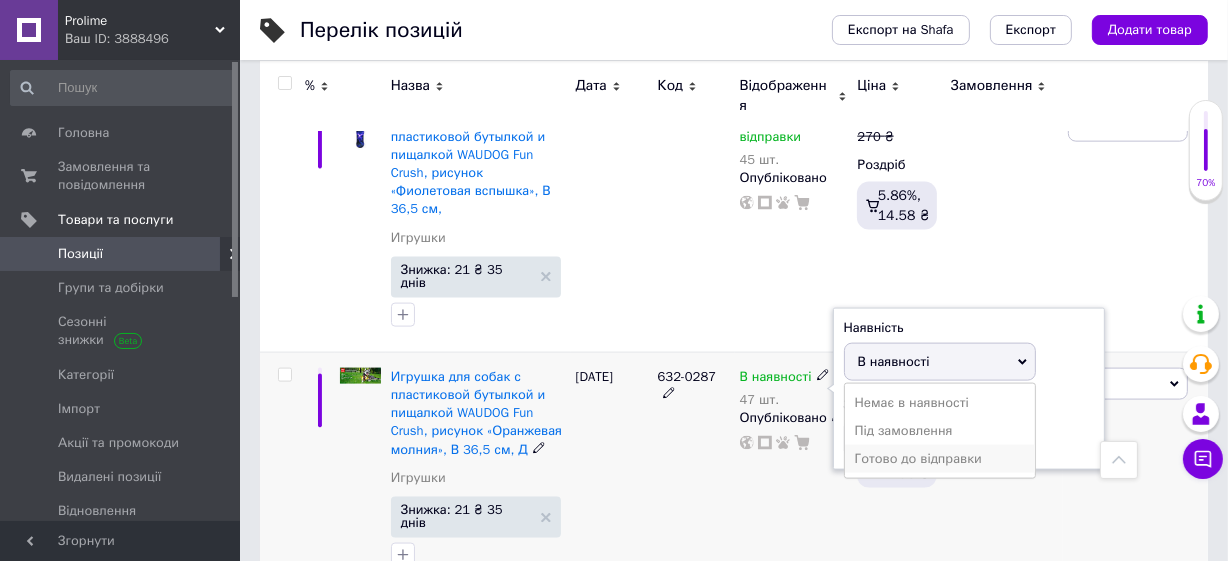 click on "Готово до відправки" at bounding box center (940, 459) 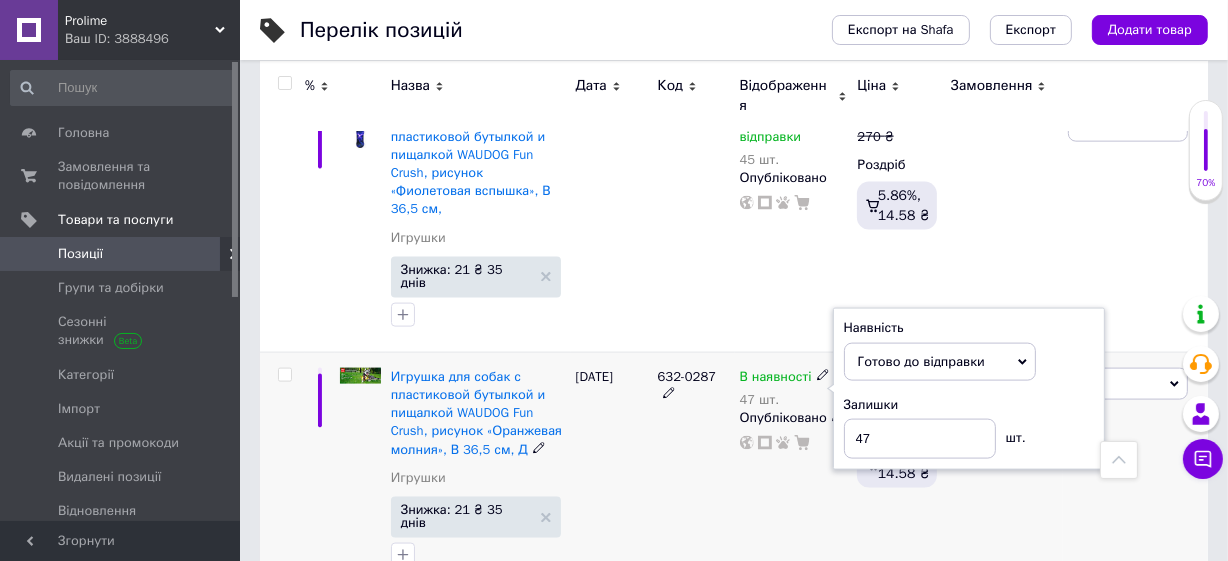 click on "632-0287" at bounding box center (694, 472) 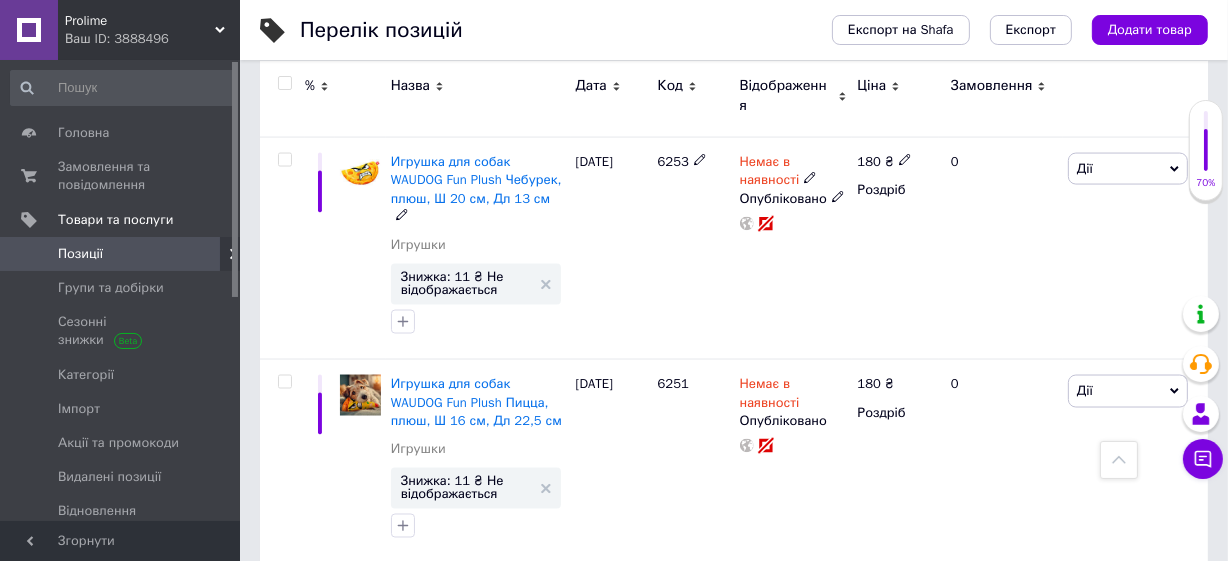 scroll, scrollTop: 3000, scrollLeft: 0, axis: vertical 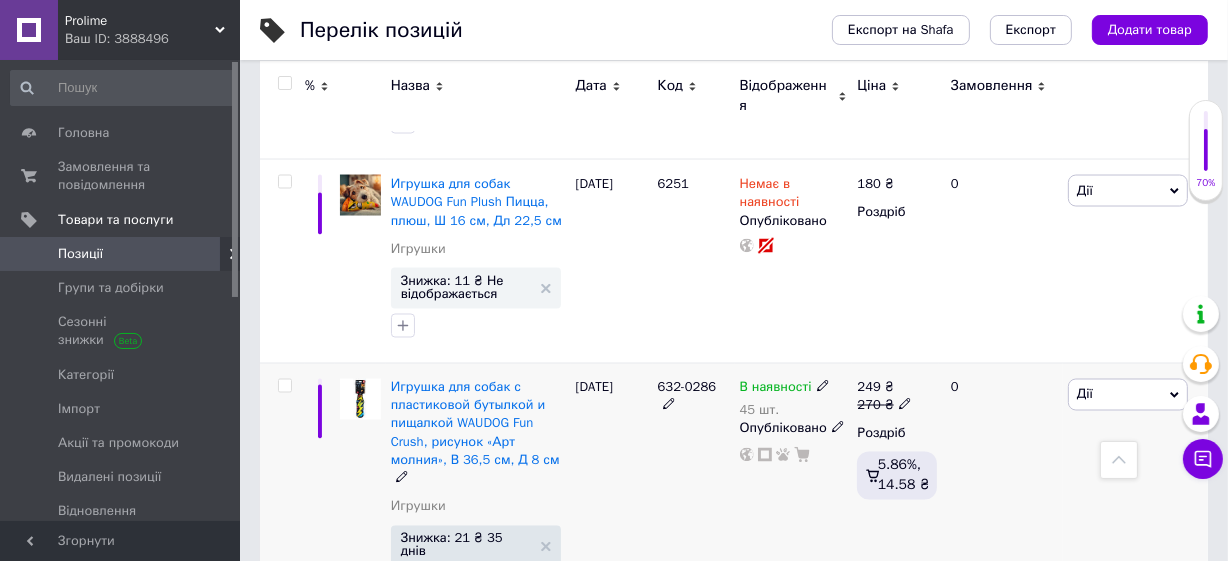 click on "632-0286" at bounding box center (687, 387) 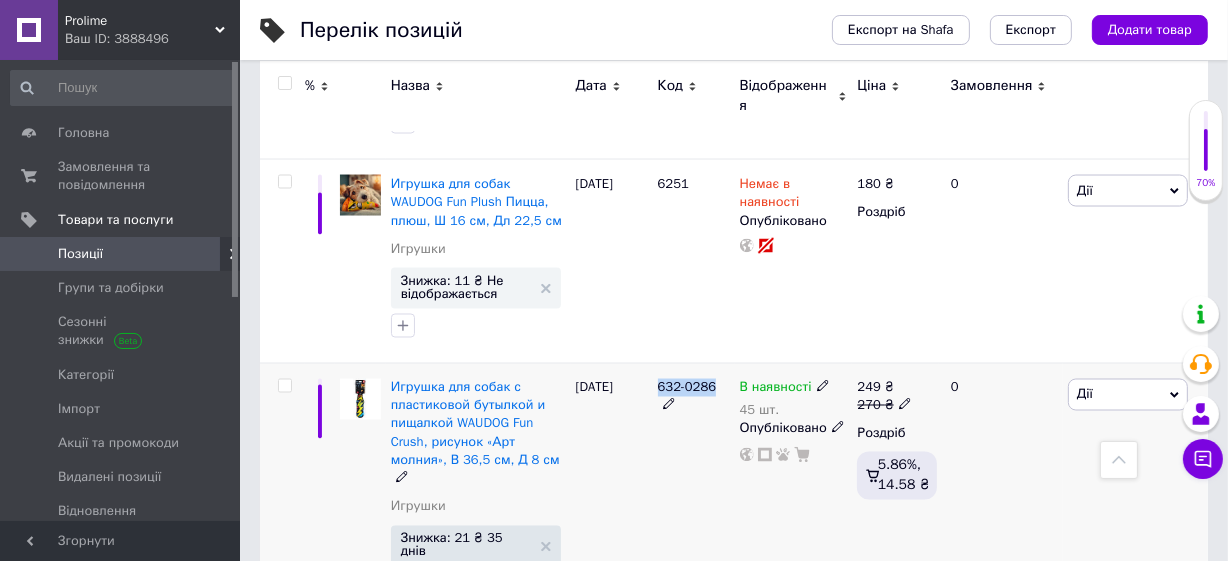 copy on "632-0286" 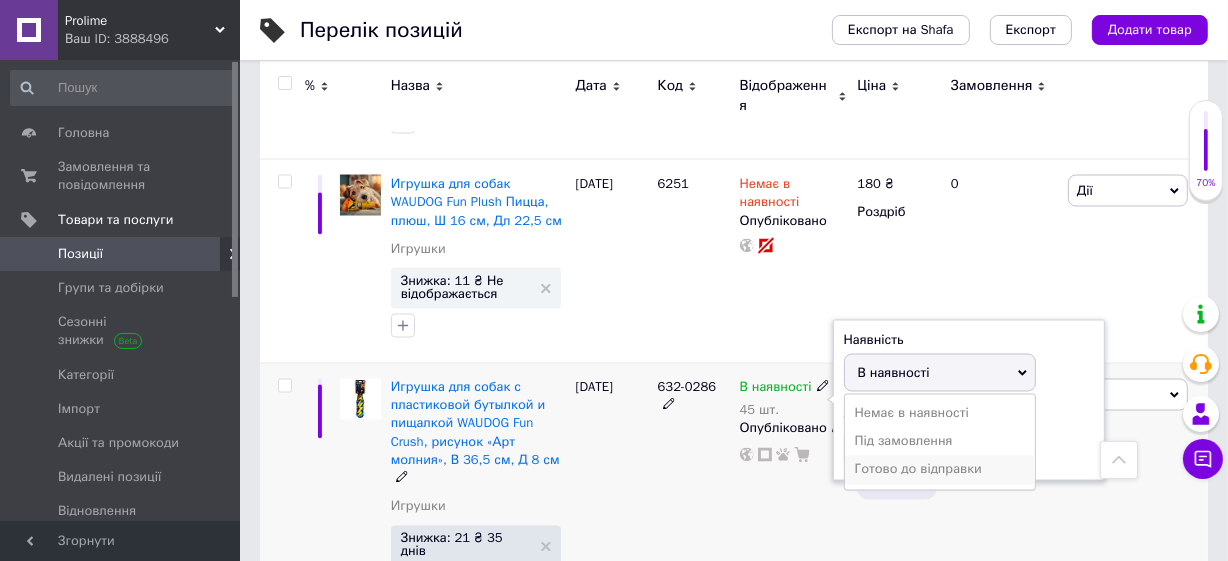 click on "Готово до відправки" at bounding box center [940, 470] 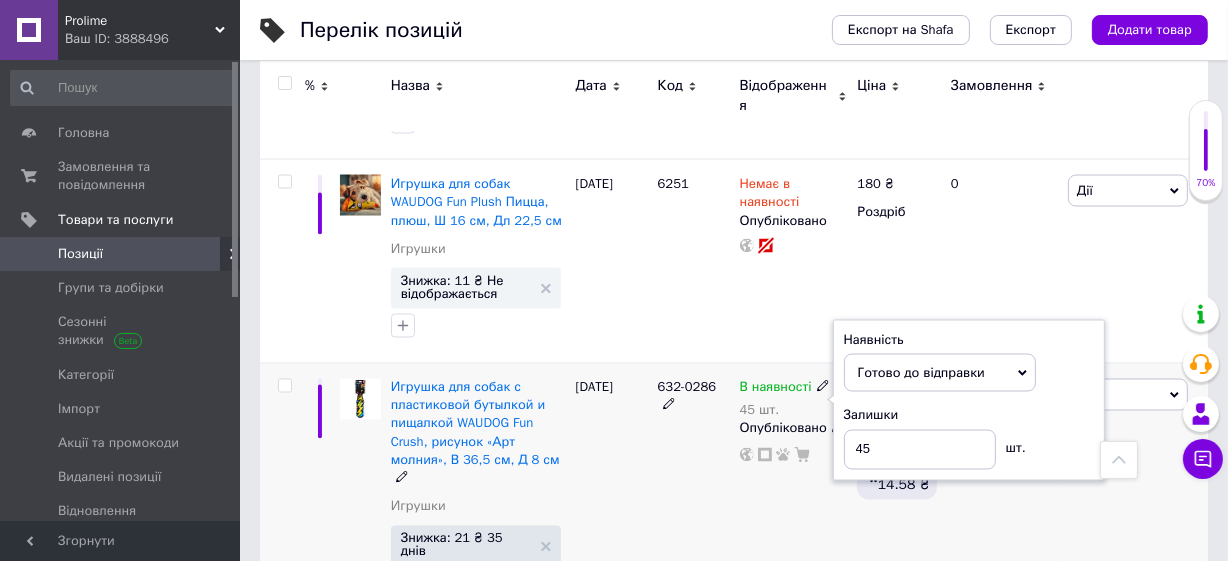 click on "632-0286" at bounding box center [694, 493] 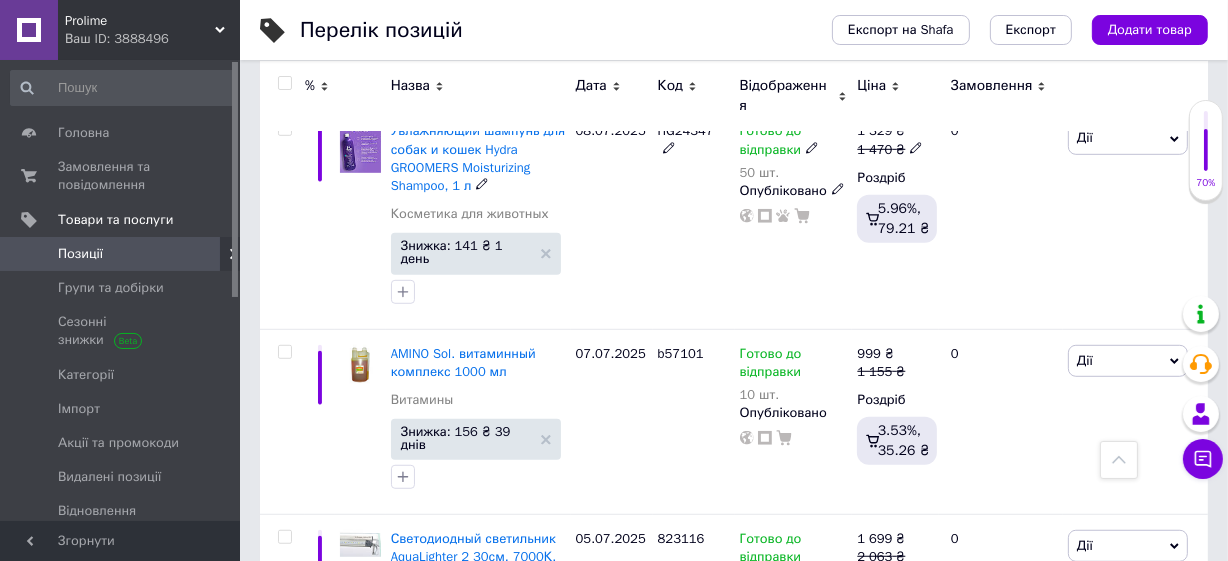 scroll, scrollTop: 1272, scrollLeft: 0, axis: vertical 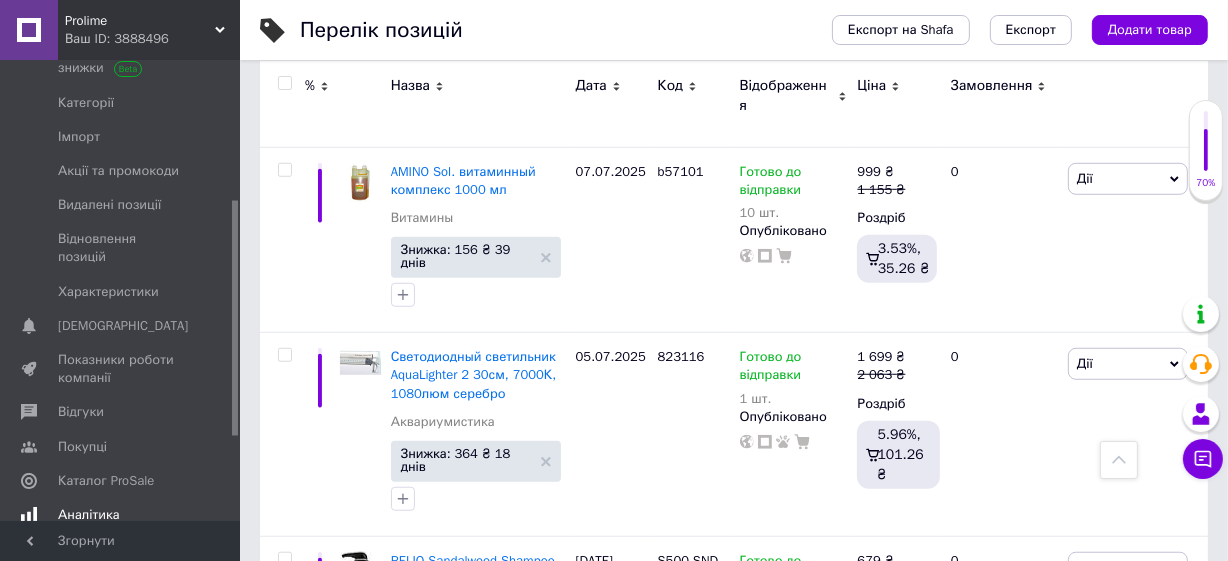 click on "Аналітика" at bounding box center [89, 515] 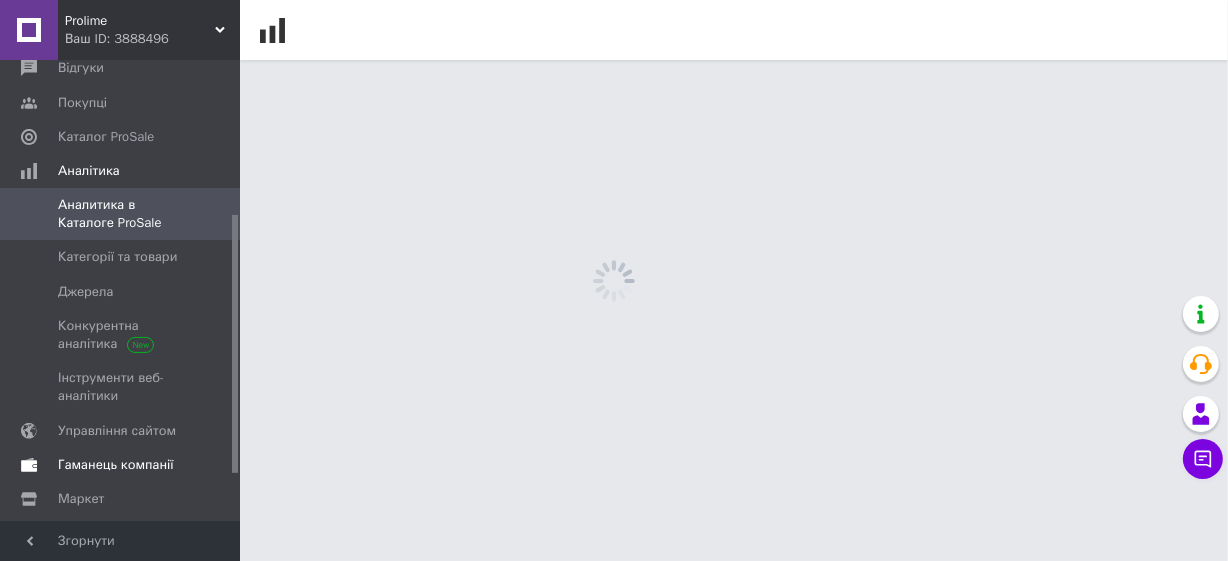 scroll, scrollTop: 0, scrollLeft: 0, axis: both 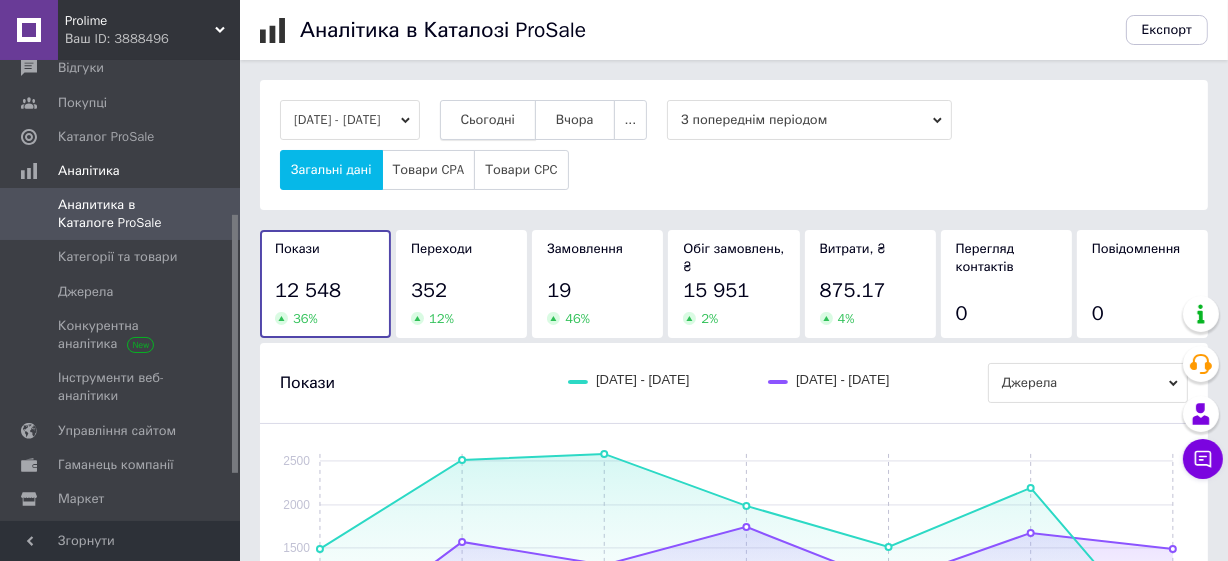 click on "Сьогодні" at bounding box center [488, 120] 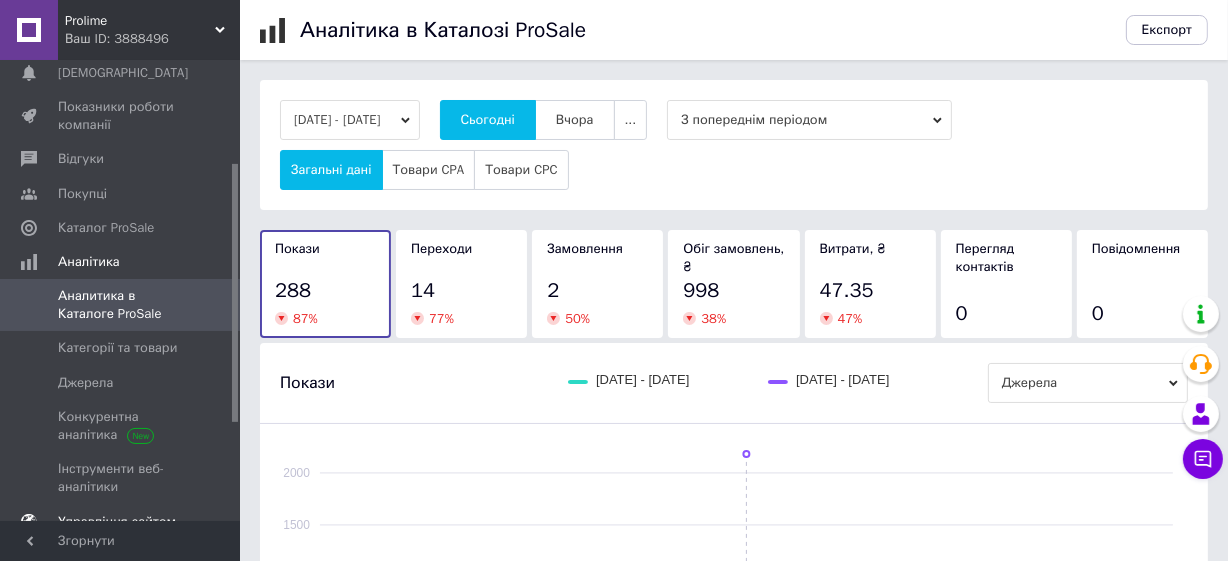 scroll, scrollTop: 0, scrollLeft: 0, axis: both 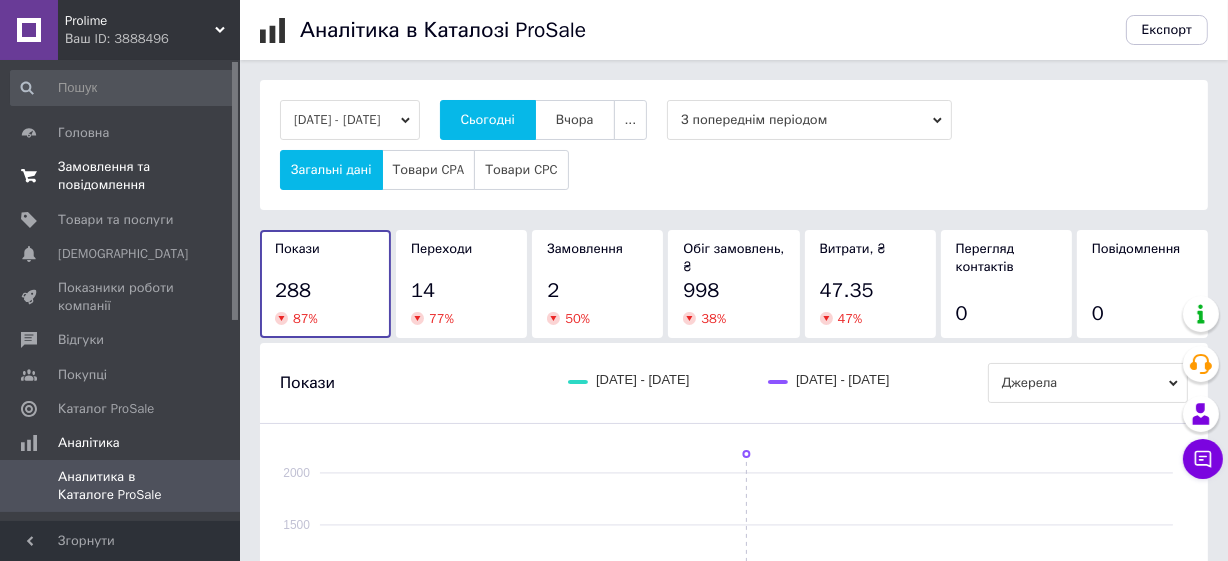 click on "Замовлення та повідомлення" at bounding box center (121, 176) 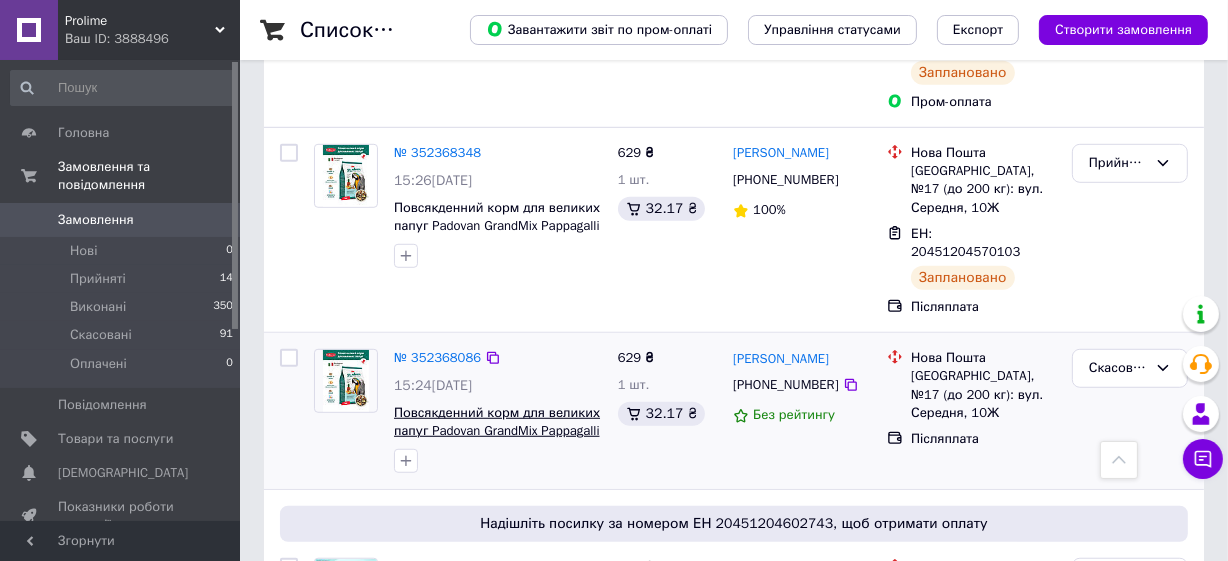 scroll, scrollTop: 1090, scrollLeft: 0, axis: vertical 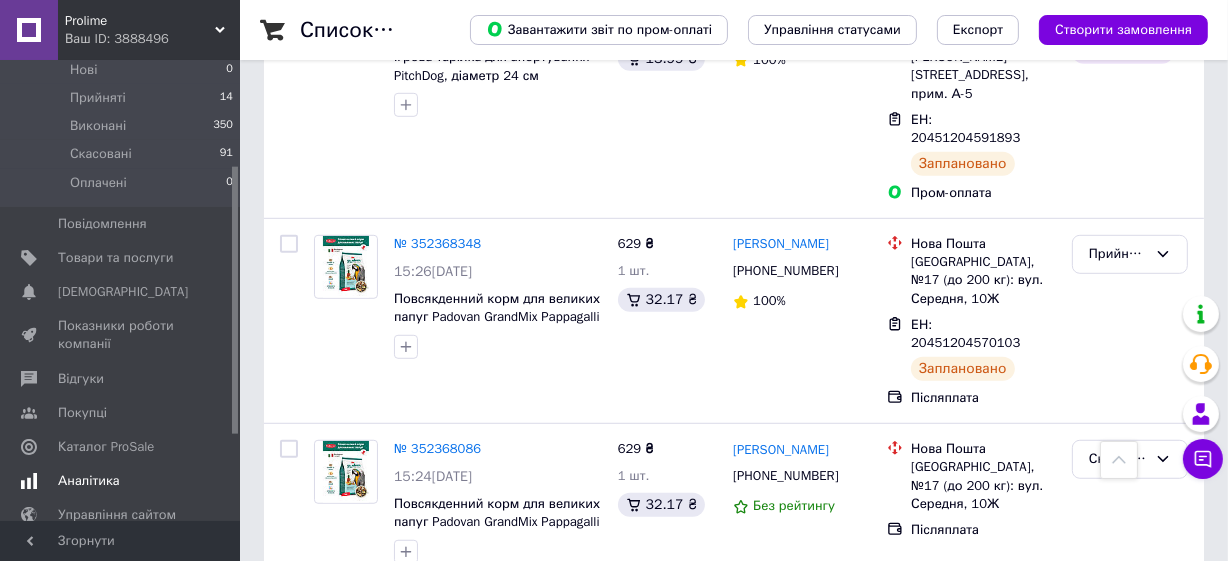 click on "Аналітика" at bounding box center [89, 481] 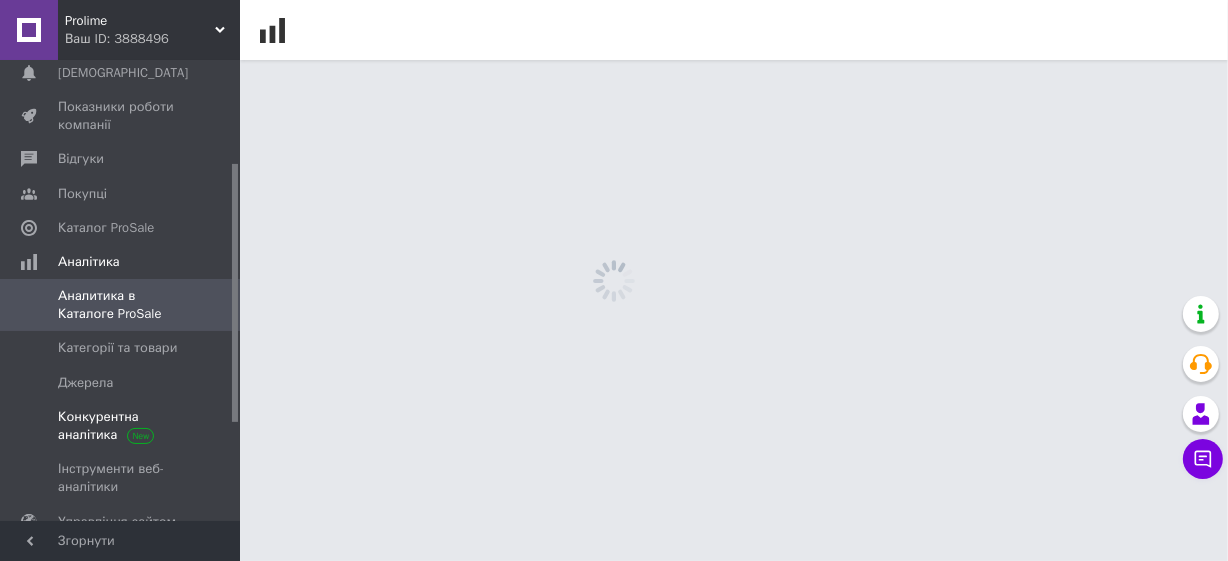 scroll, scrollTop: 0, scrollLeft: 0, axis: both 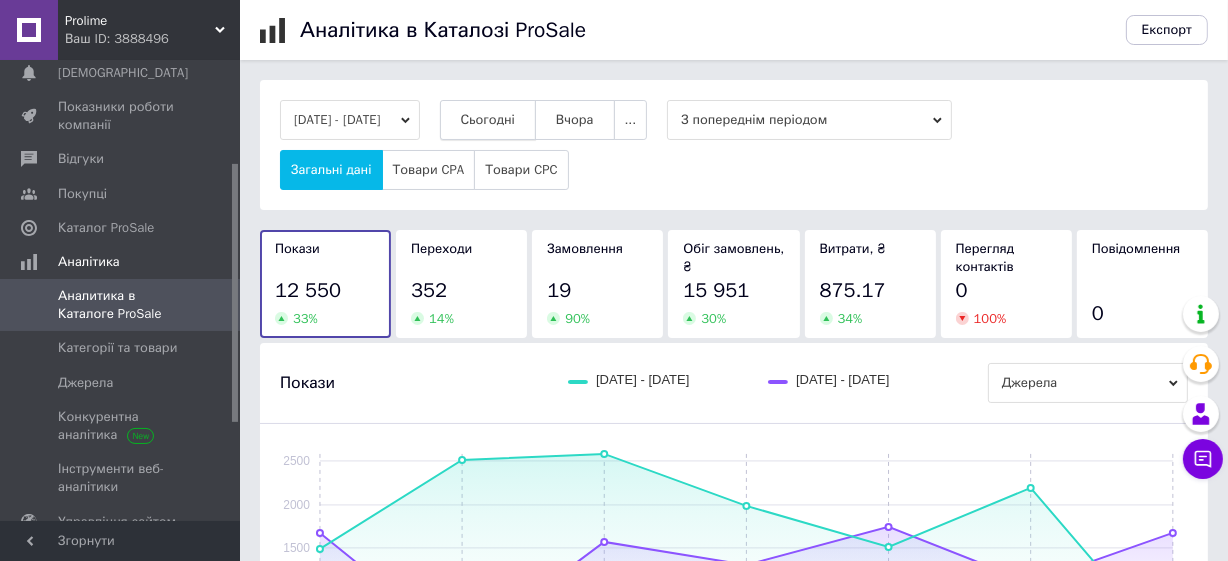 click on "Сьогодні" at bounding box center [488, 120] 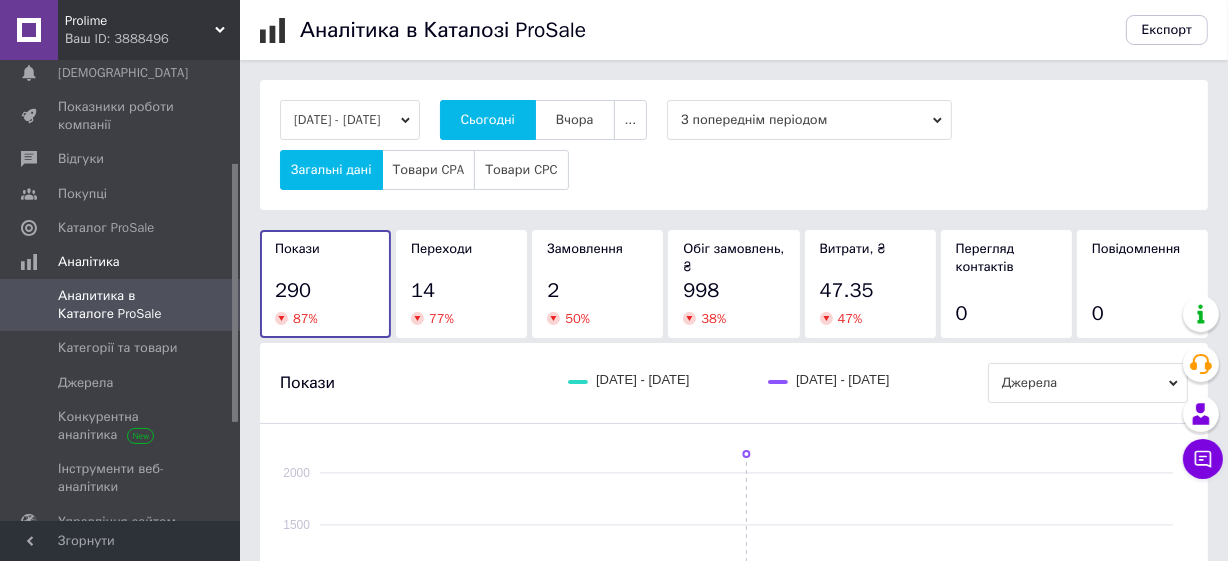 click on "14" at bounding box center [461, 291] 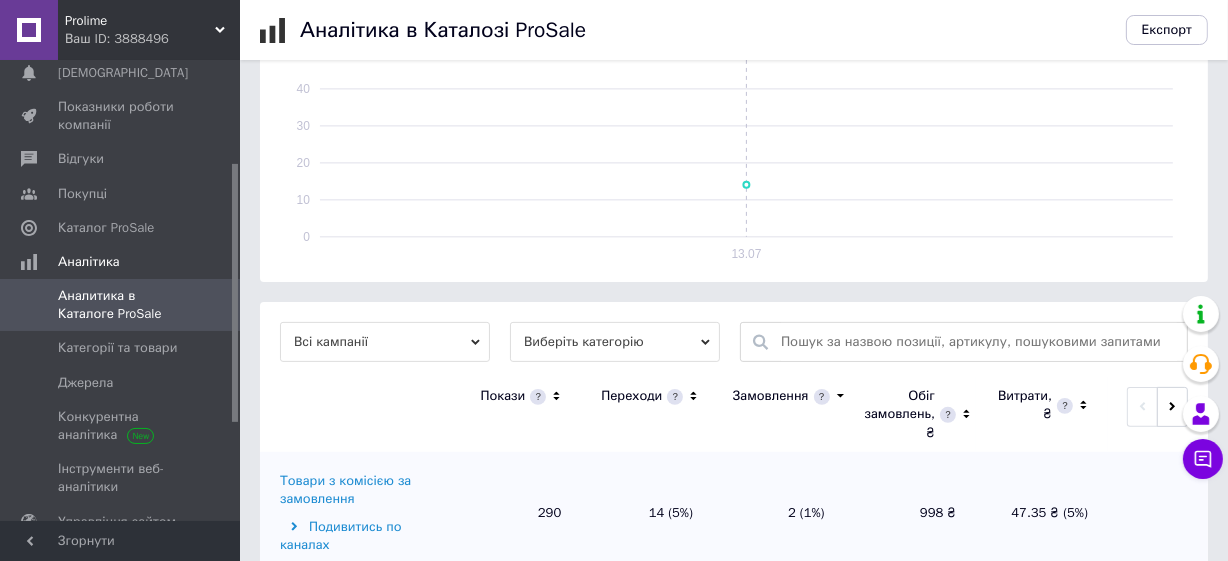 scroll, scrollTop: 450, scrollLeft: 0, axis: vertical 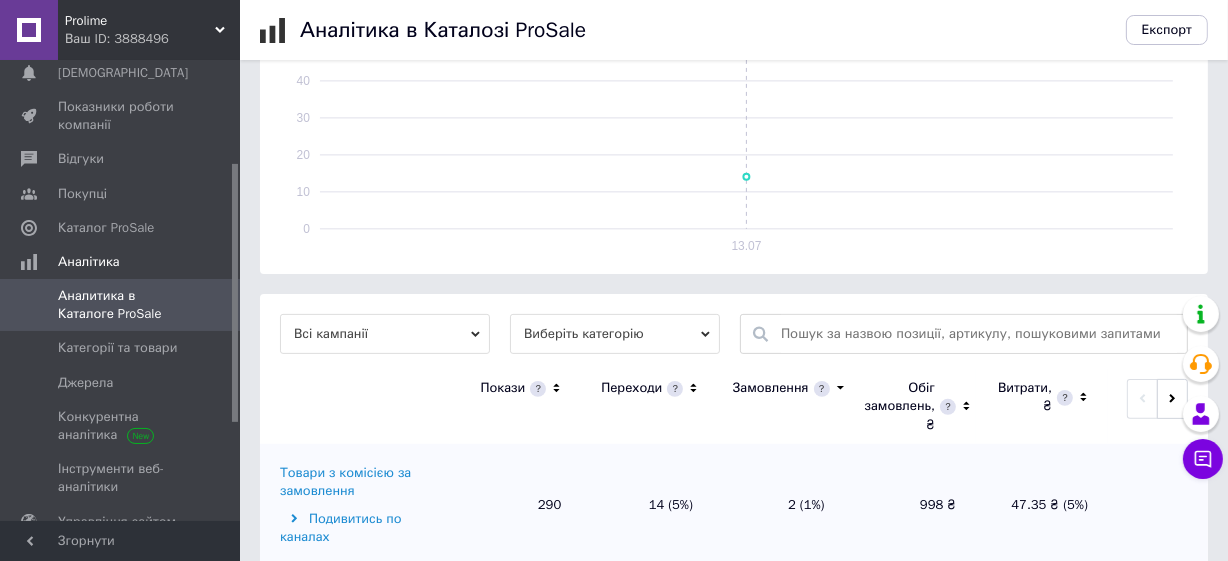 click on "Товари з комісією за замовлення" at bounding box center (362, 482) 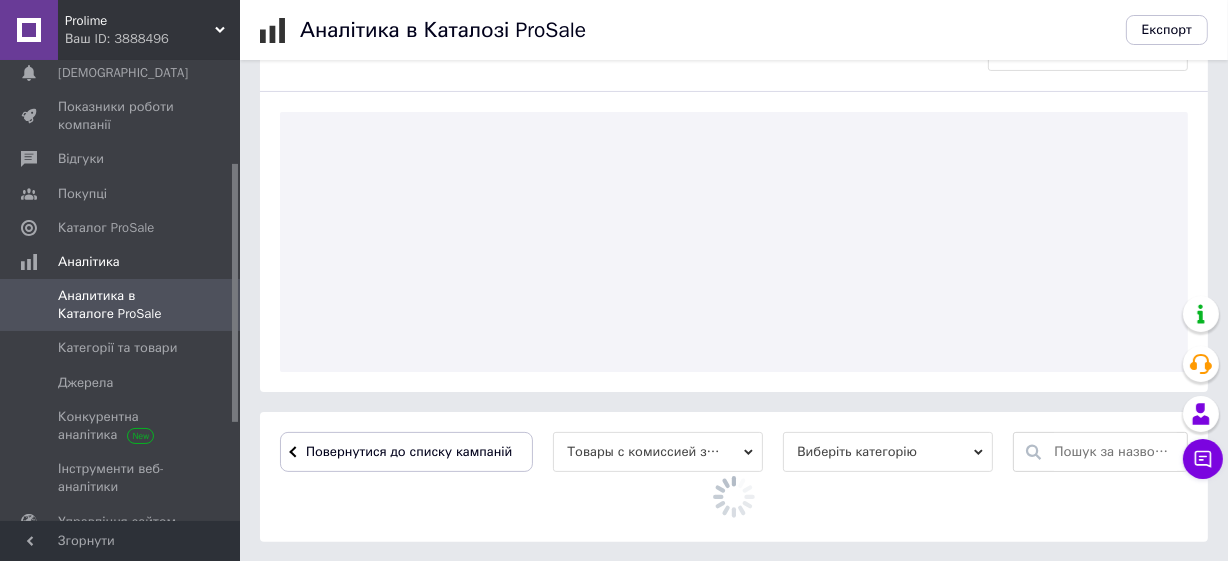 scroll, scrollTop: 450, scrollLeft: 0, axis: vertical 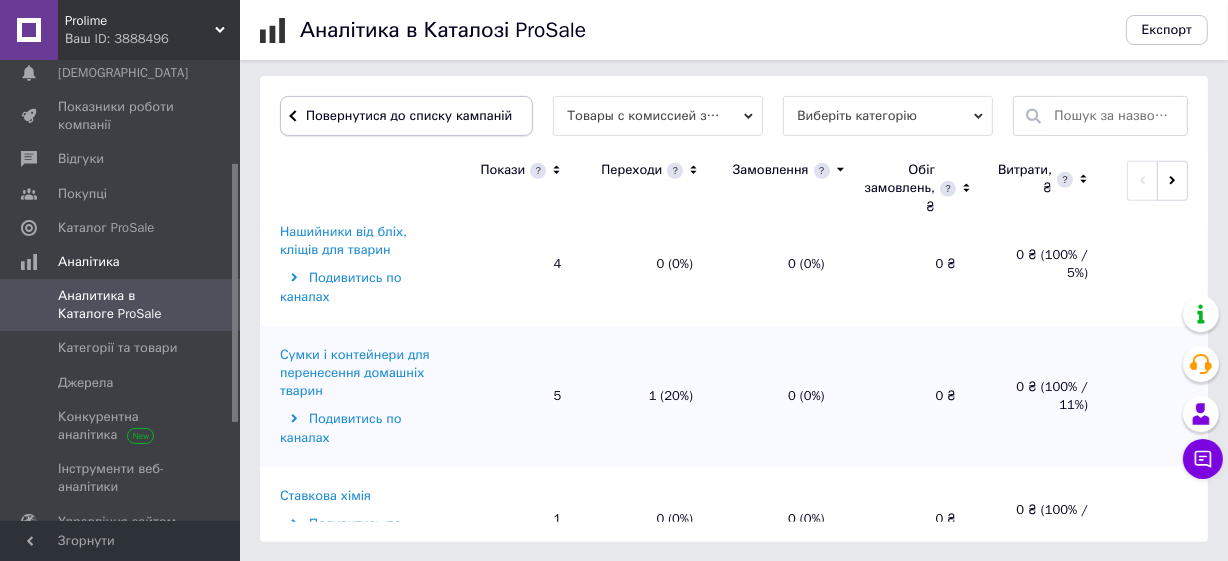 click on "Повернутися до списку кампаній" at bounding box center [406, 116] 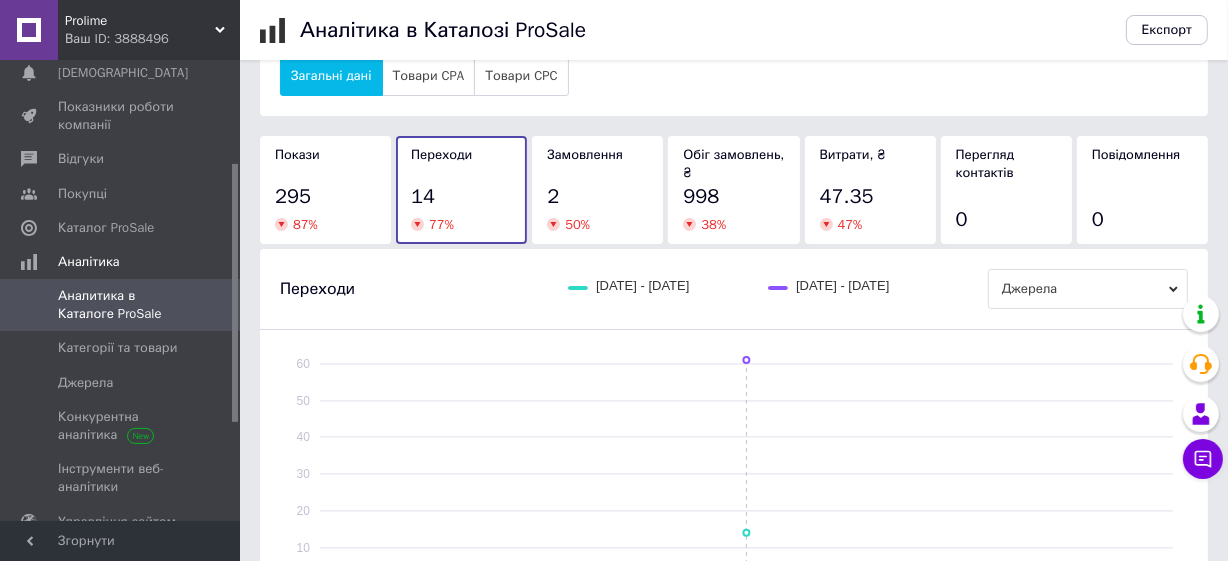 scroll, scrollTop: 0, scrollLeft: 0, axis: both 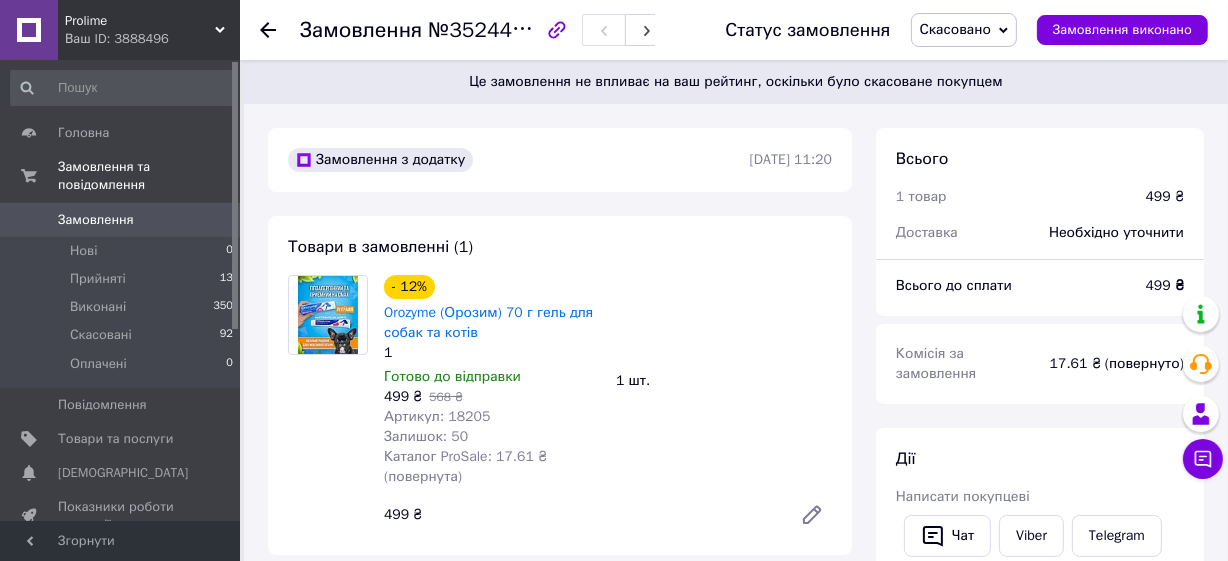 click on "Замовлення 0" at bounding box center (122, 220) 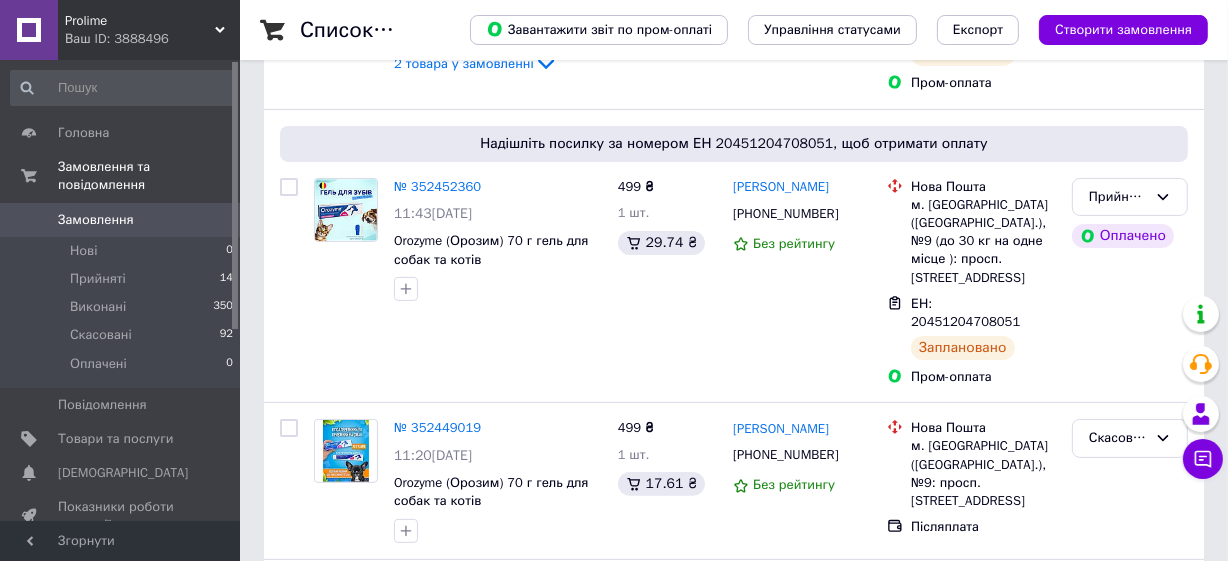 scroll, scrollTop: 454, scrollLeft: 0, axis: vertical 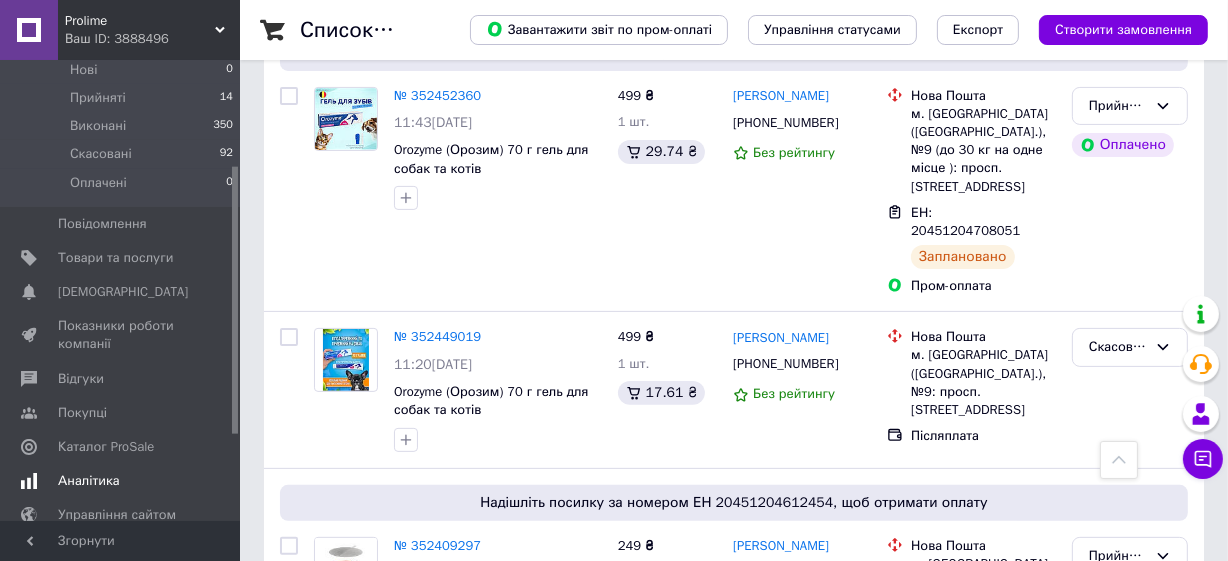 click on "Аналітика" at bounding box center [89, 481] 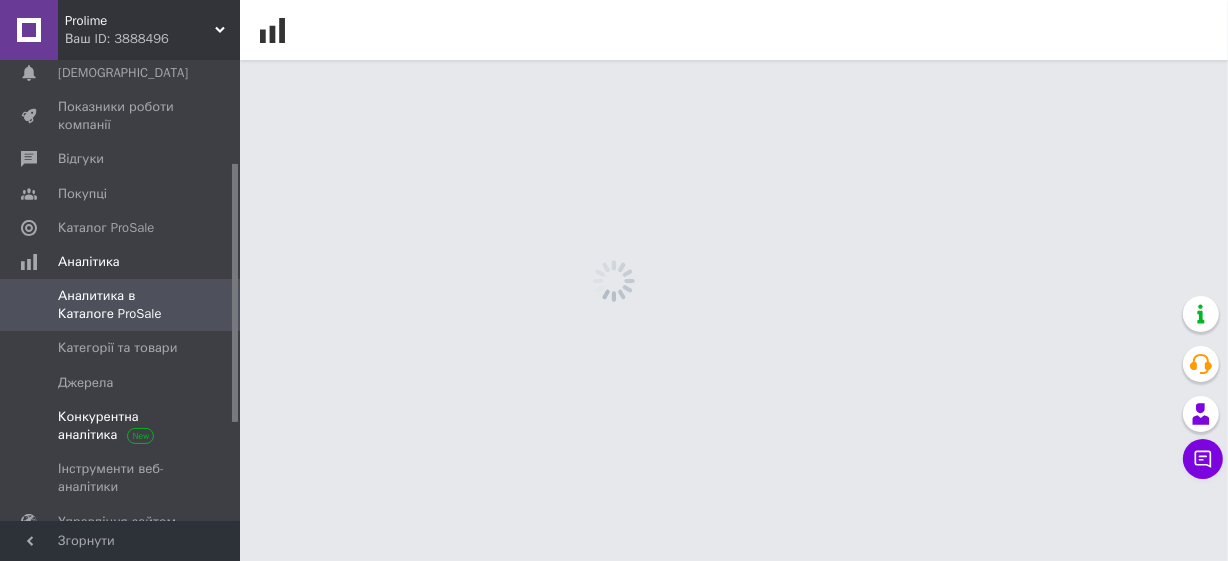 scroll, scrollTop: 0, scrollLeft: 0, axis: both 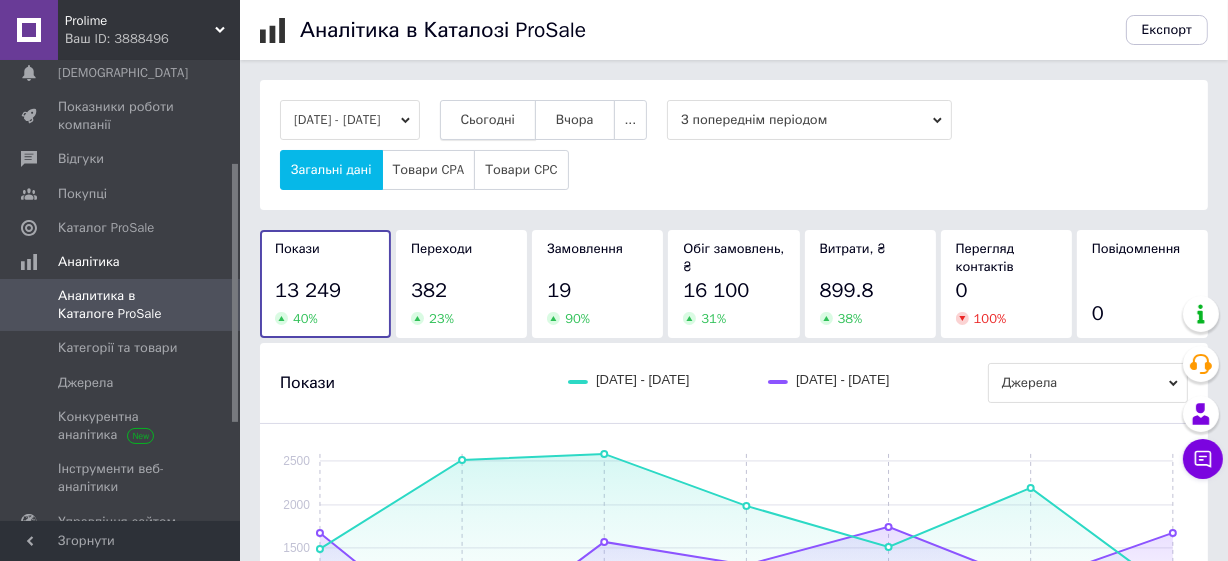 click on "Сьогодні" at bounding box center [488, 120] 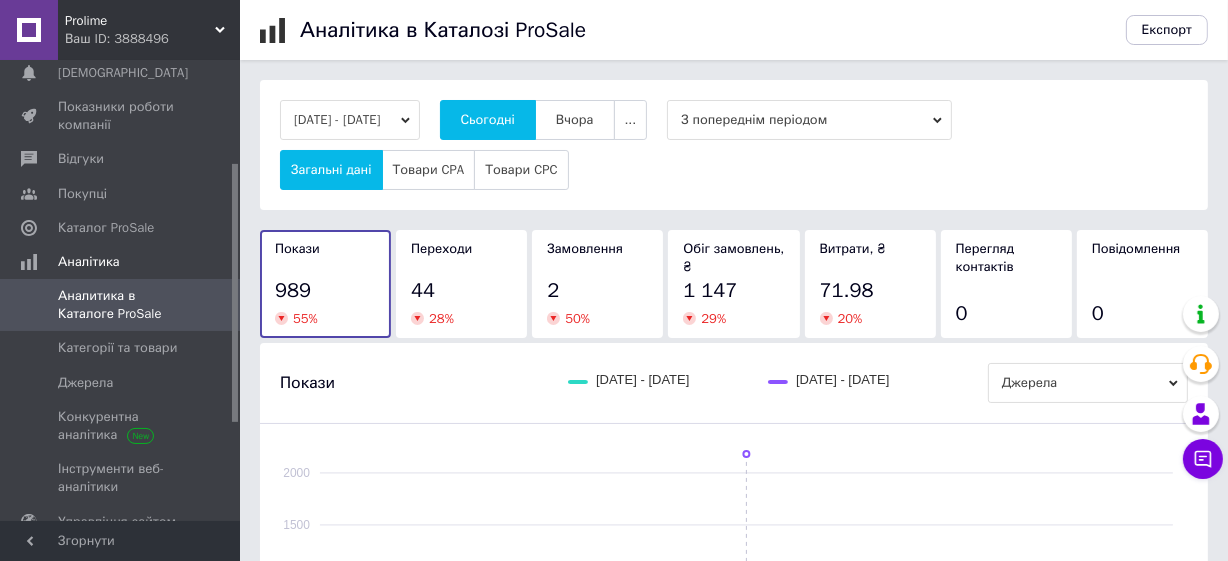 click on "44" at bounding box center (461, 291) 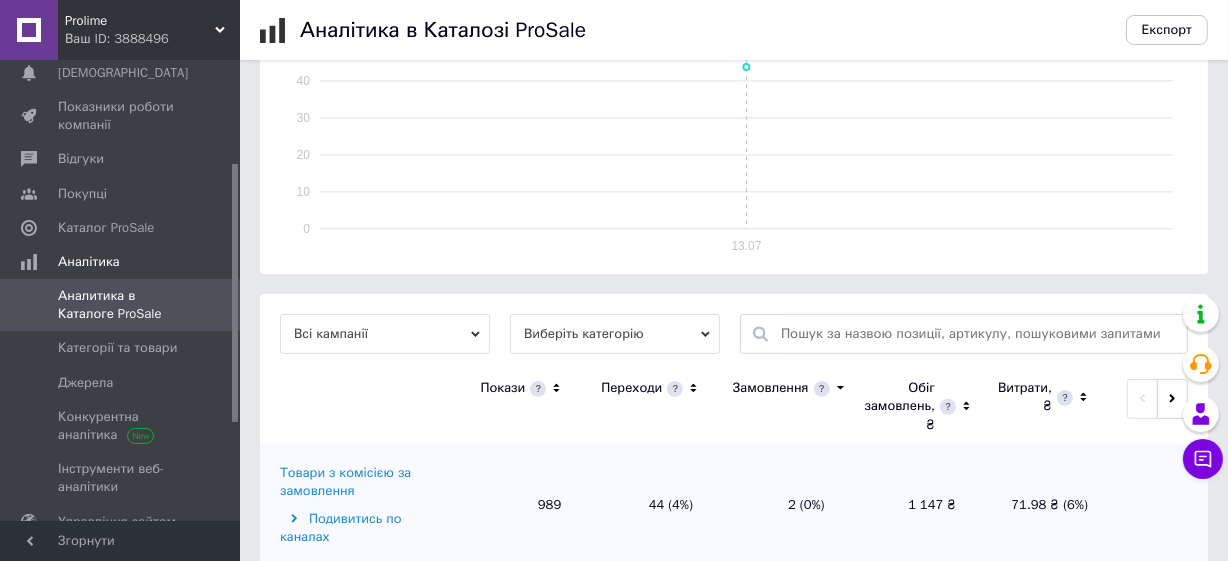 scroll, scrollTop: 458, scrollLeft: 0, axis: vertical 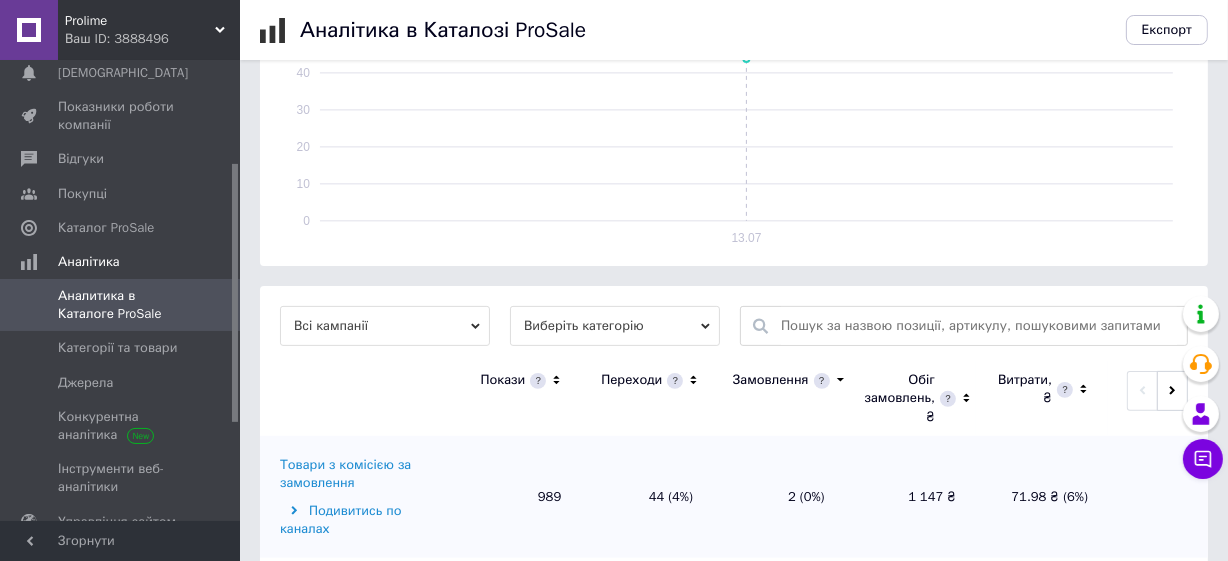 click on "Товари з комісією за замовлення" at bounding box center [362, 474] 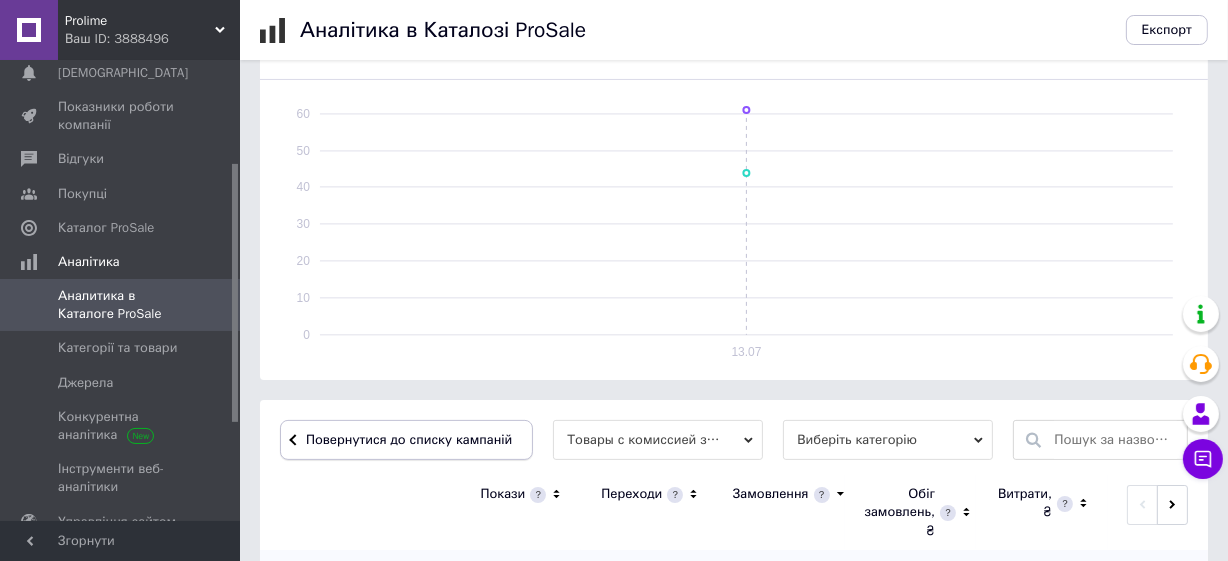 scroll, scrollTop: 458, scrollLeft: 0, axis: vertical 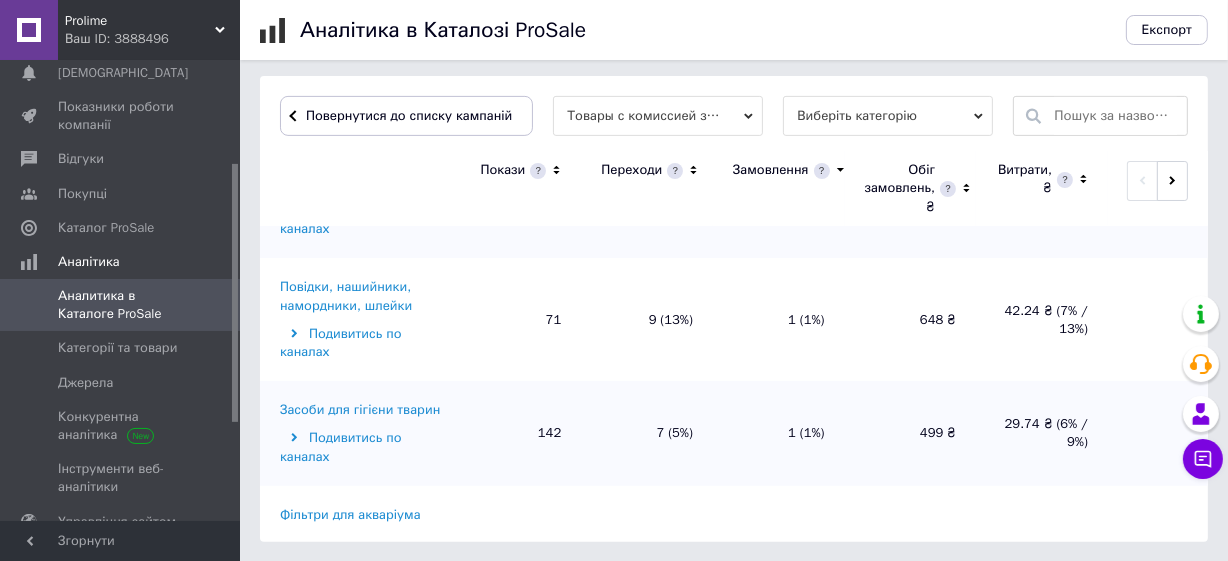 click on "Засоби для гігієни тварин" at bounding box center (360, 410) 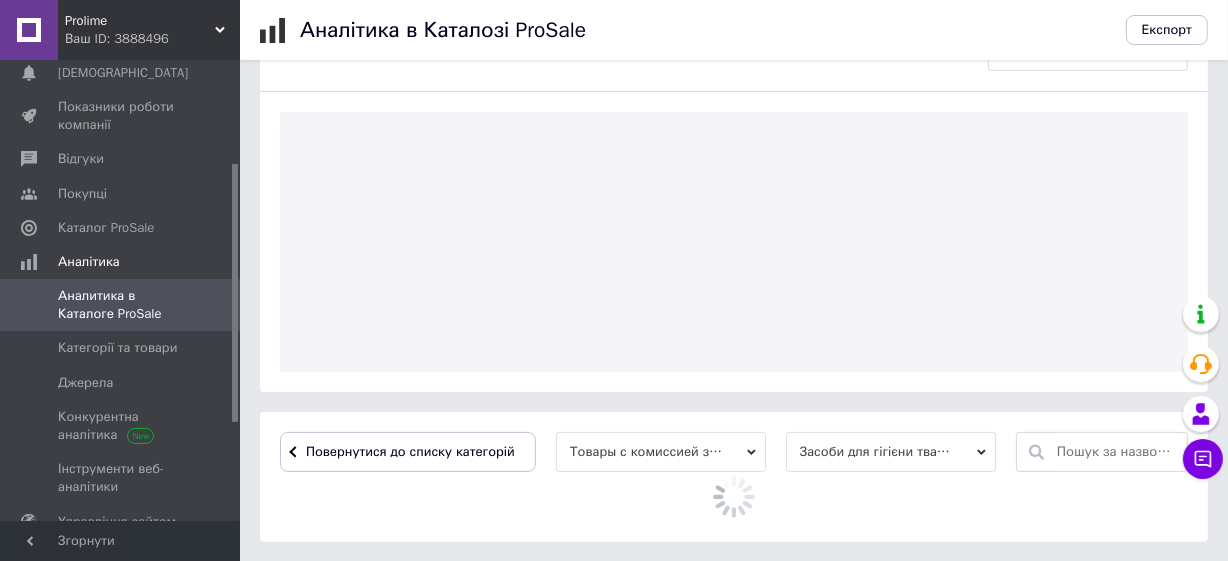 scroll, scrollTop: 650, scrollLeft: 0, axis: vertical 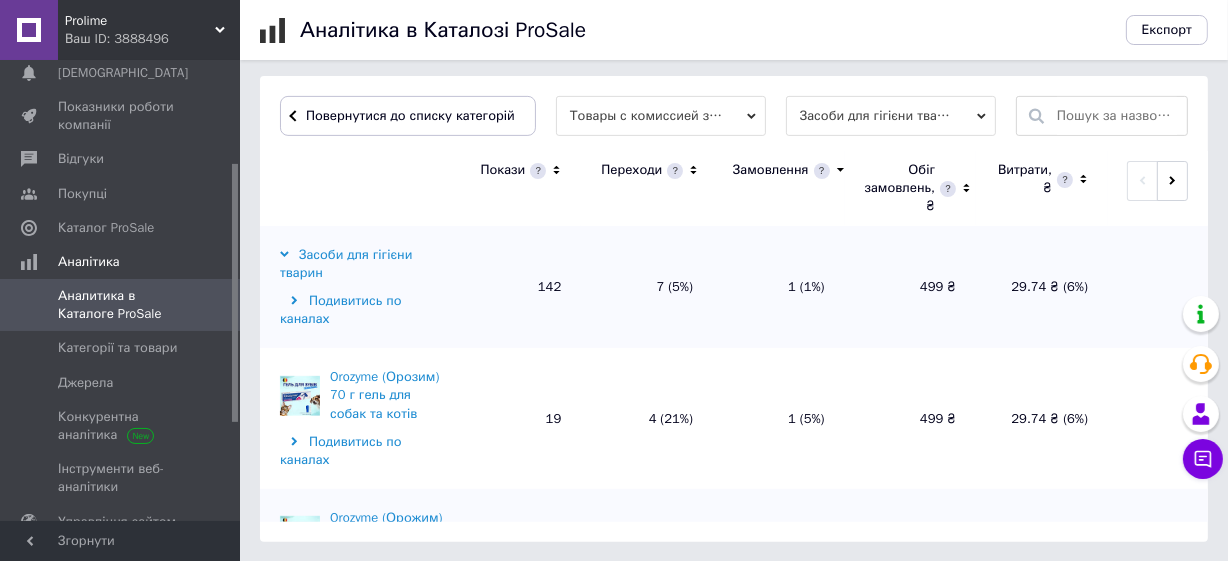 click 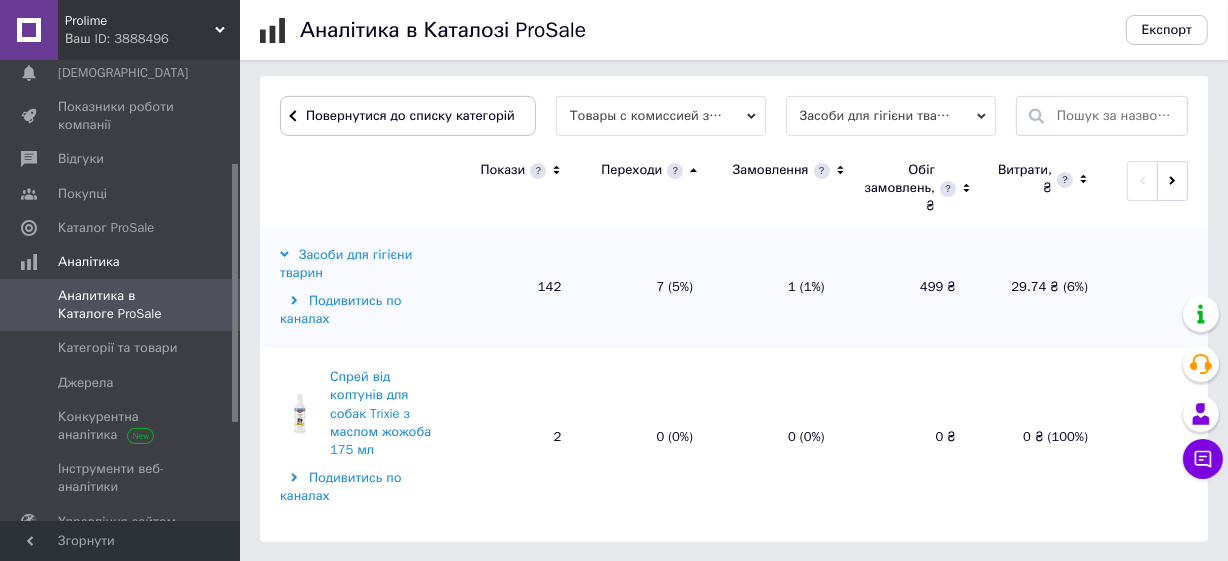 click 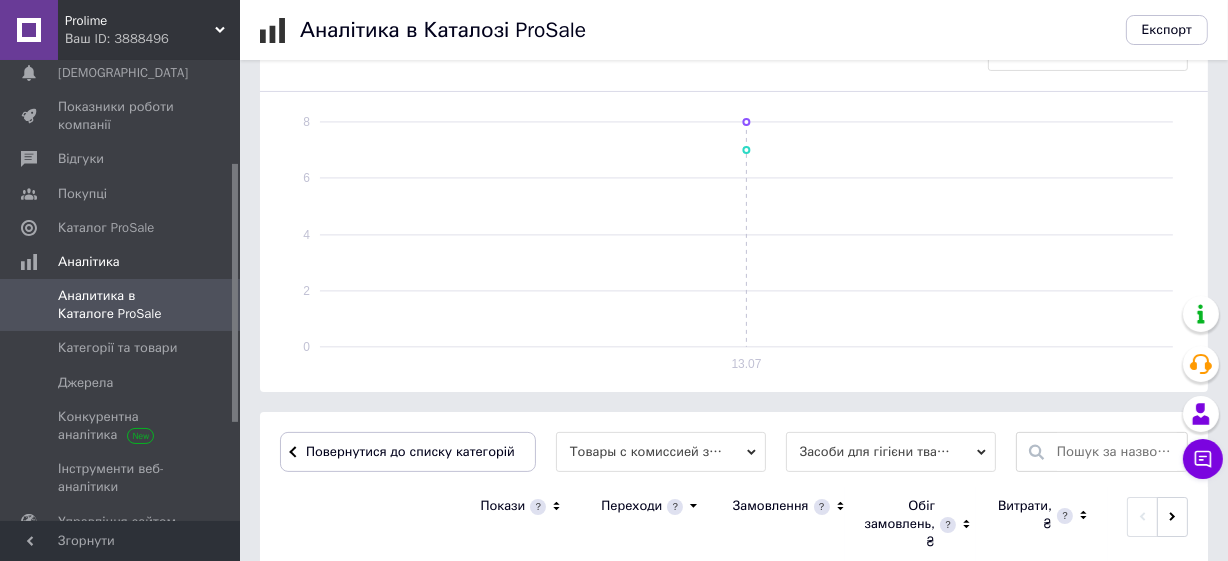 scroll, scrollTop: 650, scrollLeft: 0, axis: vertical 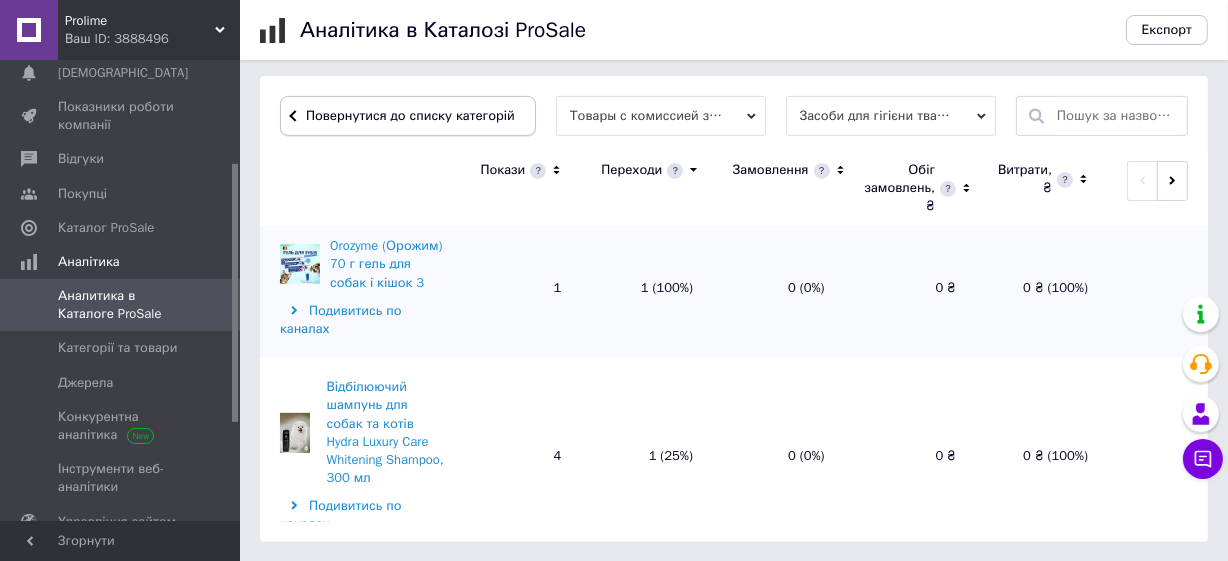 click on "Повернутися до списку категорій" at bounding box center (408, 116) 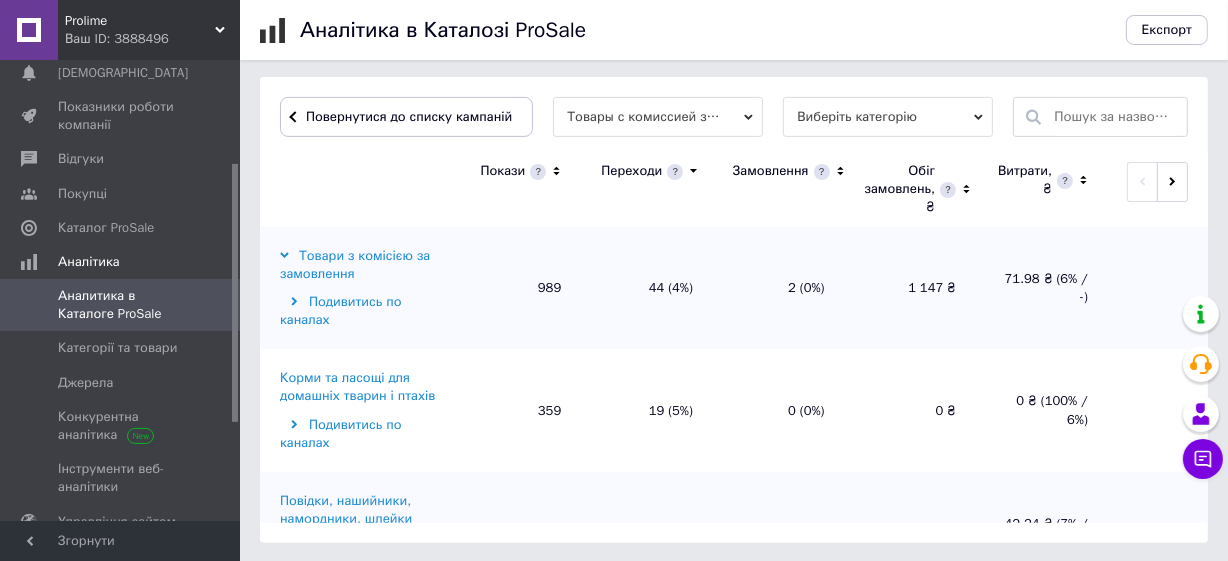scroll, scrollTop: 668, scrollLeft: 0, axis: vertical 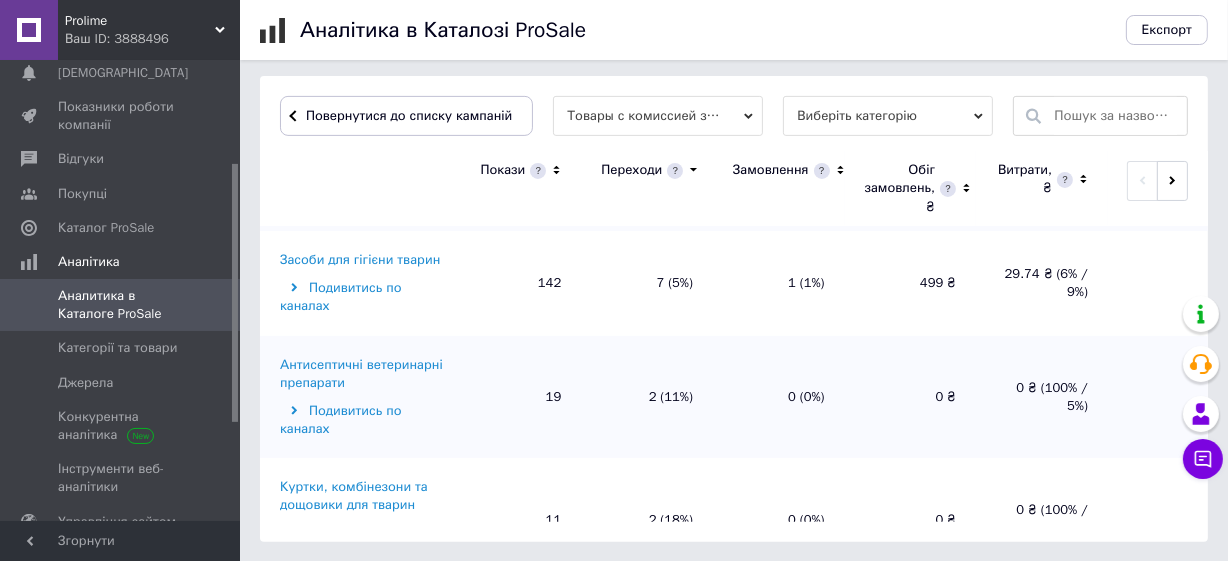click on "Куртки, комбінезони та дощовики для тварин" at bounding box center (362, 496) 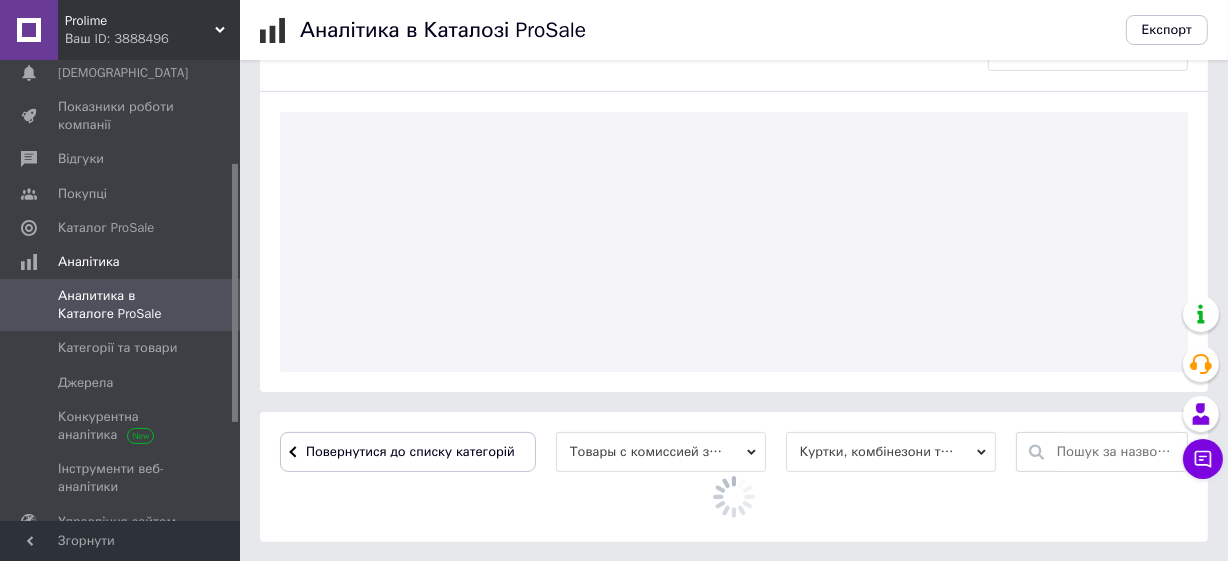 scroll, scrollTop: 650, scrollLeft: 0, axis: vertical 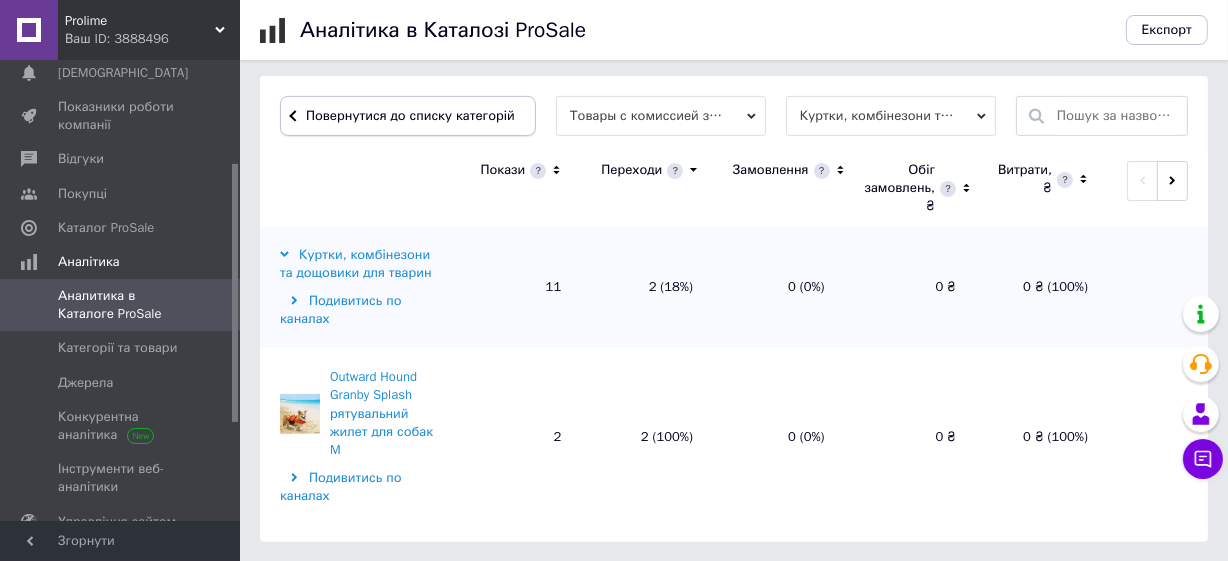 click on "Повернутися до списку категорій" at bounding box center [408, 116] 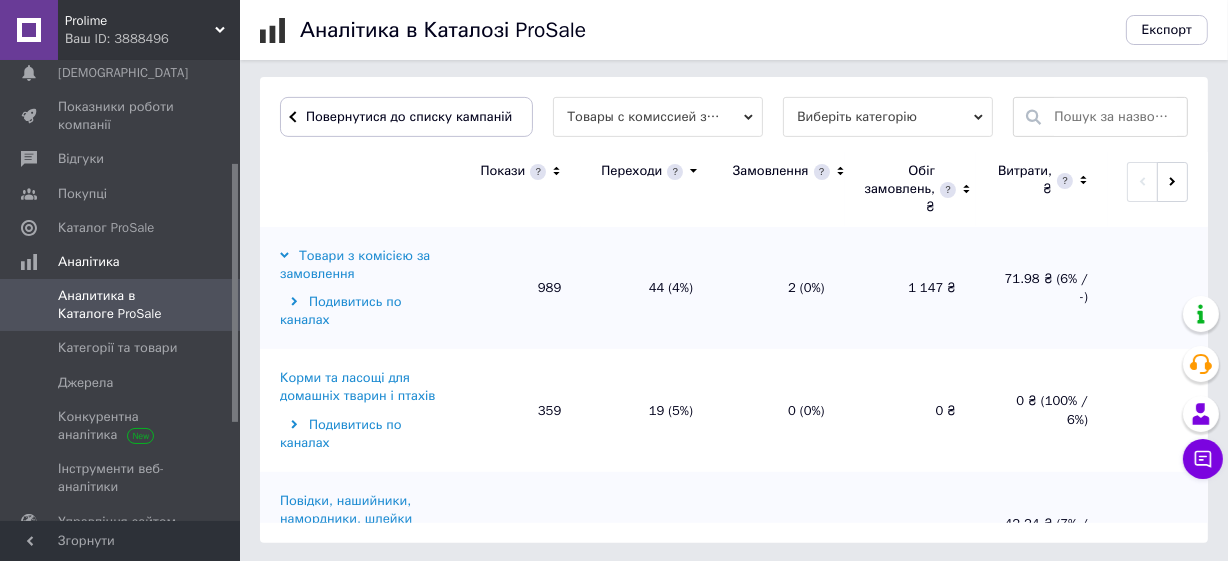 scroll, scrollTop: 668, scrollLeft: 0, axis: vertical 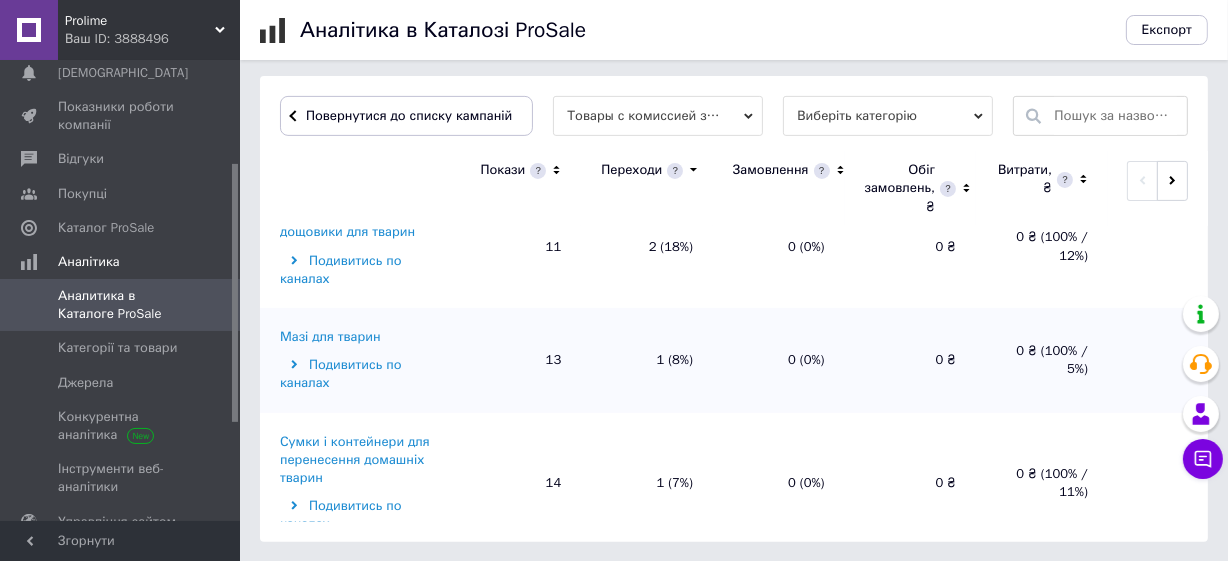 click on "Акваріумна хімія" at bounding box center (333, 583) 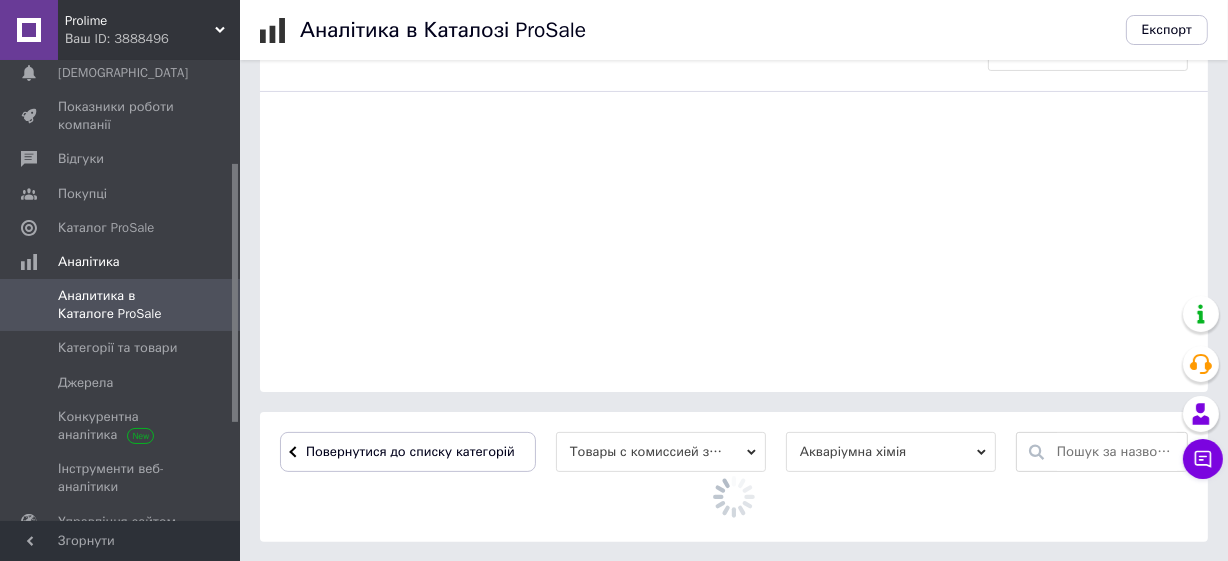 scroll, scrollTop: 563, scrollLeft: 0, axis: vertical 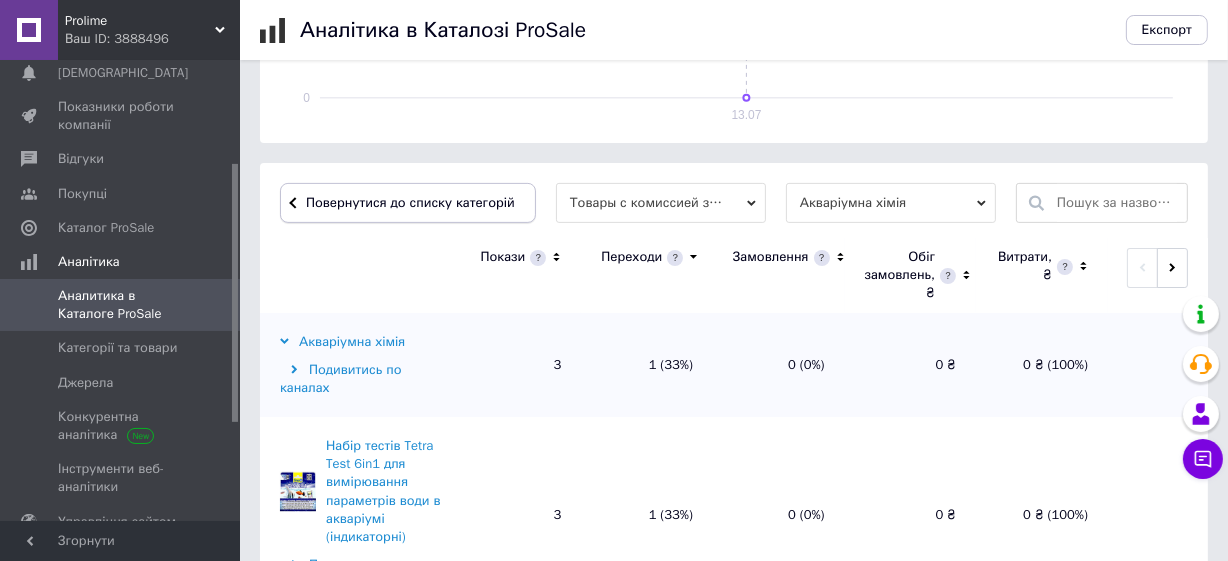 click on "Повернутися до списку категорій" at bounding box center (408, 203) 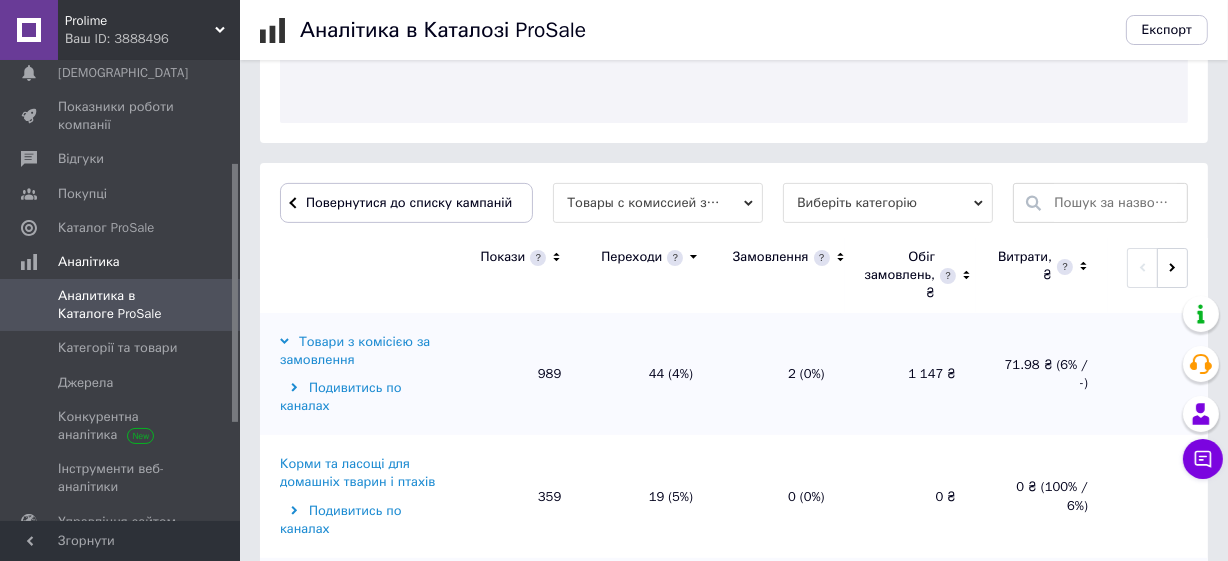scroll, scrollTop: 581, scrollLeft: 0, axis: vertical 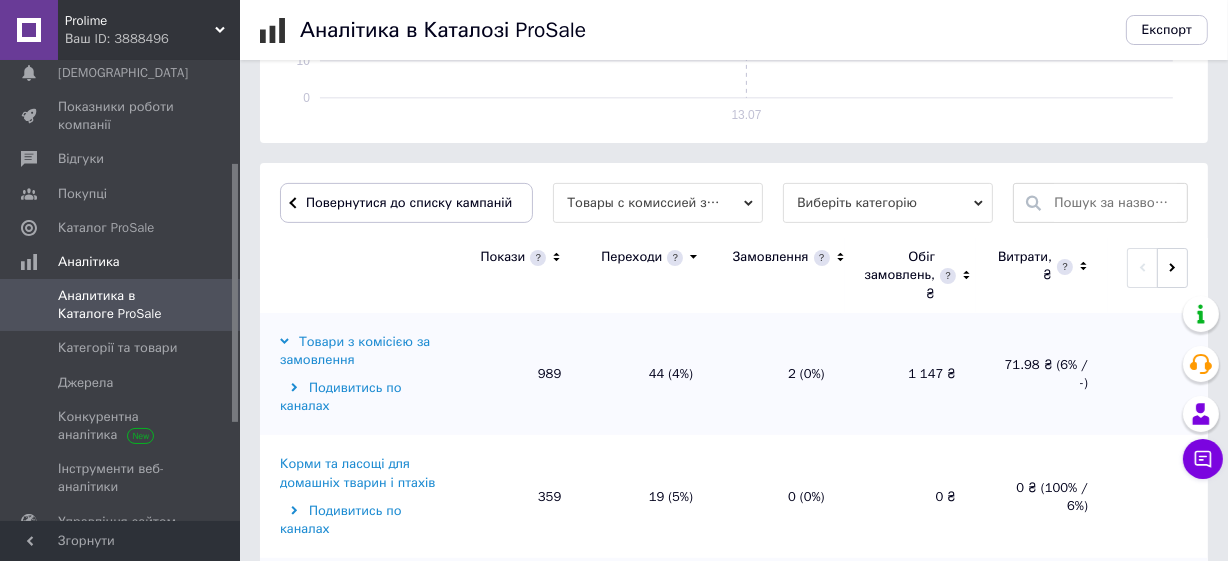 click on "Корми та ласощі для домашніх тварин і птахів" at bounding box center (362, 473) 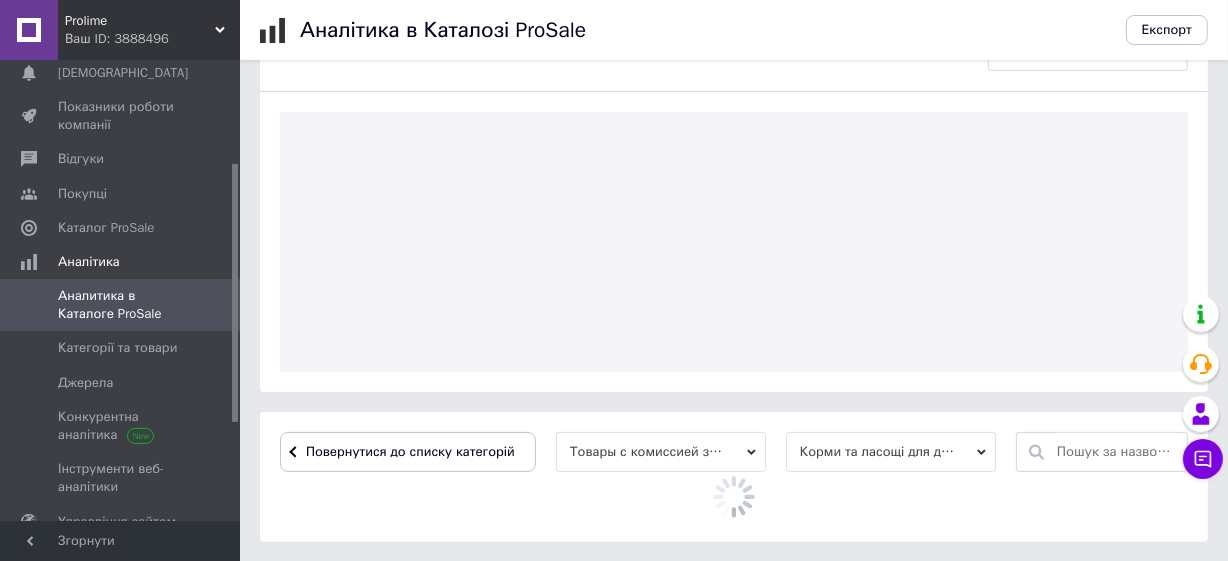 scroll, scrollTop: 581, scrollLeft: 0, axis: vertical 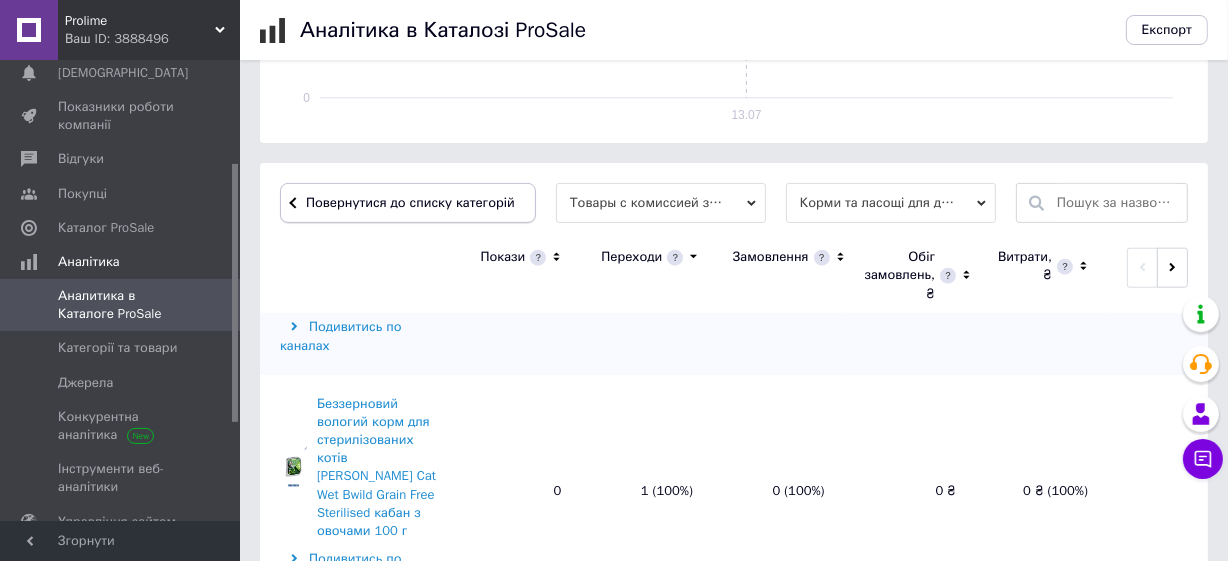 click on "Повернутися до списку категорій" at bounding box center (408, 203) 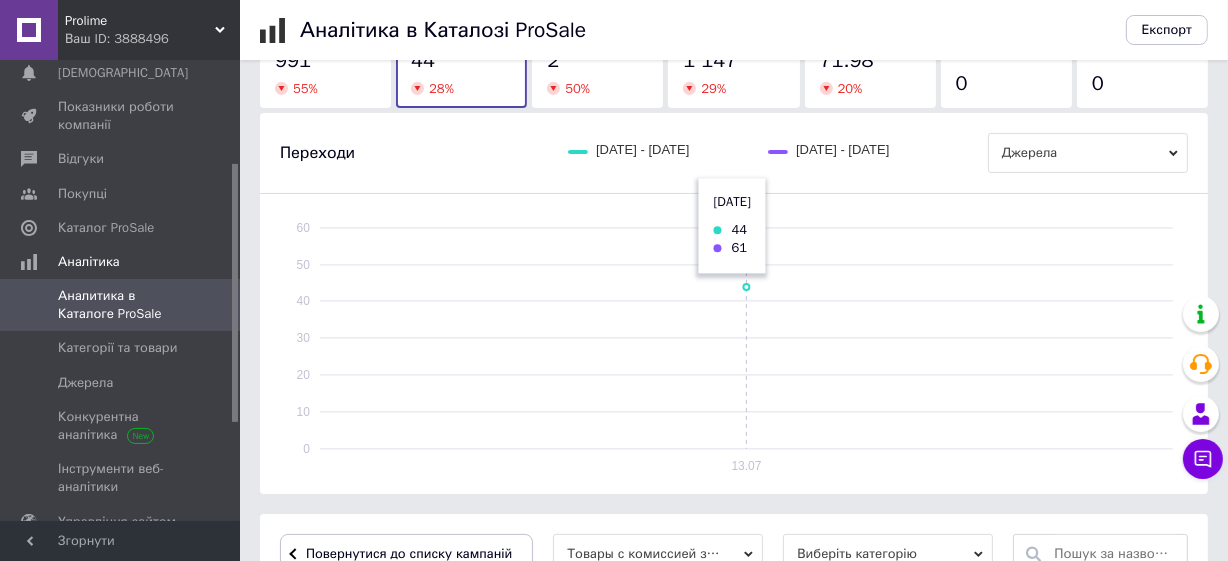 scroll, scrollTop: 0, scrollLeft: 0, axis: both 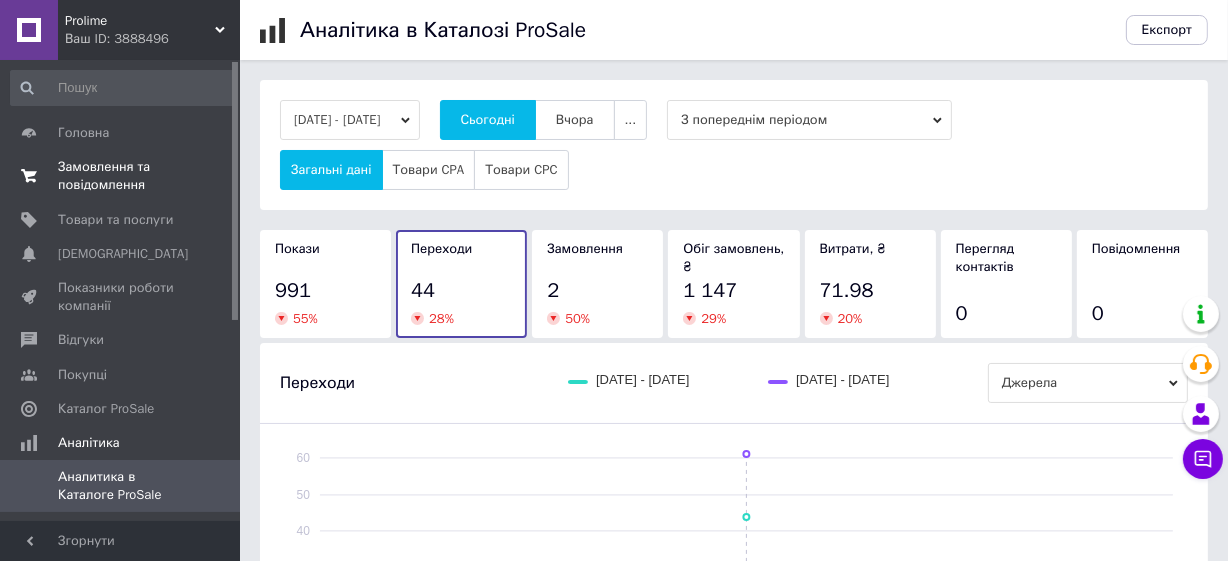 click on "Замовлення та повідомлення 0 0" at bounding box center (122, 176) 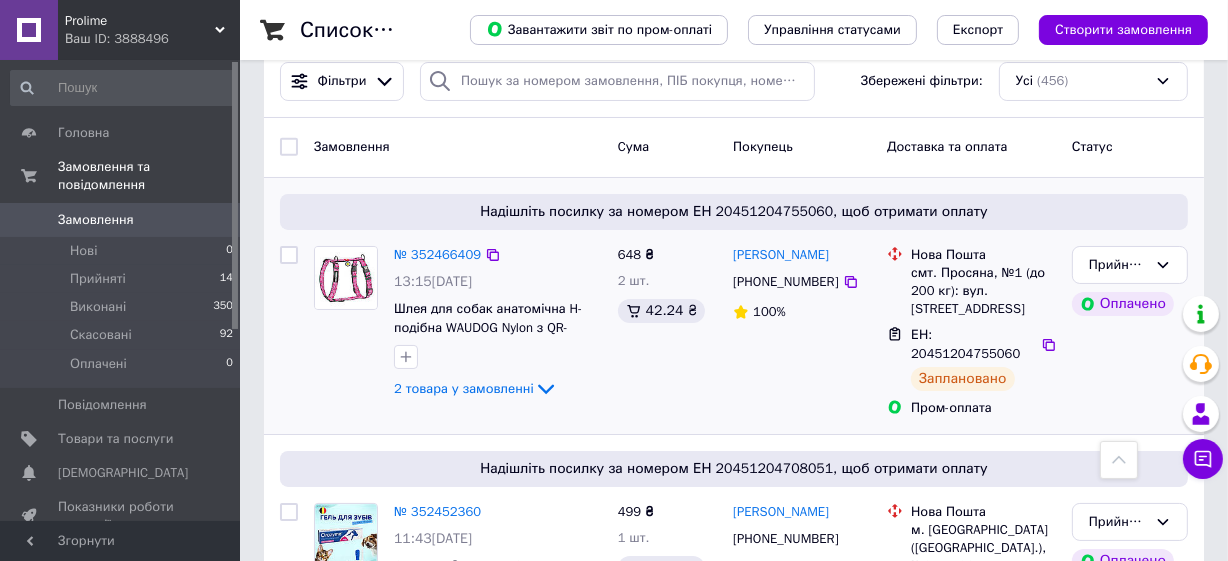 scroll, scrollTop: 0, scrollLeft: 0, axis: both 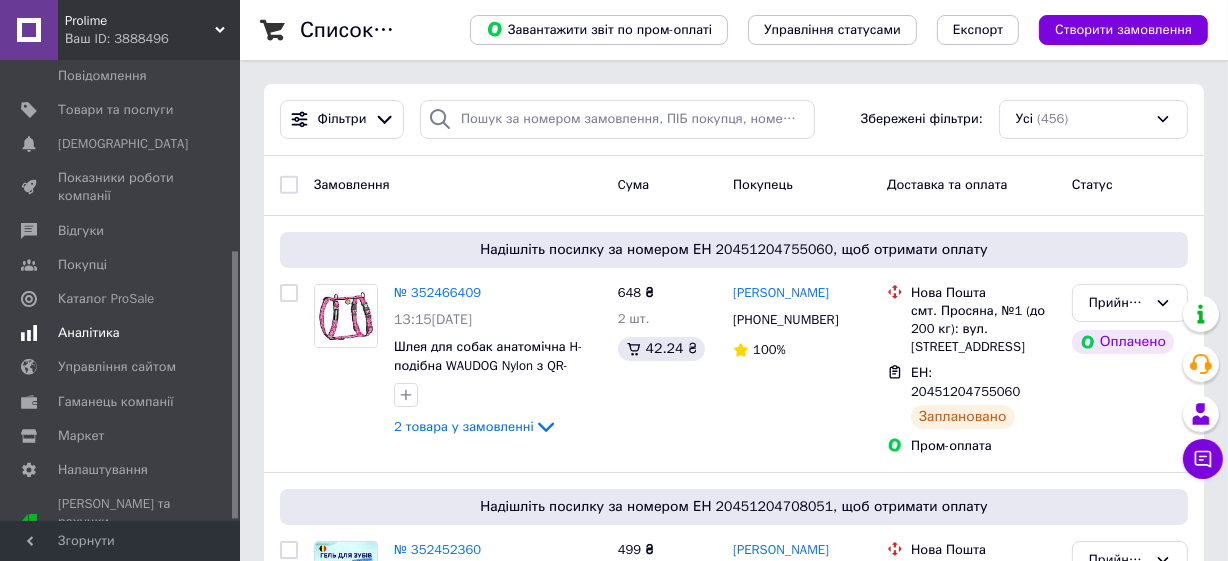click on "Аналітика" at bounding box center [89, 333] 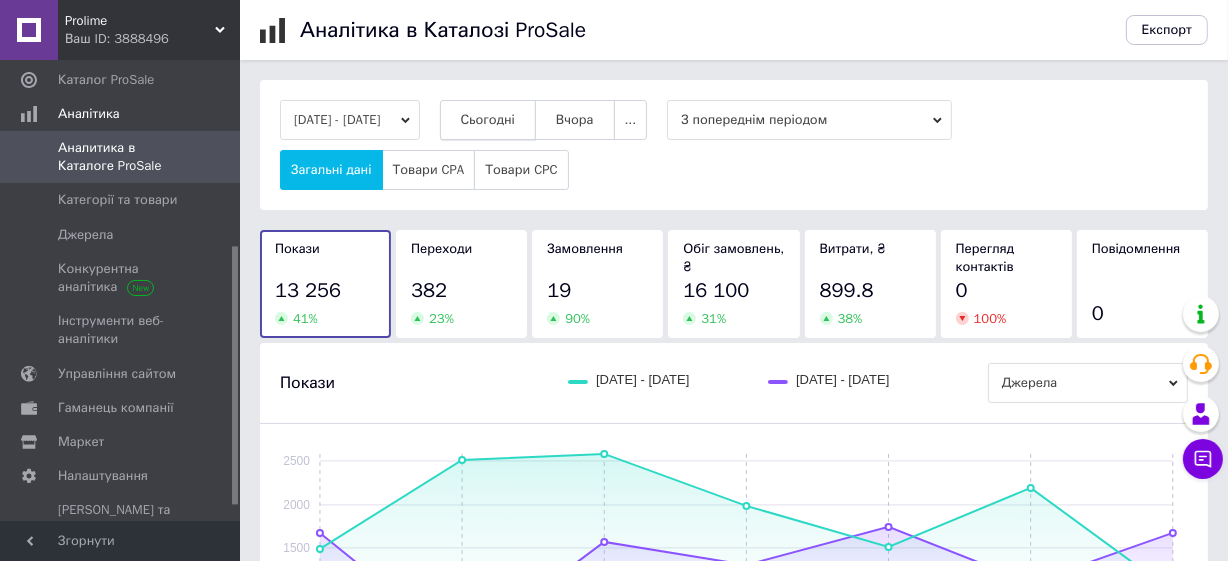click on "Сьогодні" at bounding box center (488, 120) 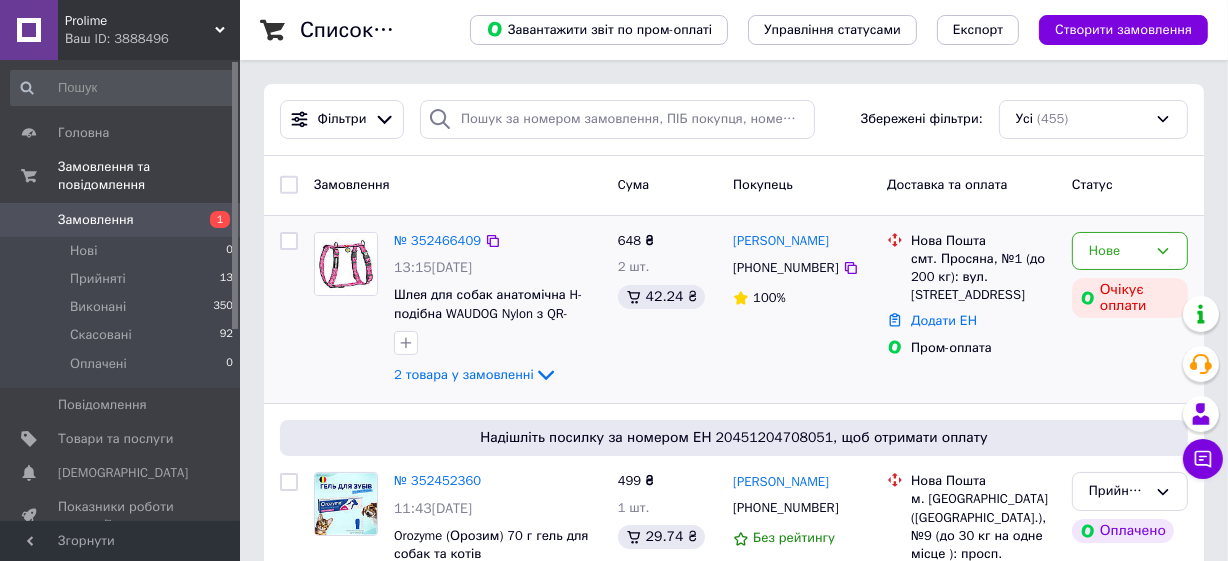 scroll, scrollTop: 90, scrollLeft: 0, axis: vertical 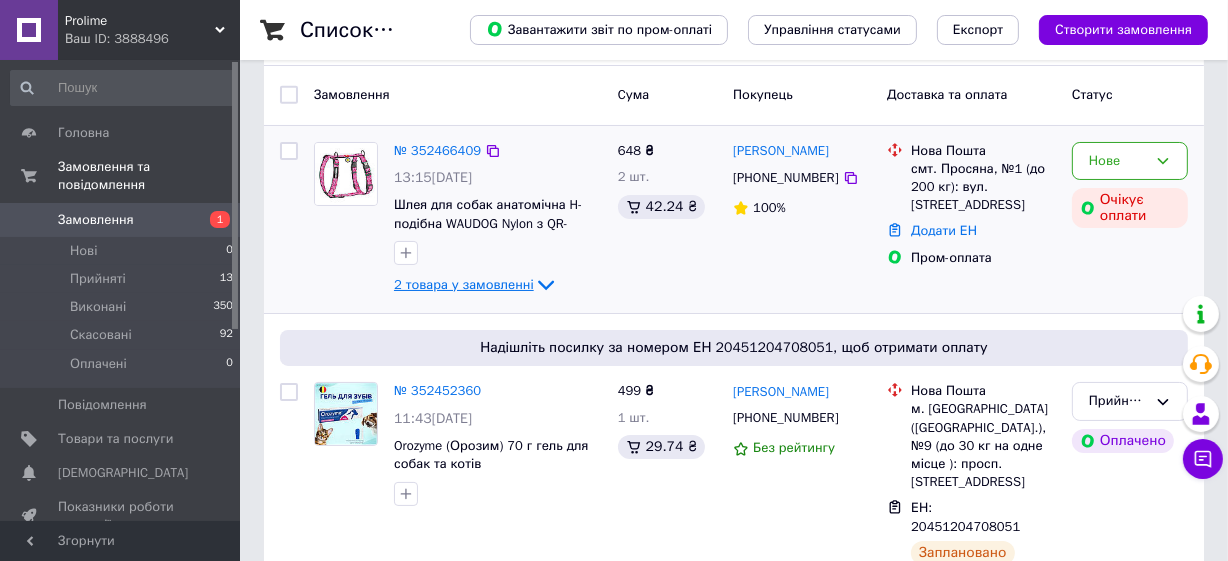 click 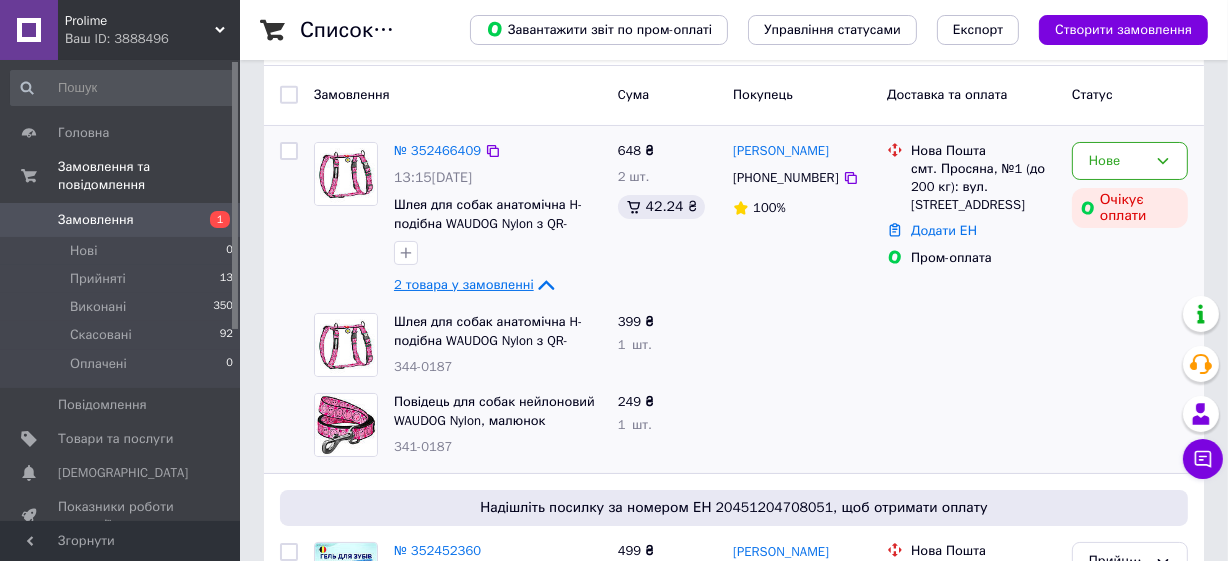 scroll, scrollTop: 181, scrollLeft: 0, axis: vertical 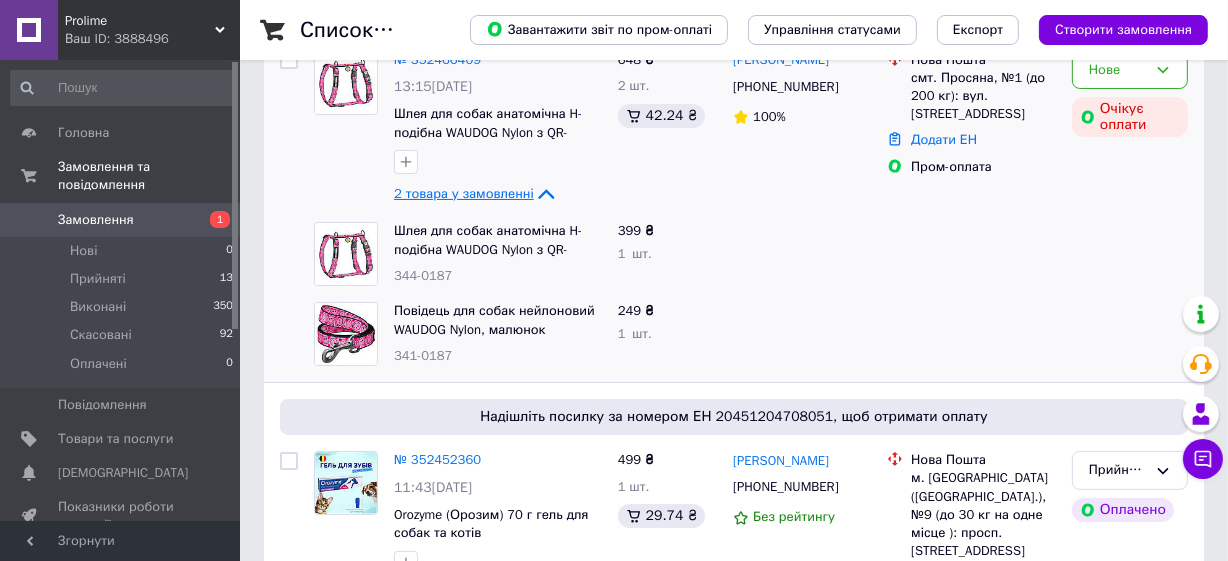 click on "344-0187" at bounding box center [423, 275] 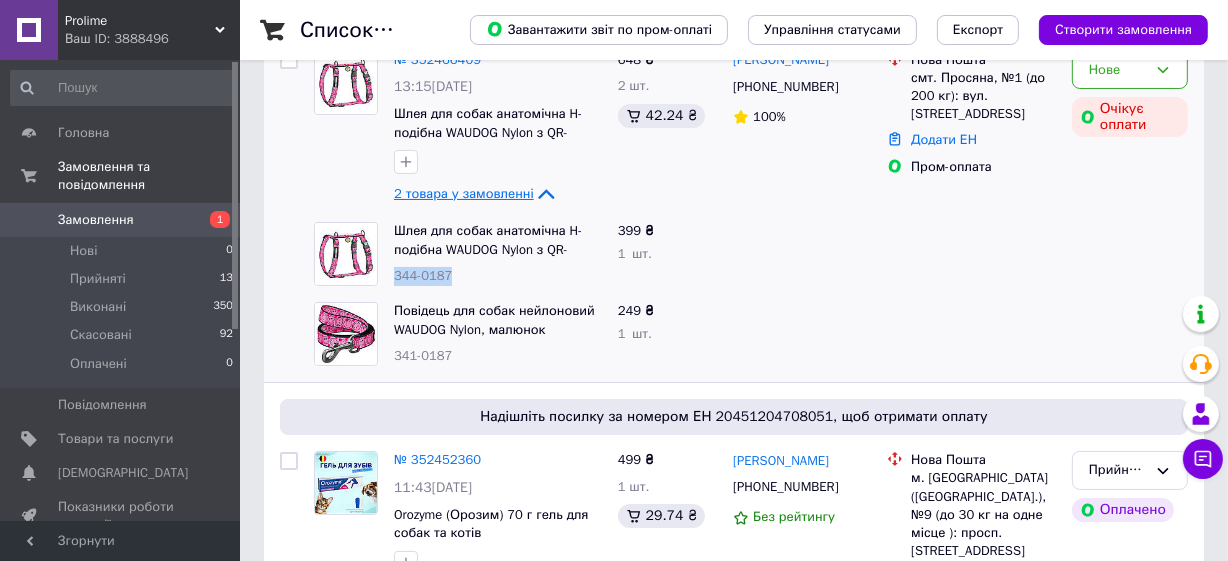 click on "344-0187" at bounding box center [423, 275] 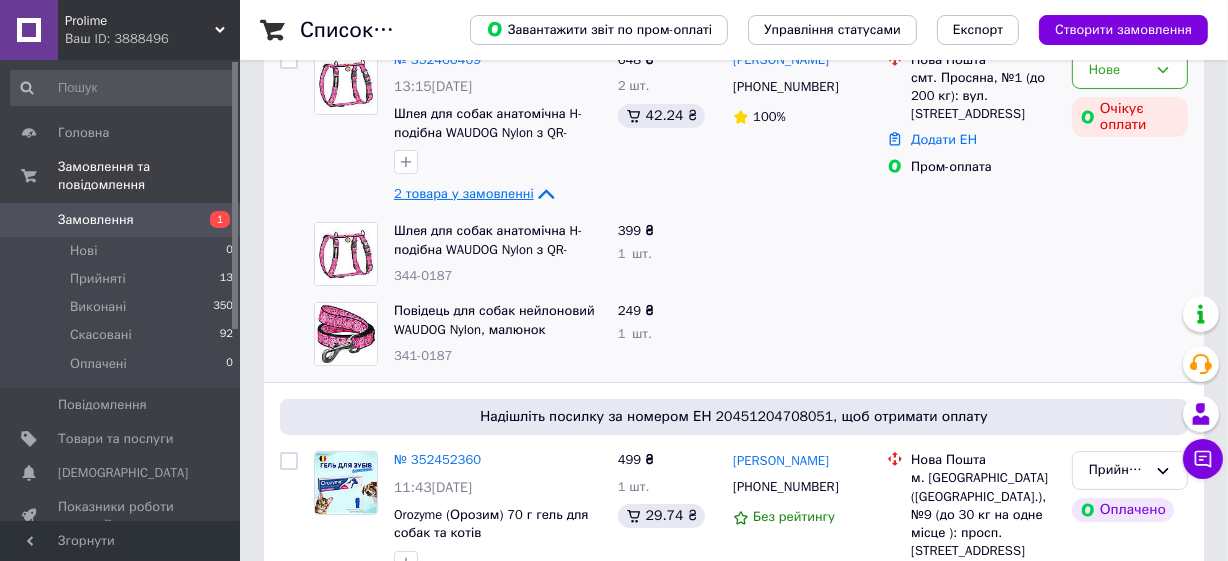 click on "341-0187" at bounding box center [423, 355] 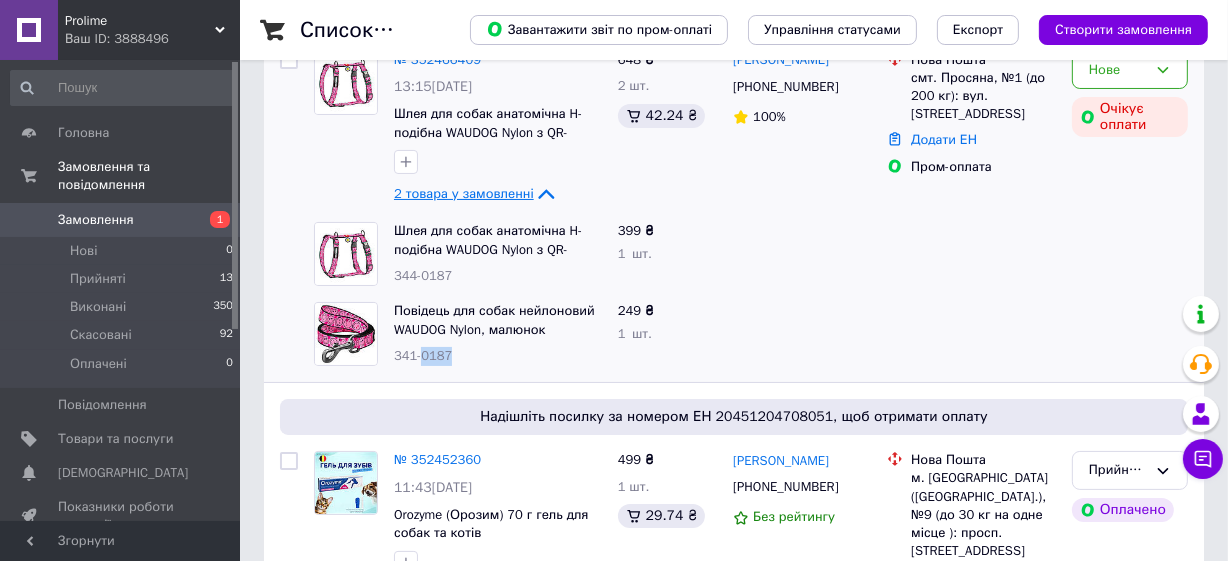 click on "341-0187" at bounding box center (423, 355) 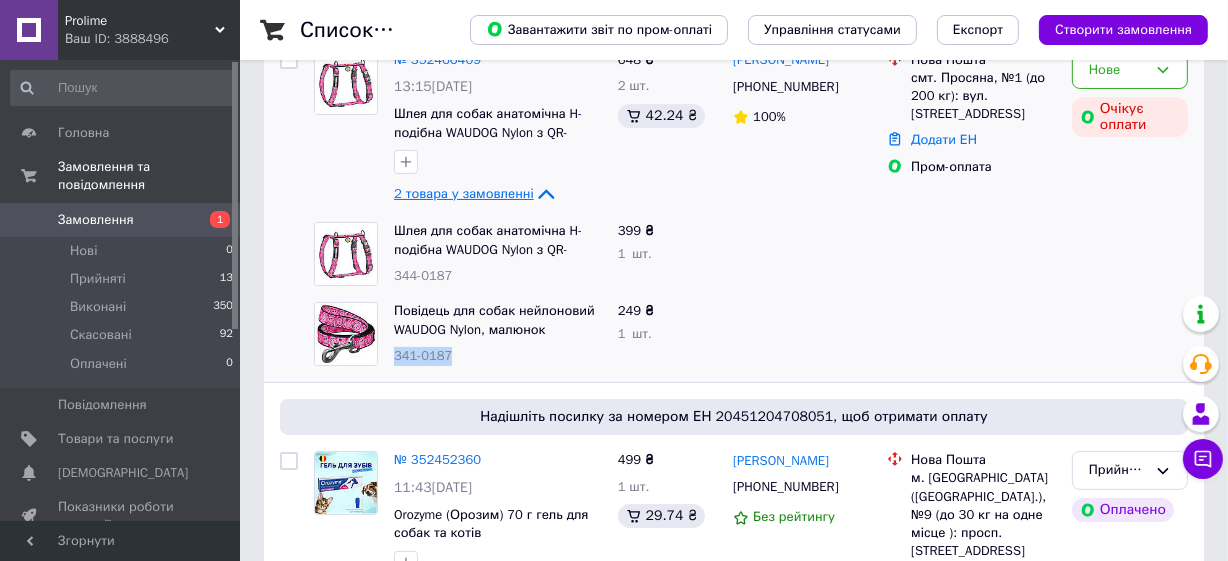 click on "341-0187" at bounding box center (423, 355) 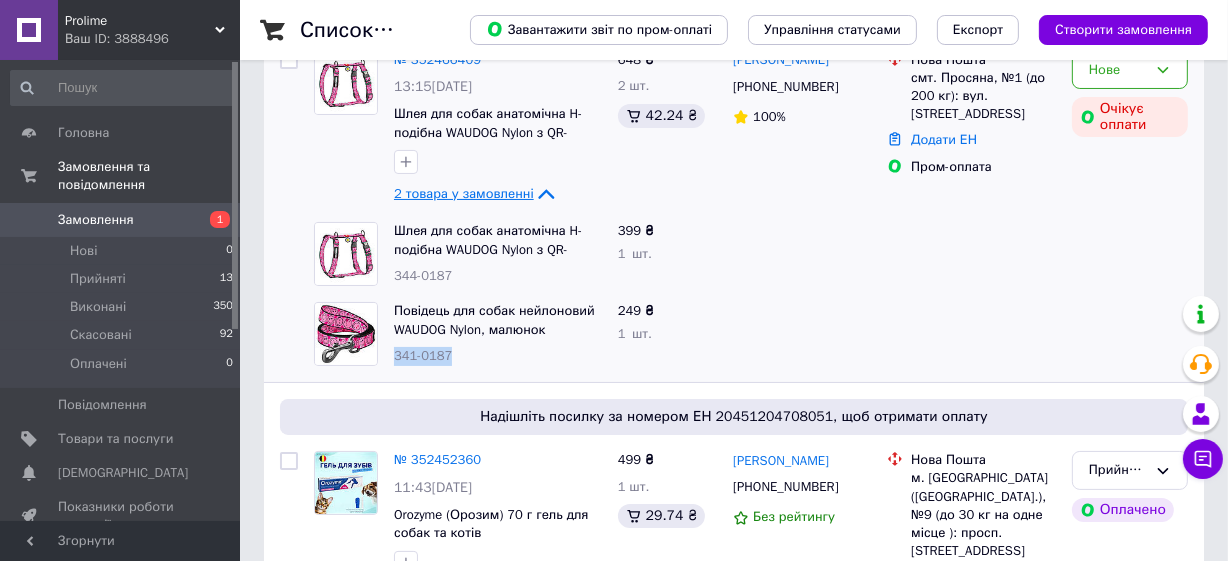 scroll, scrollTop: 90, scrollLeft: 0, axis: vertical 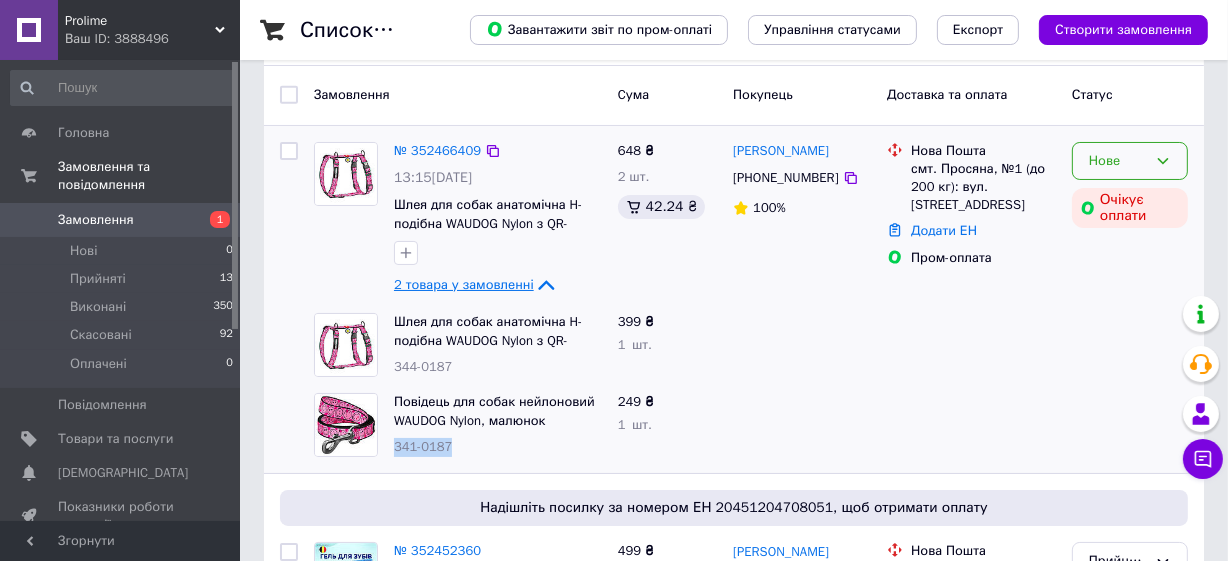 click 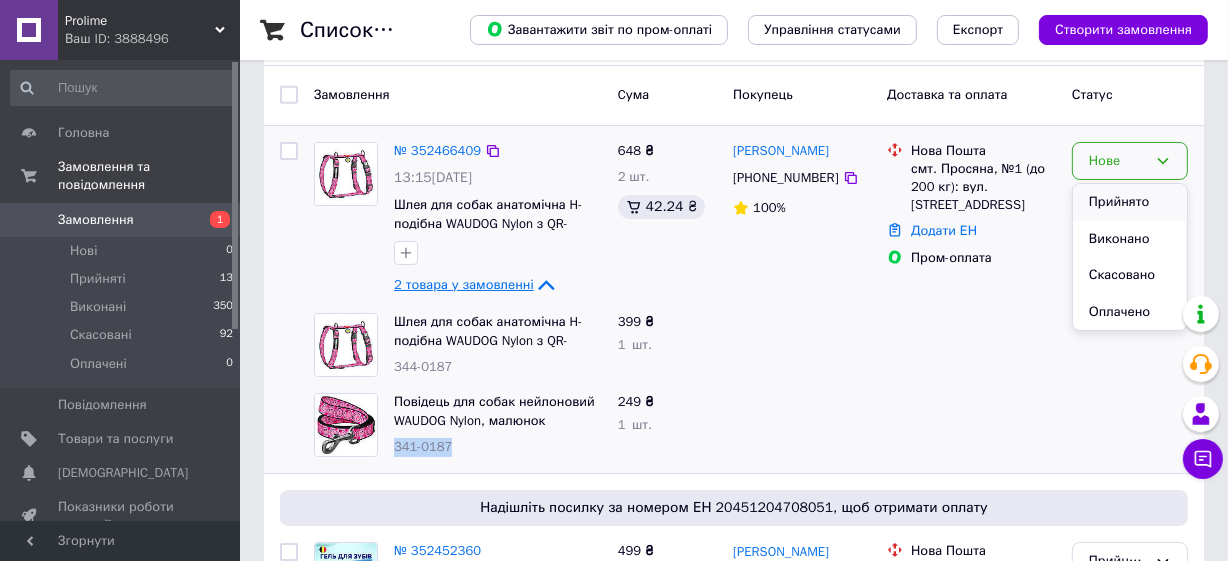 click on "Прийнято" at bounding box center (1130, 202) 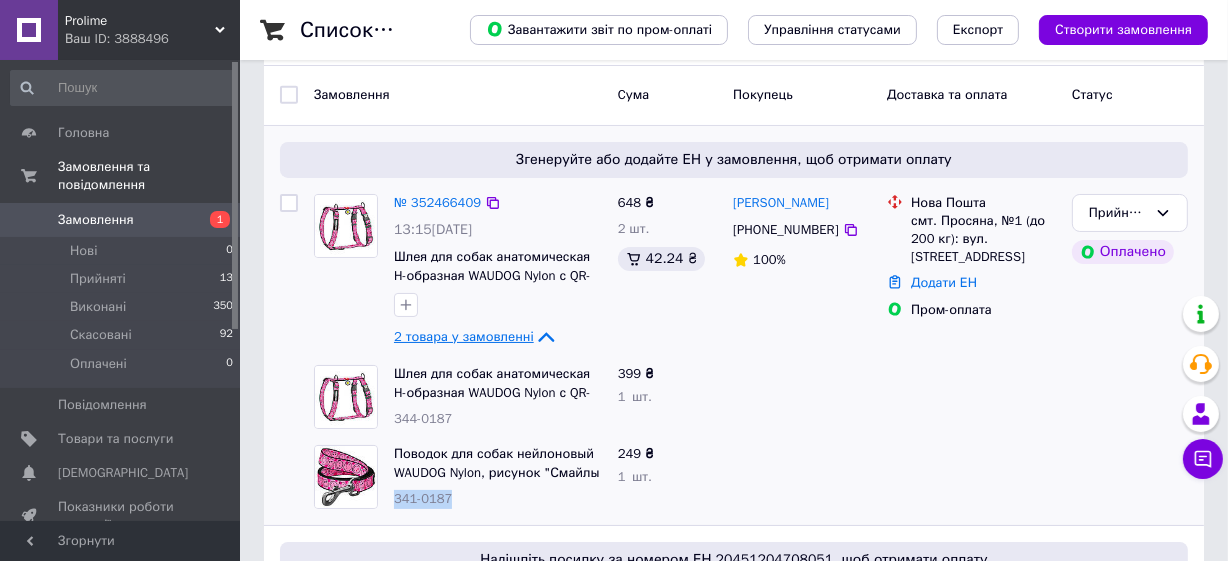 scroll, scrollTop: 181, scrollLeft: 0, axis: vertical 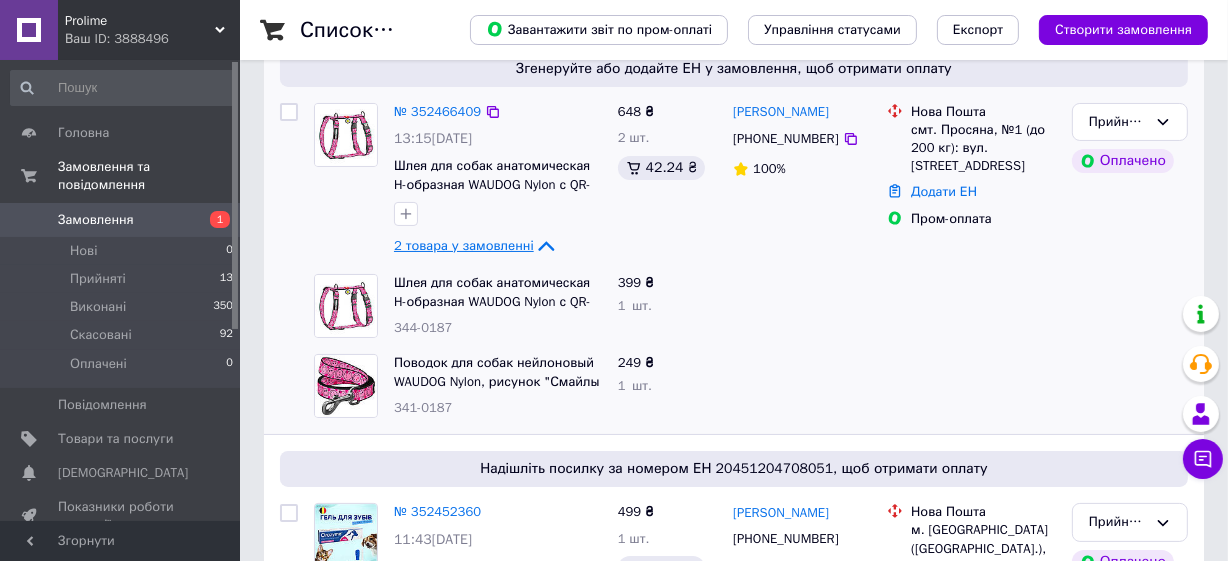 click on "344-0187" at bounding box center (423, 327) 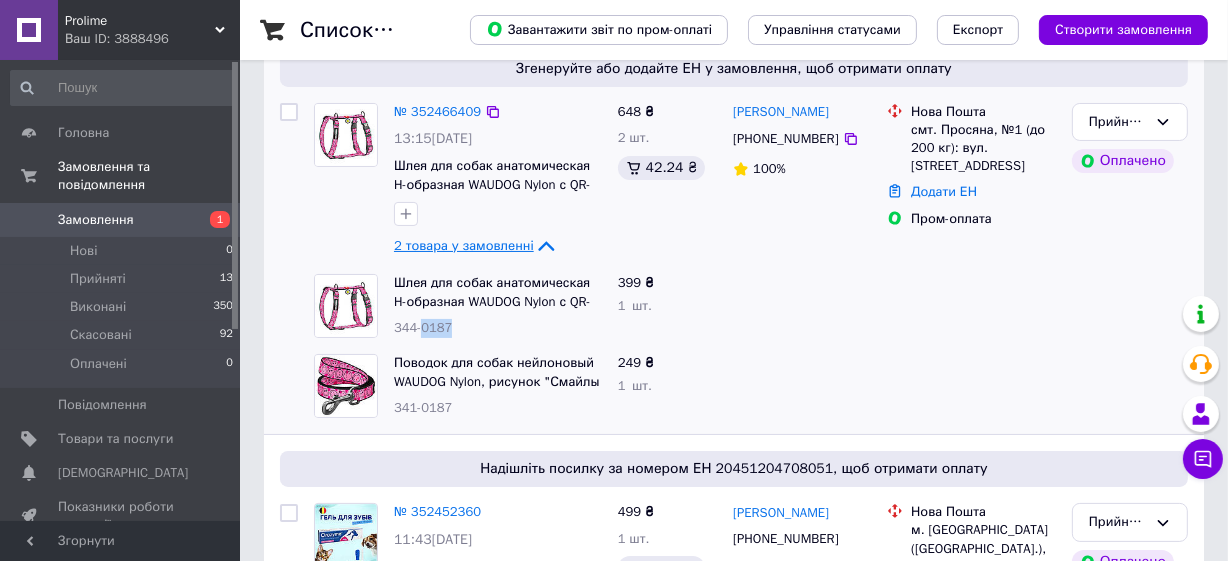 click on "344-0187" at bounding box center (423, 327) 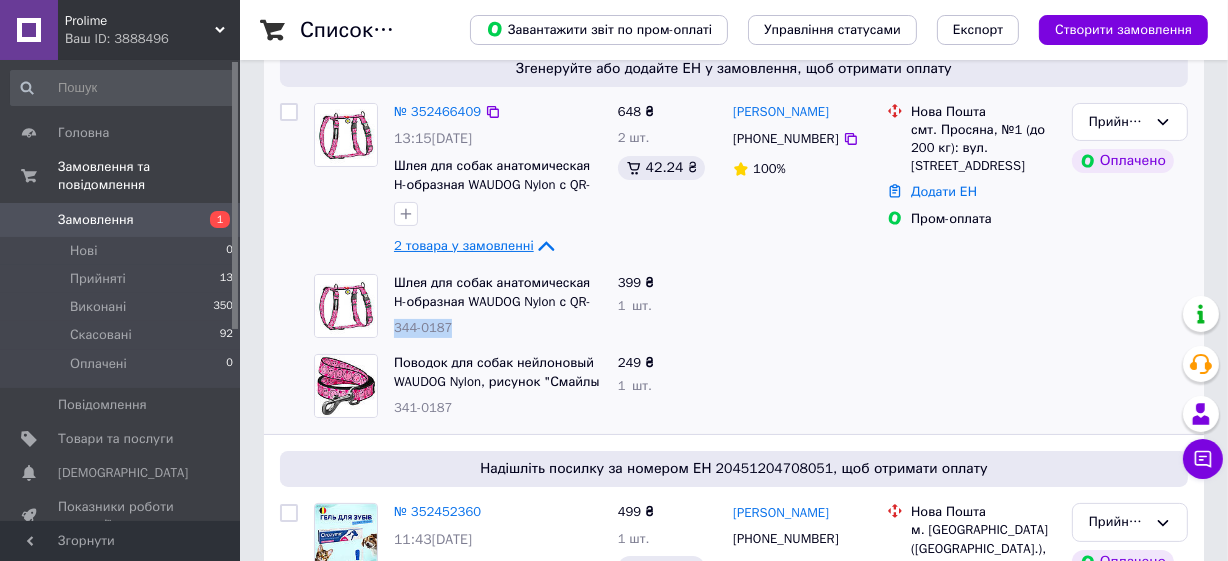 click on "344-0187" at bounding box center [423, 327] 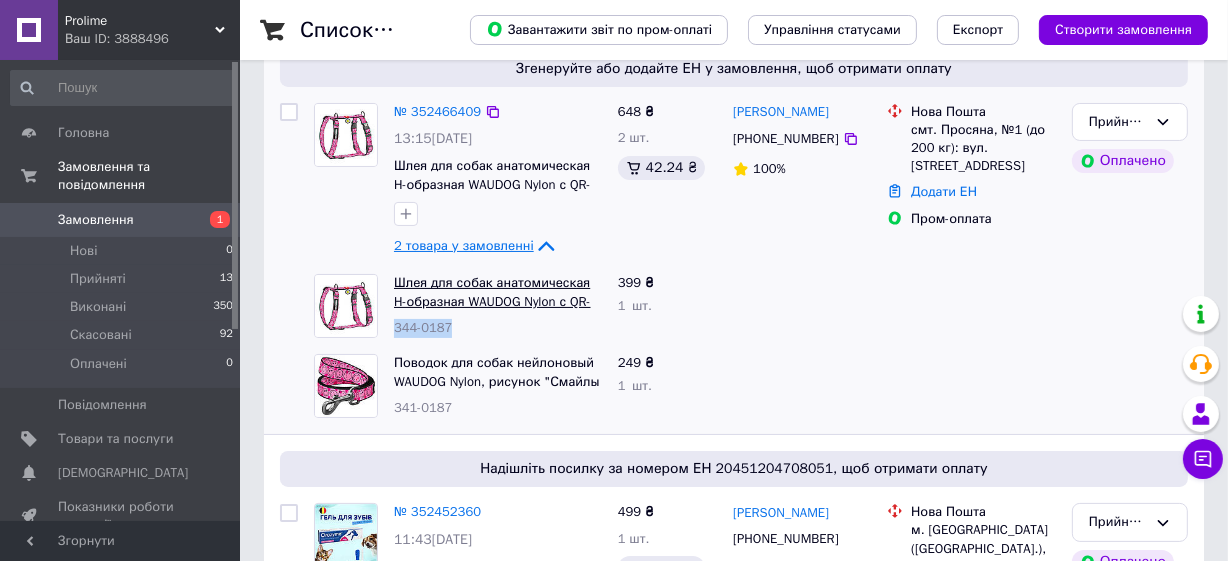 copy on "344-0187" 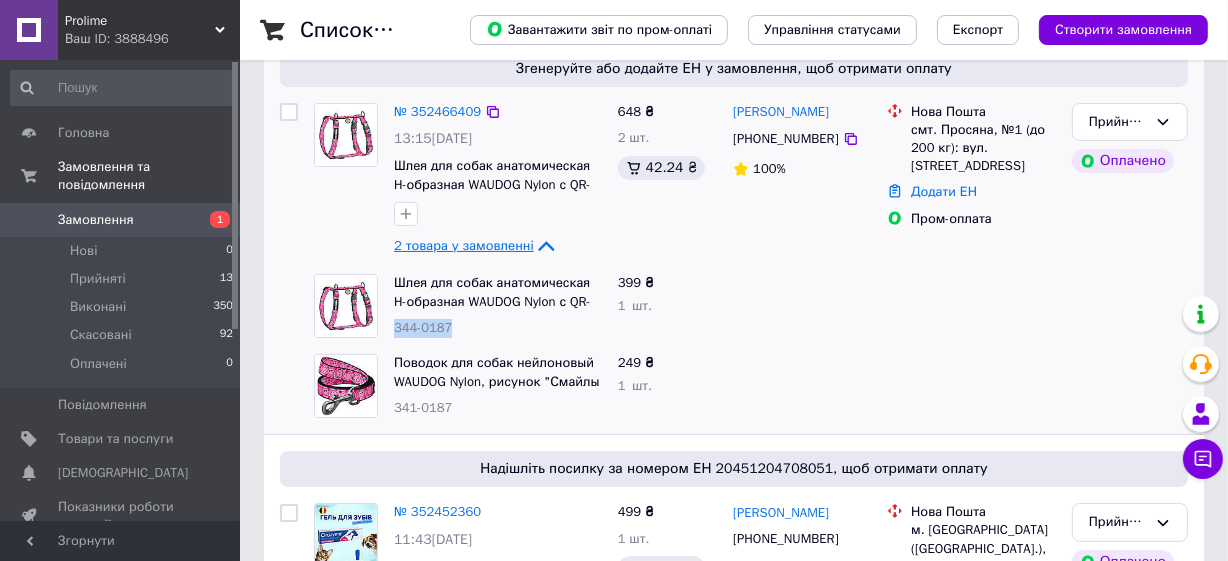 scroll, scrollTop: 90, scrollLeft: 0, axis: vertical 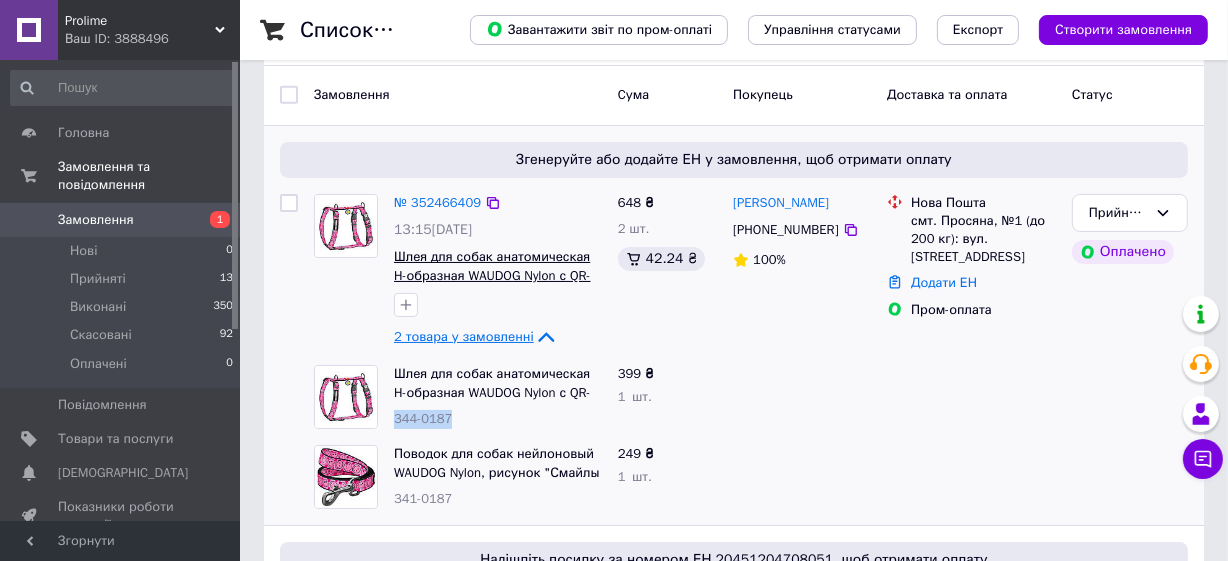 click on "Шлея для собак анатомическая H-образная WAUDOG Nylon с QR-паспортом, рисунок "Смайлы на розовом", пластиковый" at bounding box center (496, 284) 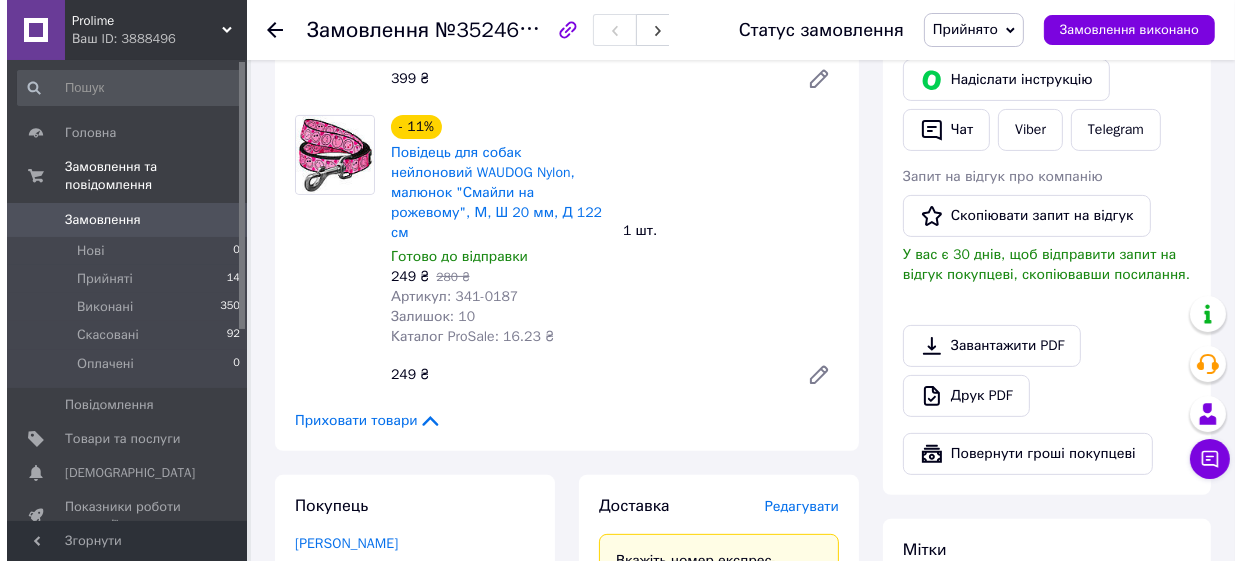 scroll, scrollTop: 636, scrollLeft: 0, axis: vertical 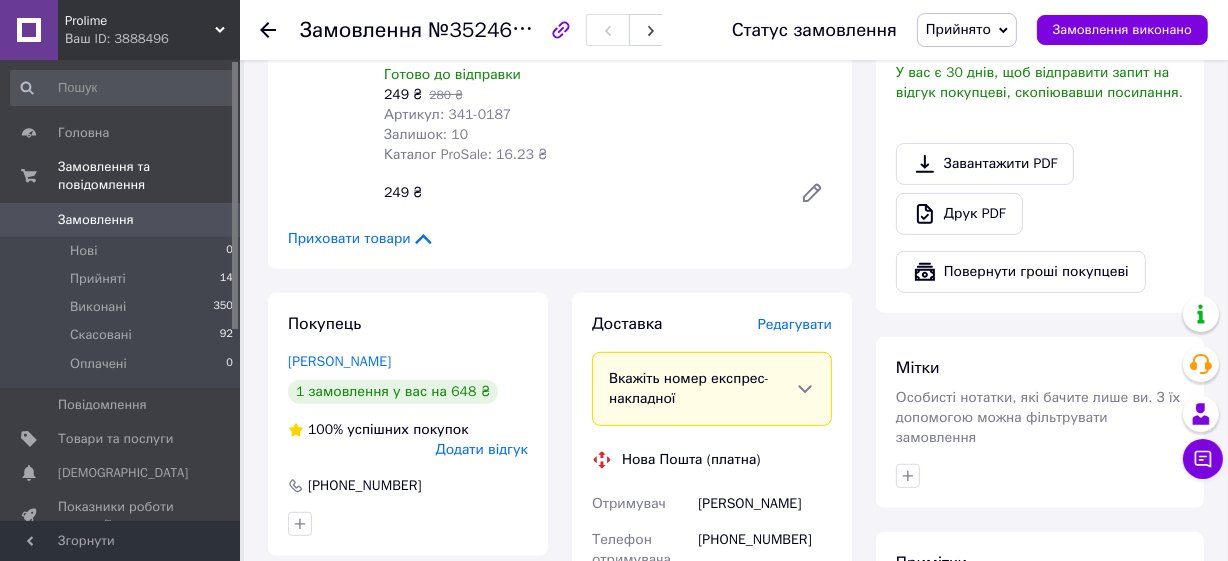 click on "Редагувати" at bounding box center [795, 324] 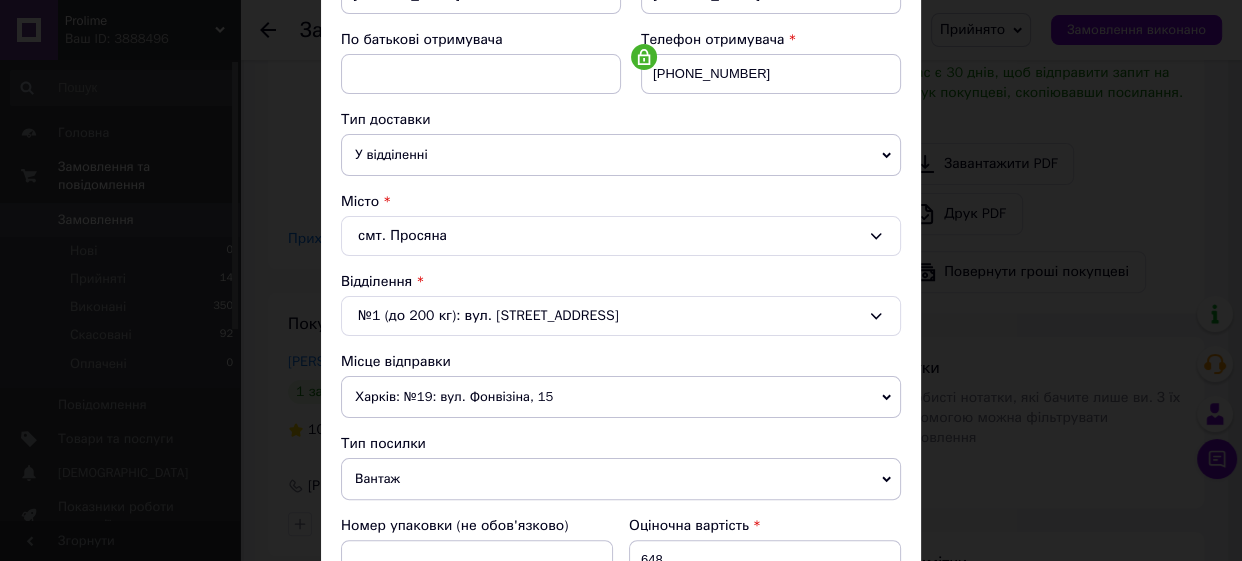 scroll, scrollTop: 454, scrollLeft: 0, axis: vertical 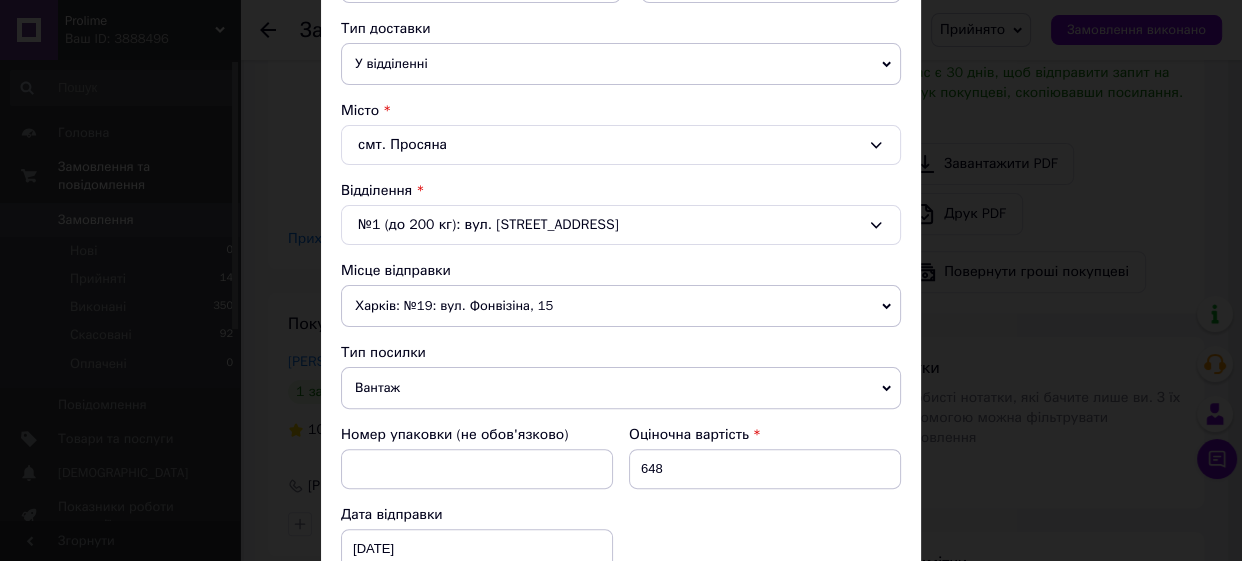 click 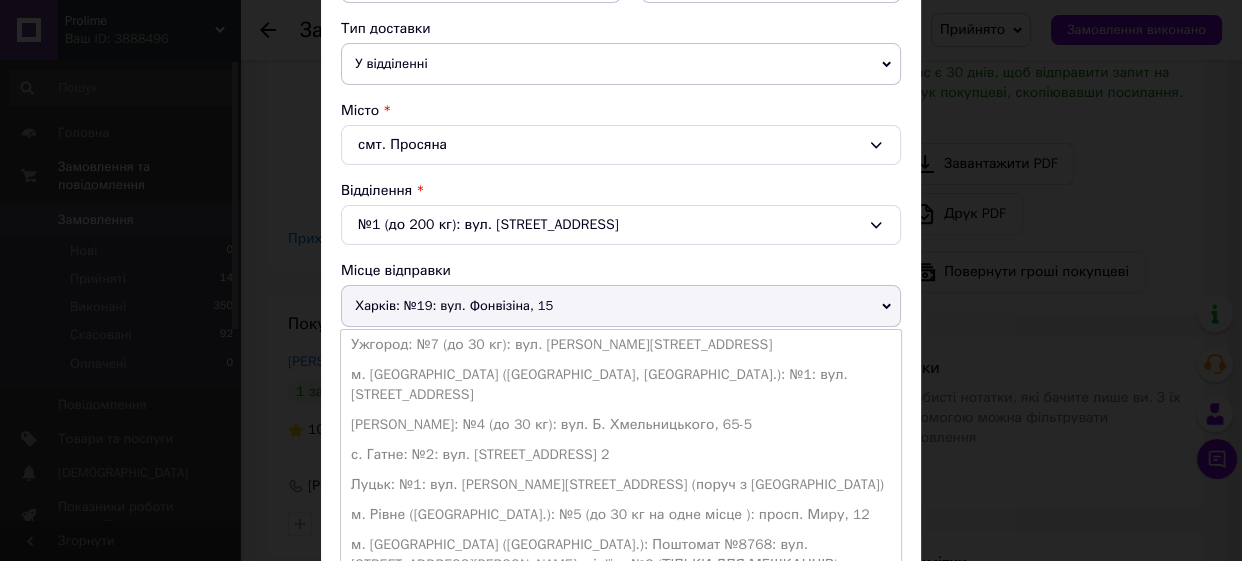 scroll, scrollTop: 636, scrollLeft: 0, axis: vertical 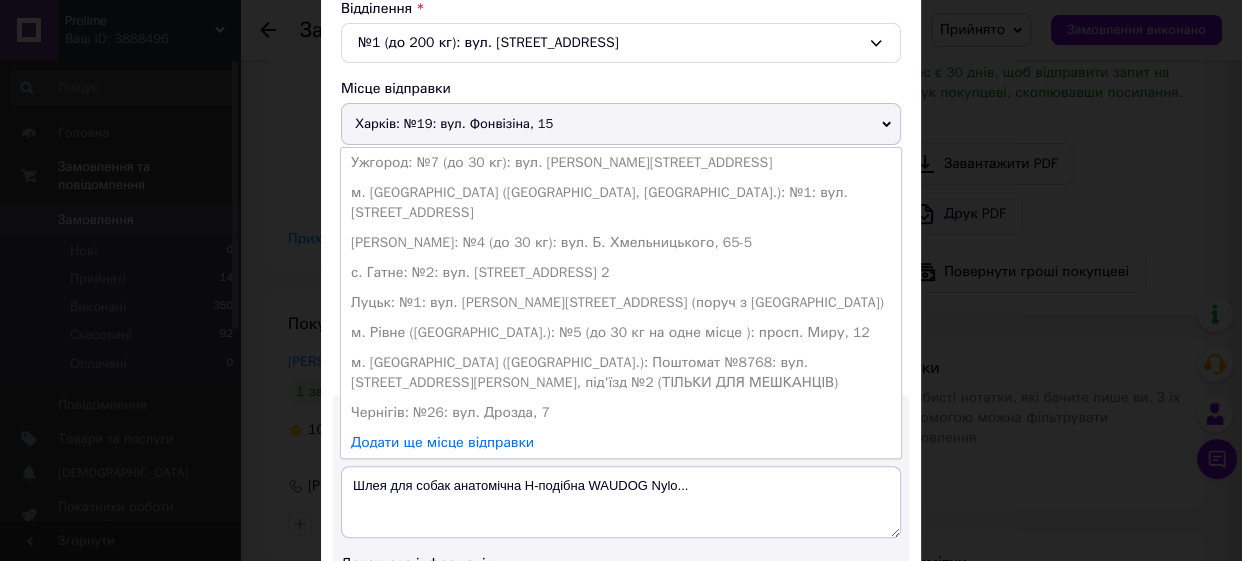 click on "Чернігів: №26: вул. Дрозда, 7" at bounding box center [621, 413] 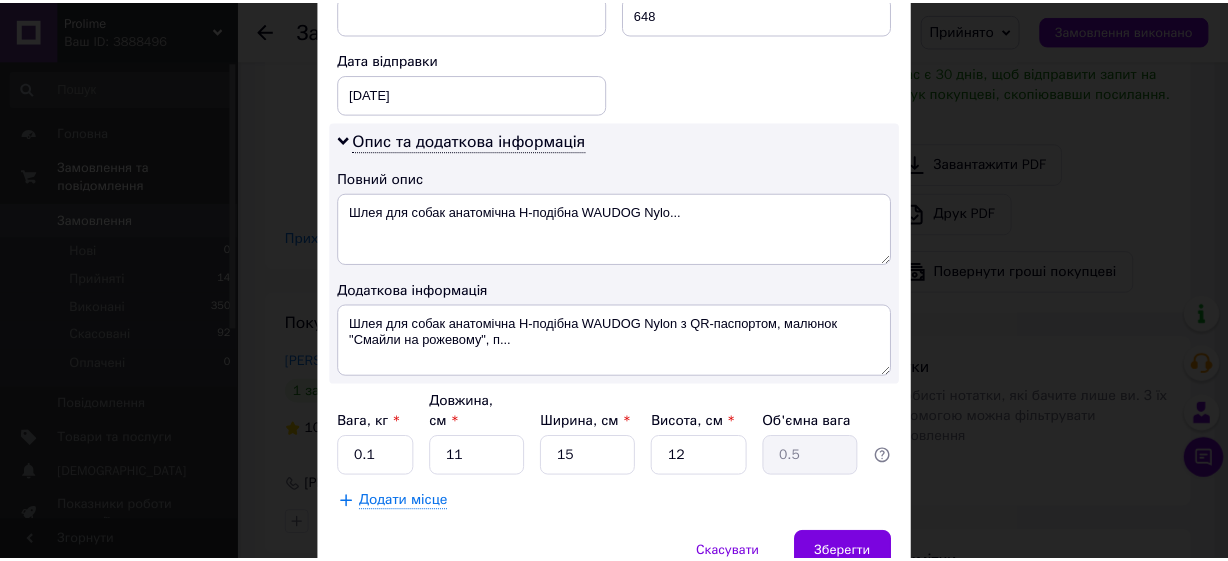 scroll, scrollTop: 988, scrollLeft: 0, axis: vertical 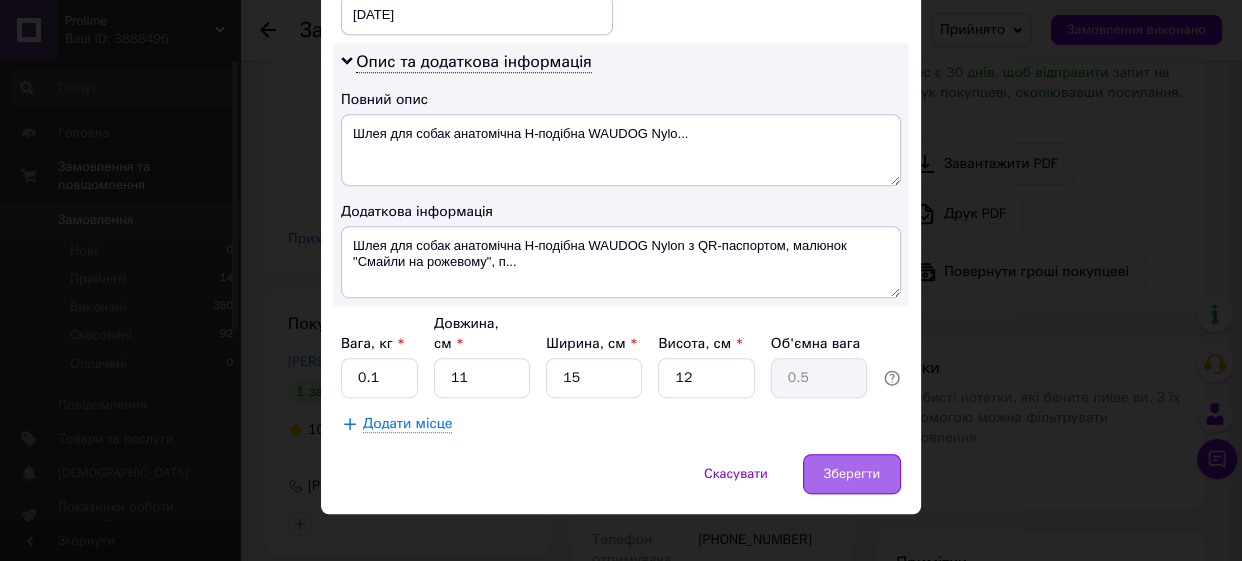 click on "Зберегти" at bounding box center [852, 474] 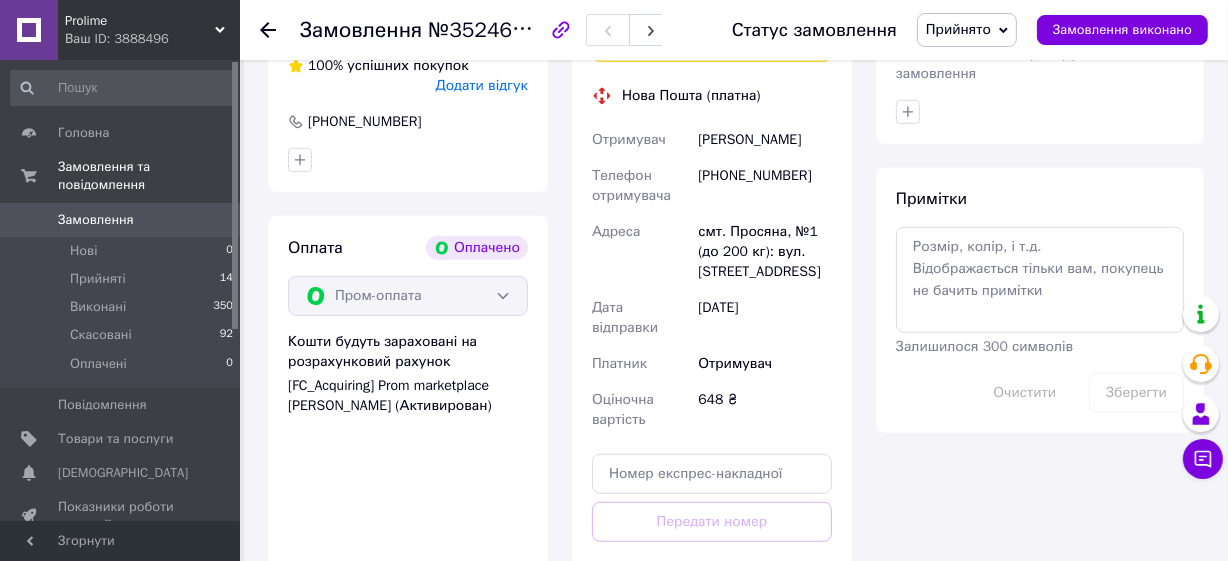 scroll, scrollTop: 1272, scrollLeft: 0, axis: vertical 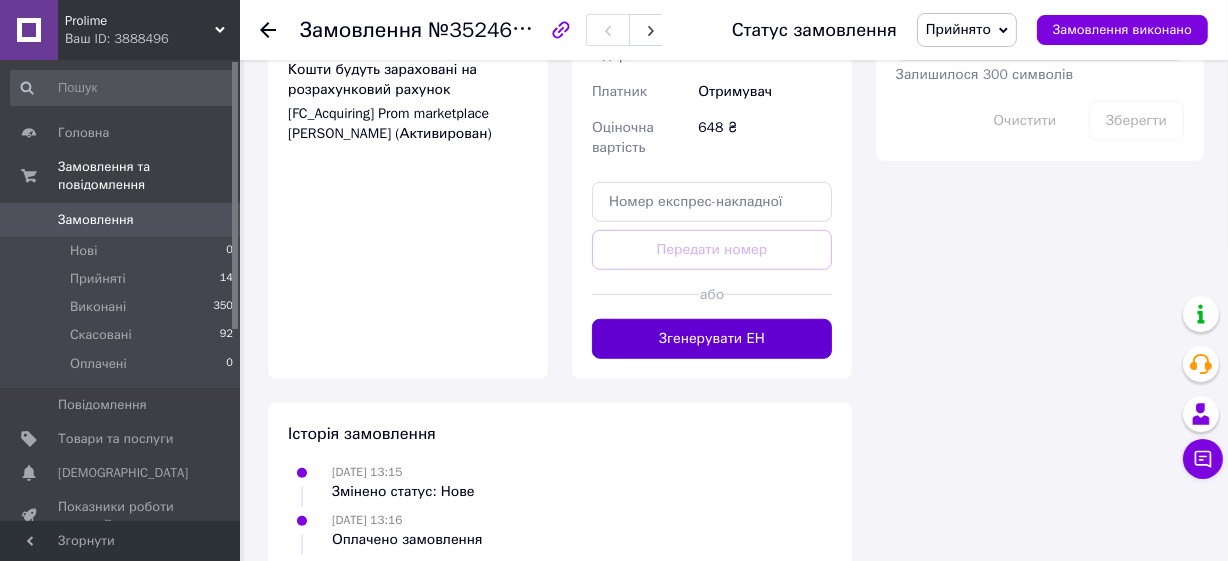 click on "Згенерувати ЕН" at bounding box center [712, 339] 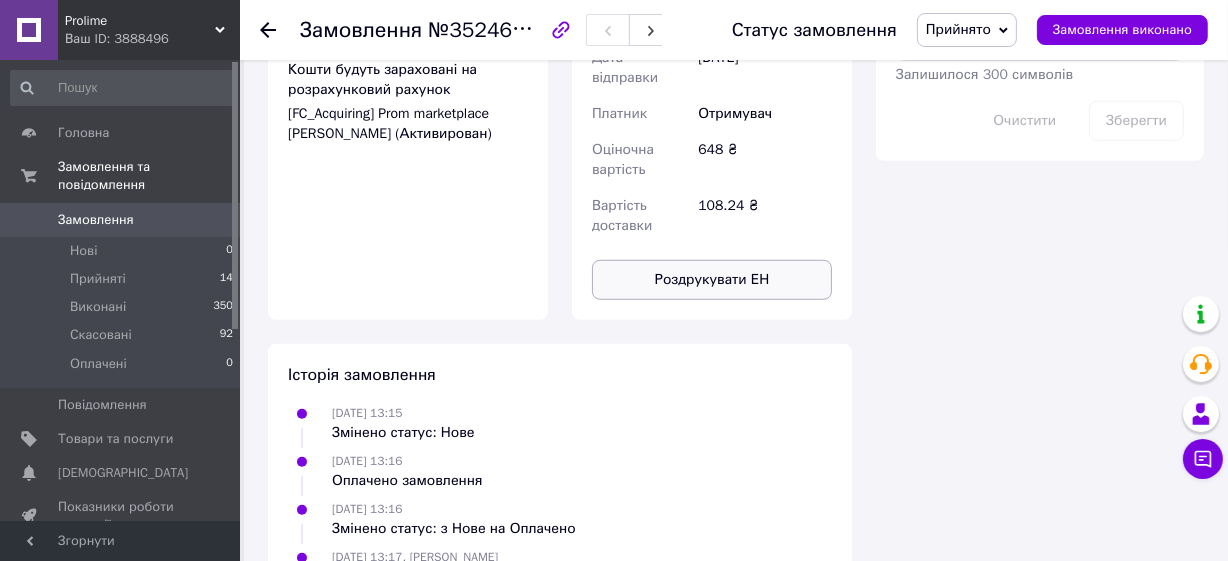 click on "Роздрукувати ЕН" at bounding box center (712, 280) 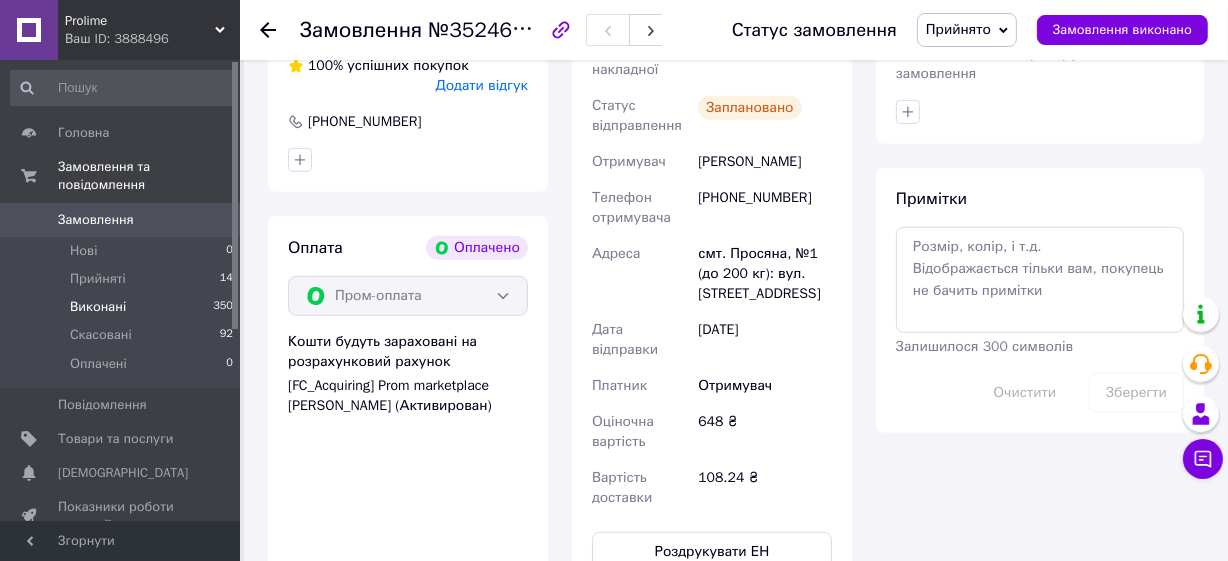 scroll, scrollTop: 909, scrollLeft: 0, axis: vertical 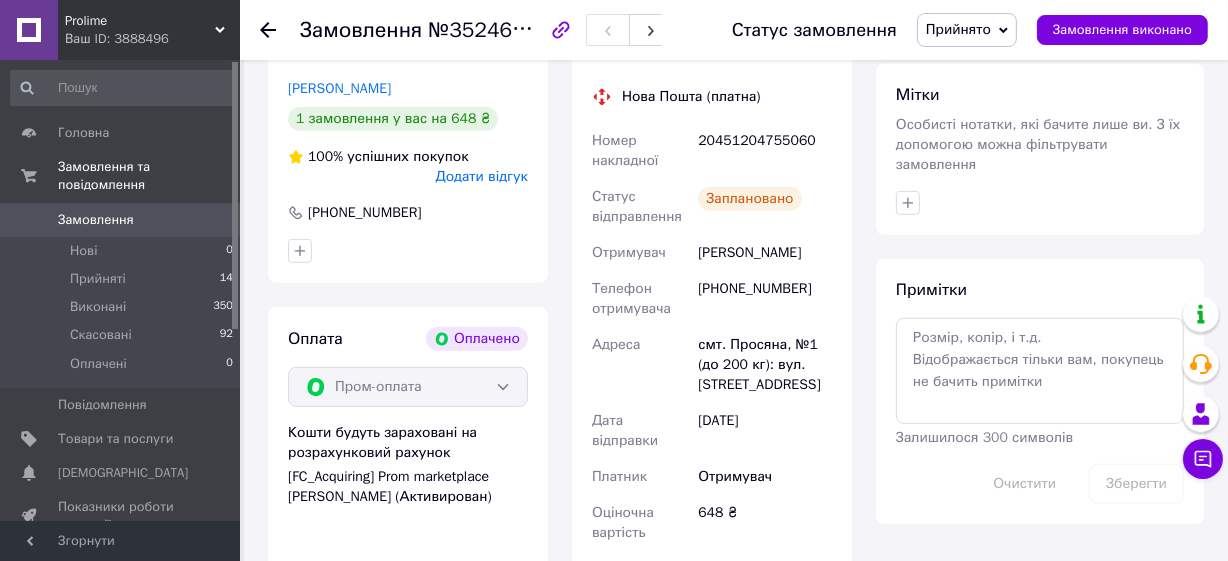 click on "Замовлення" at bounding box center (96, 220) 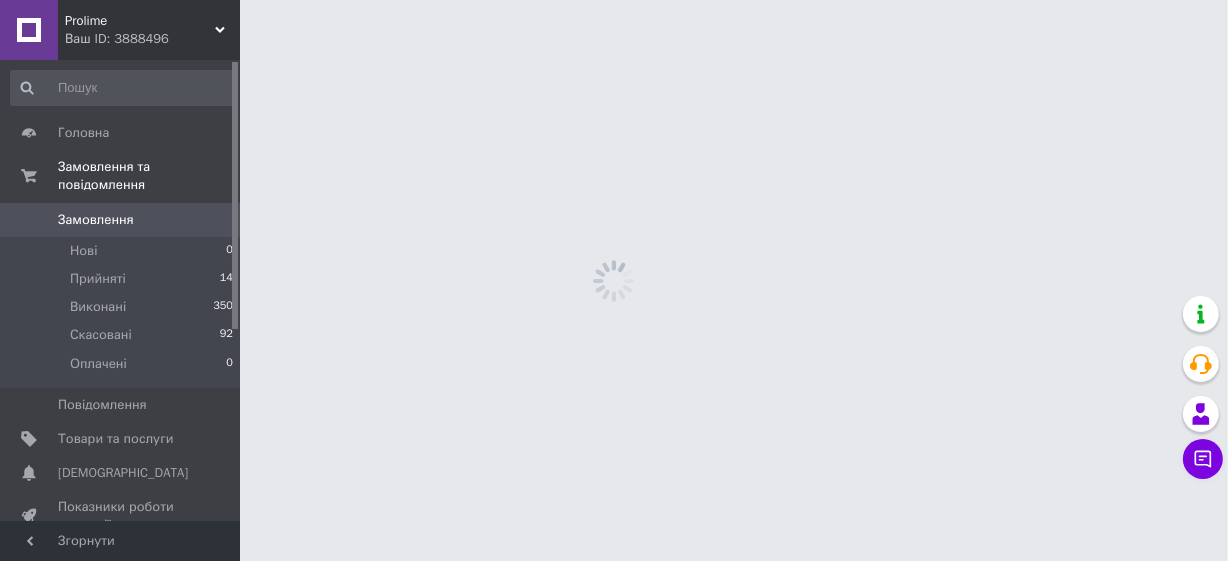 scroll, scrollTop: 0, scrollLeft: 0, axis: both 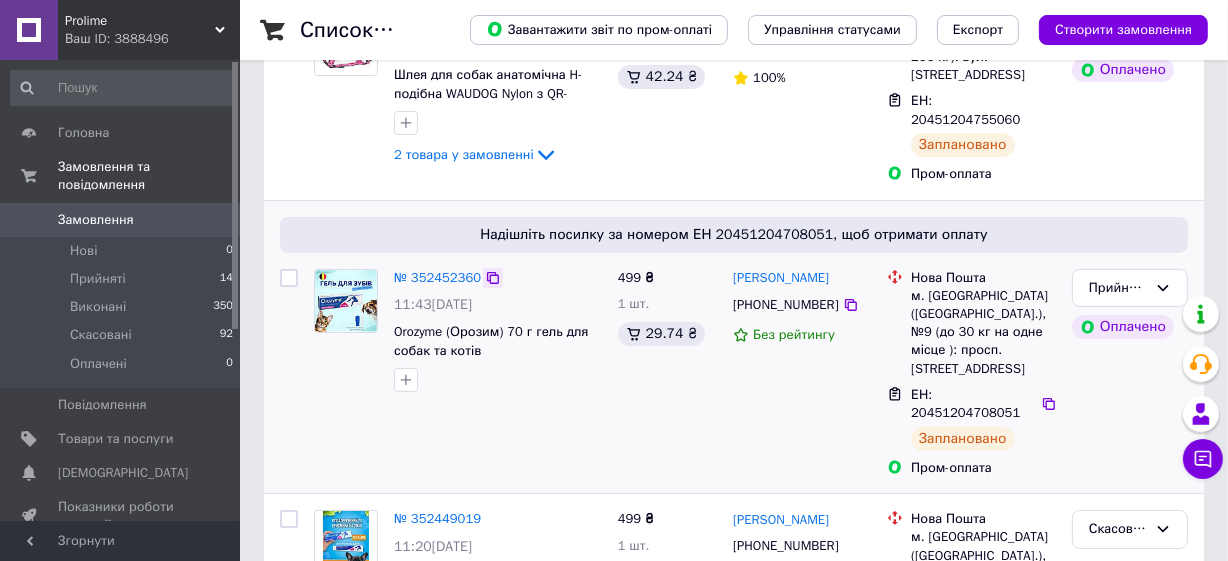 click 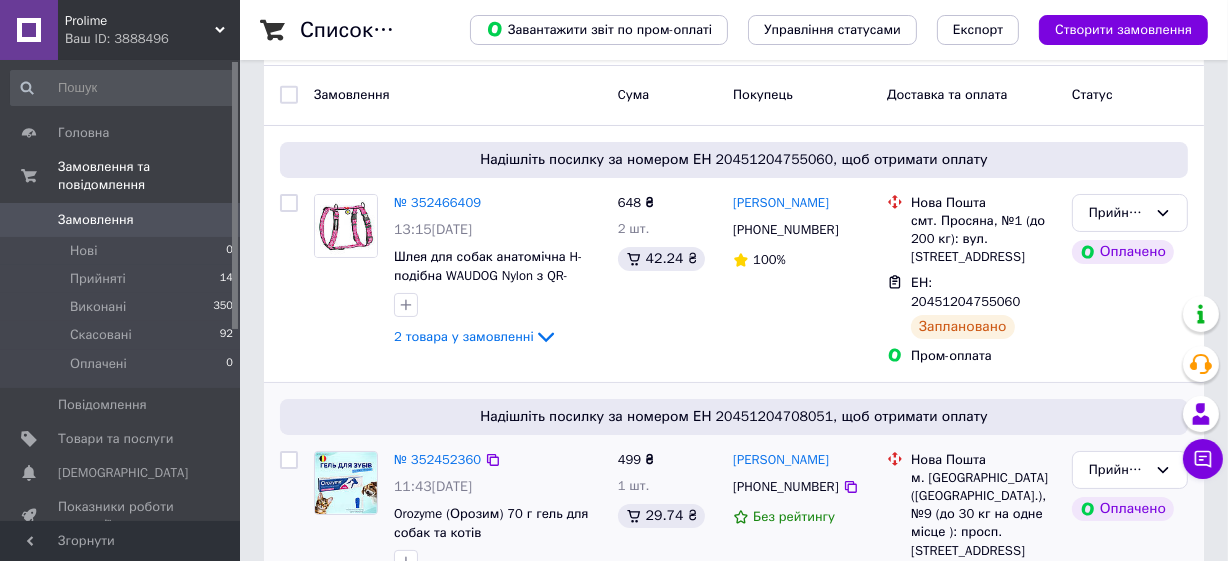 scroll, scrollTop: 0, scrollLeft: 0, axis: both 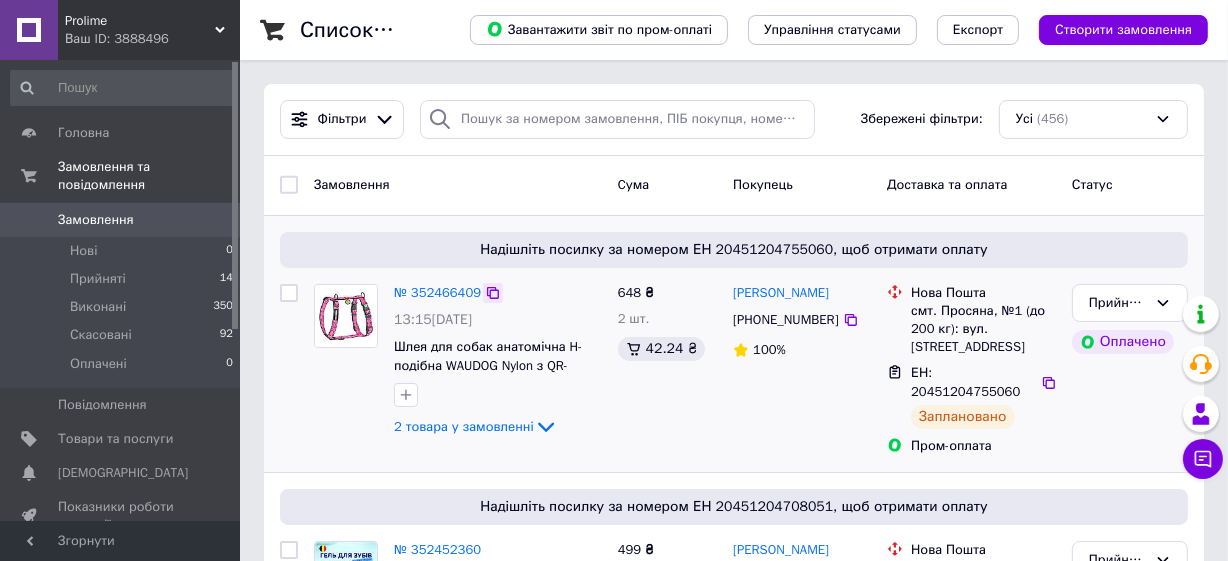 click 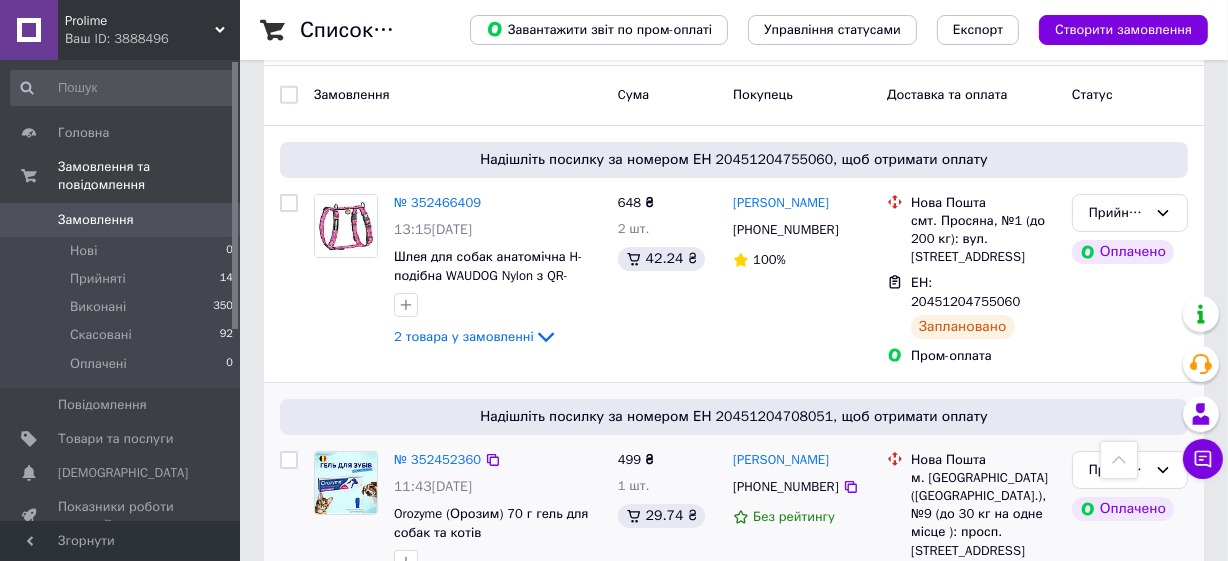 scroll, scrollTop: 0, scrollLeft: 0, axis: both 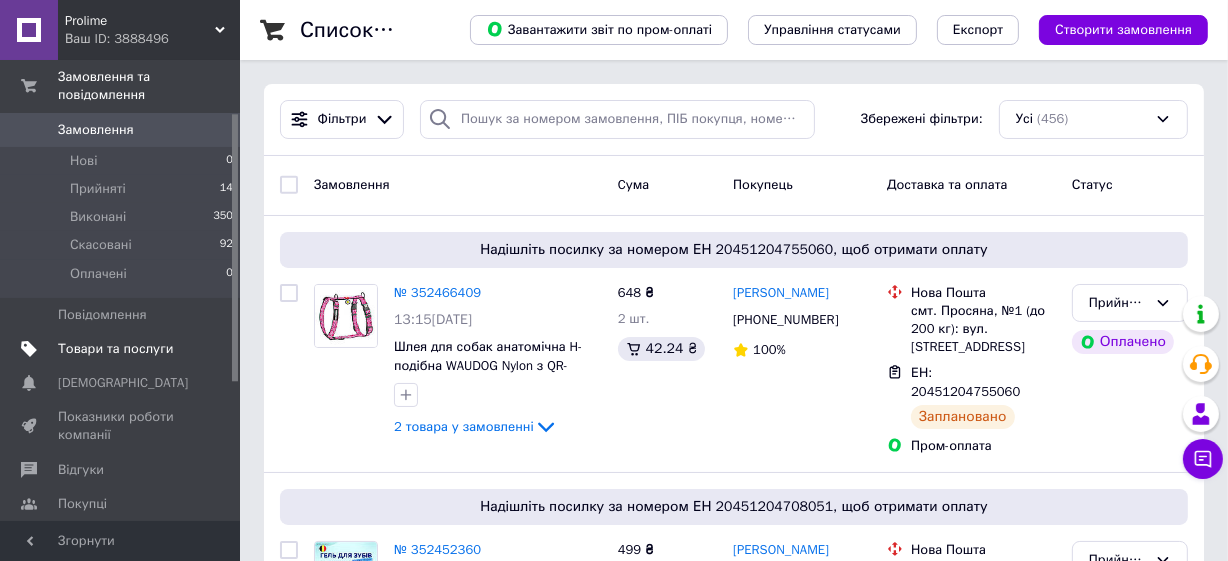 click on "Товари та послуги" at bounding box center (115, 349) 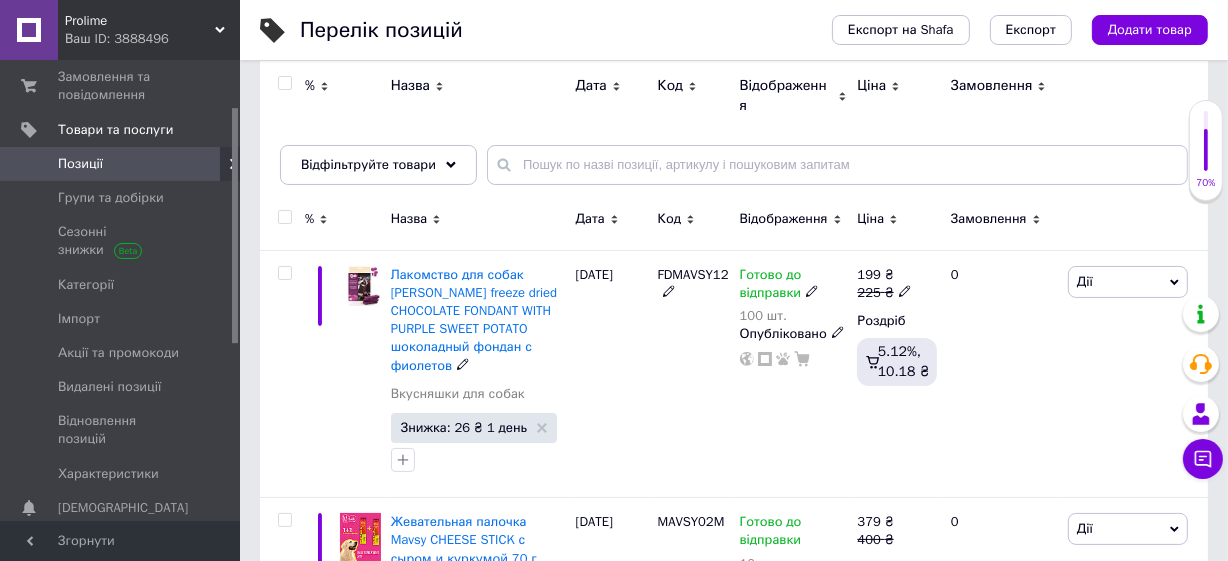 scroll, scrollTop: 0, scrollLeft: 0, axis: both 